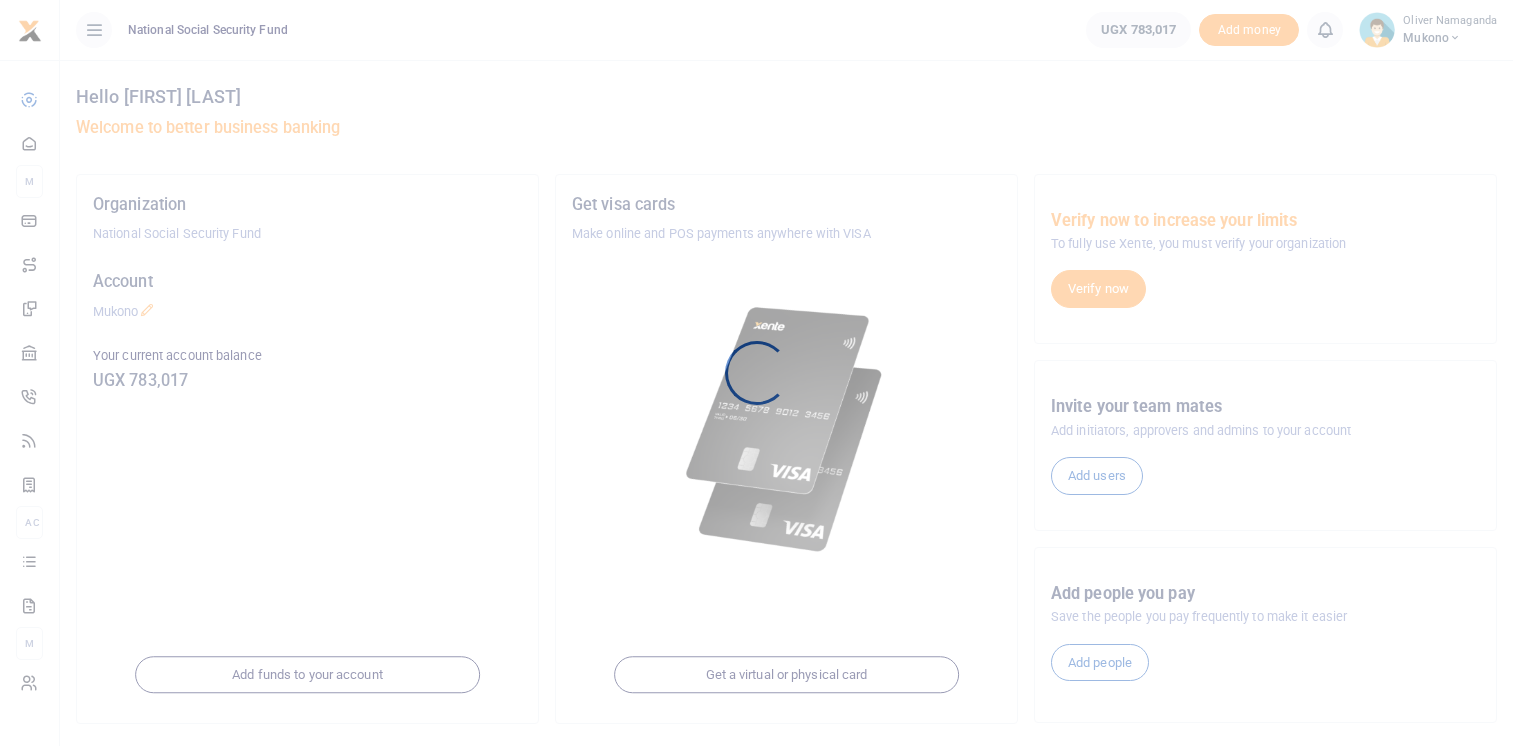 scroll, scrollTop: 0, scrollLeft: 0, axis: both 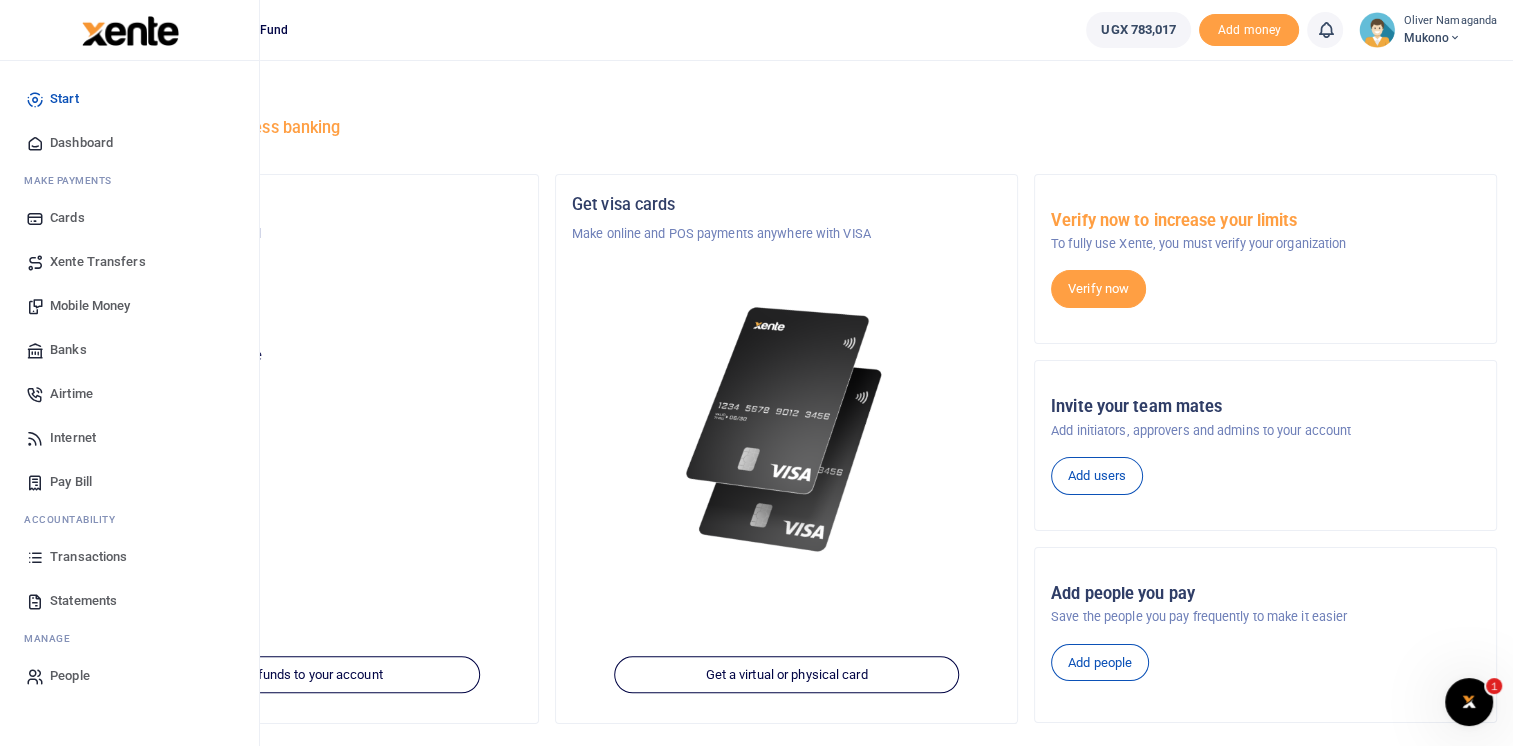 click on "Mobile Money" at bounding box center (90, 306) 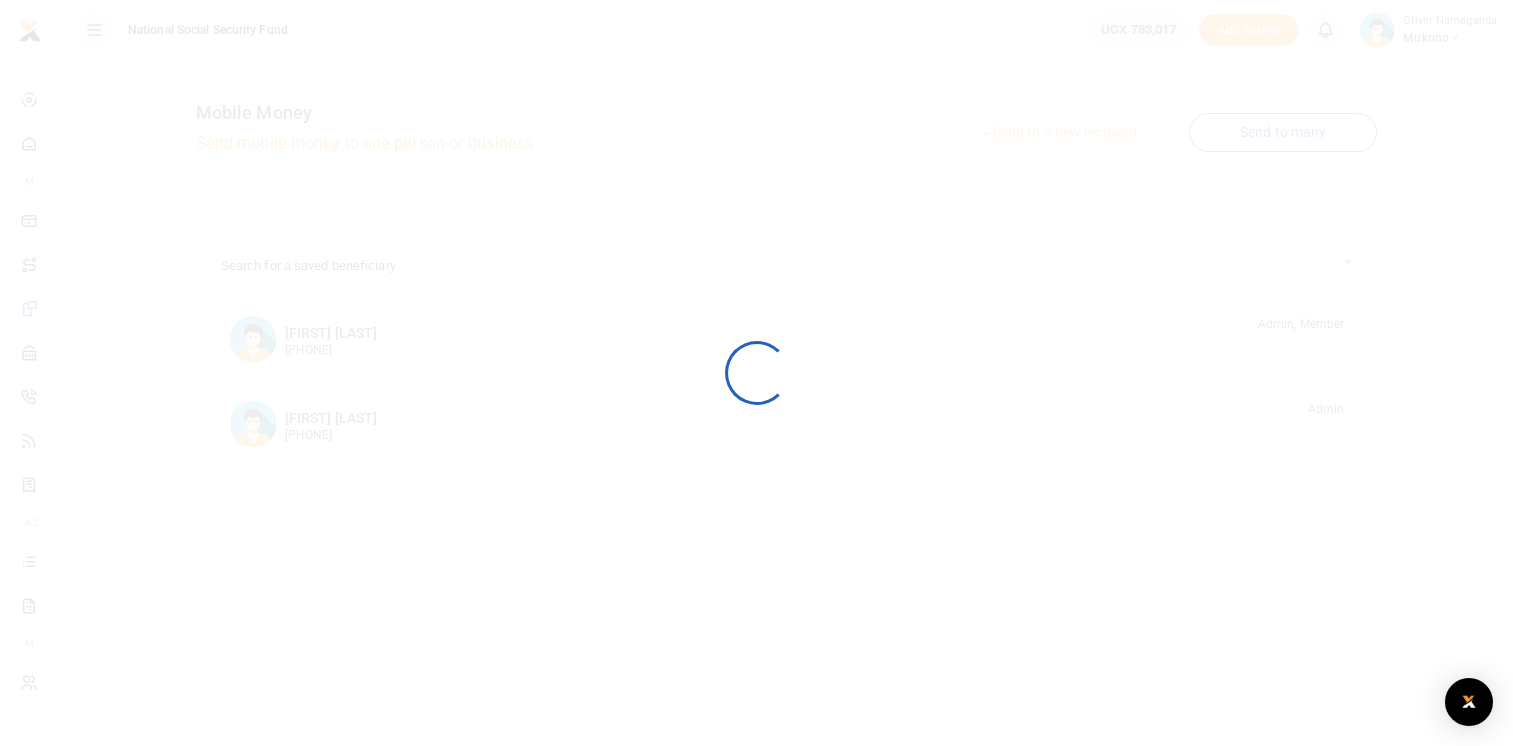 scroll, scrollTop: 0, scrollLeft: 0, axis: both 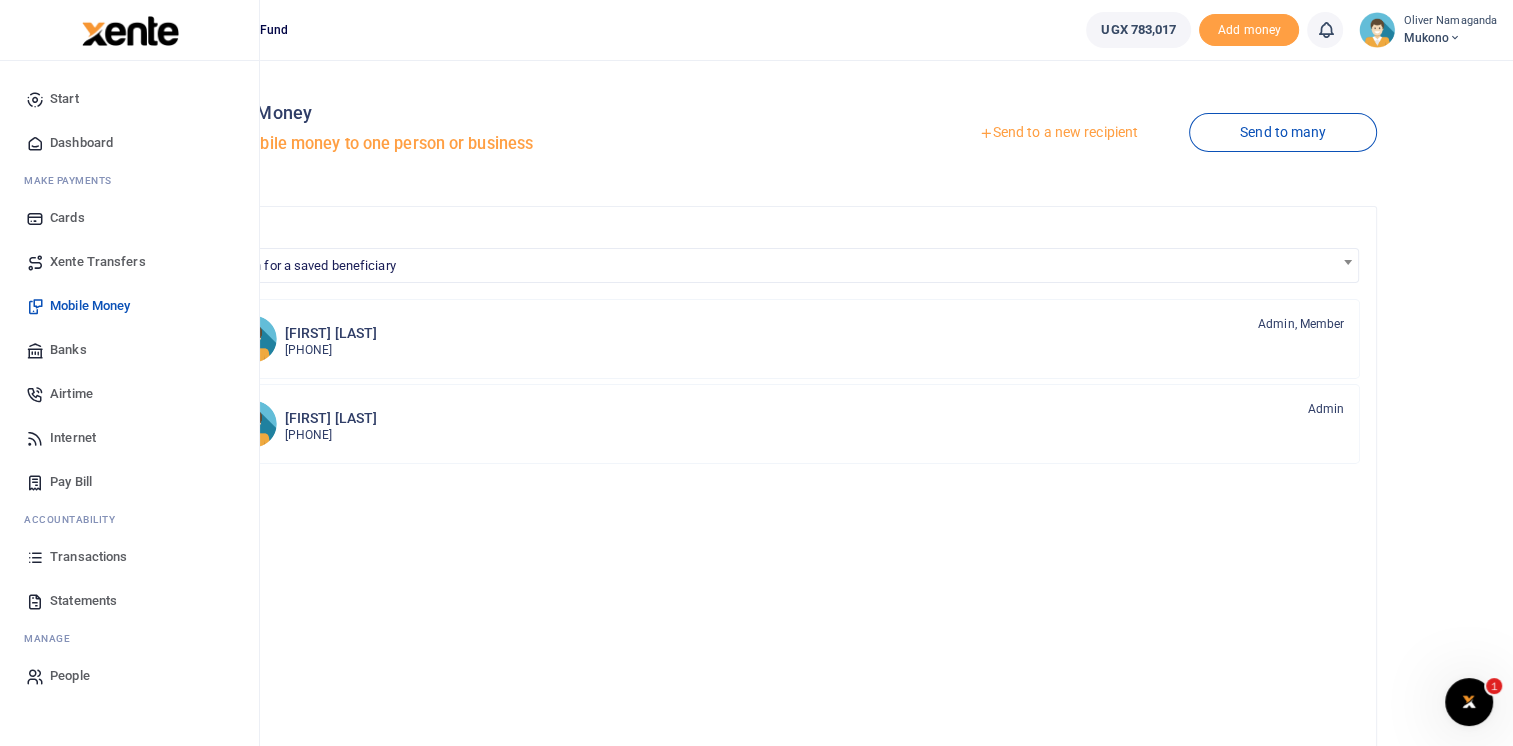 click on "Transactions" at bounding box center (88, 557) 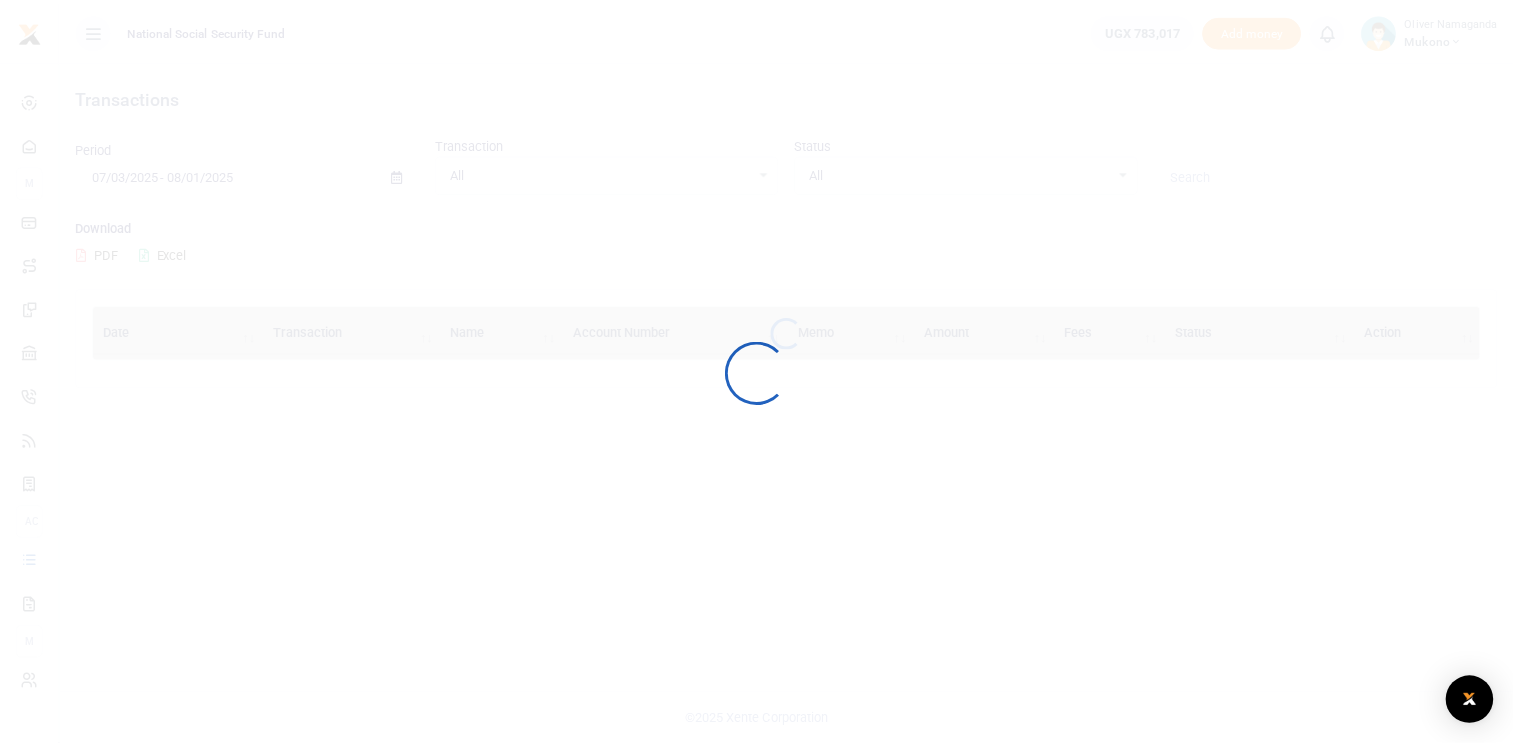scroll, scrollTop: 0, scrollLeft: 0, axis: both 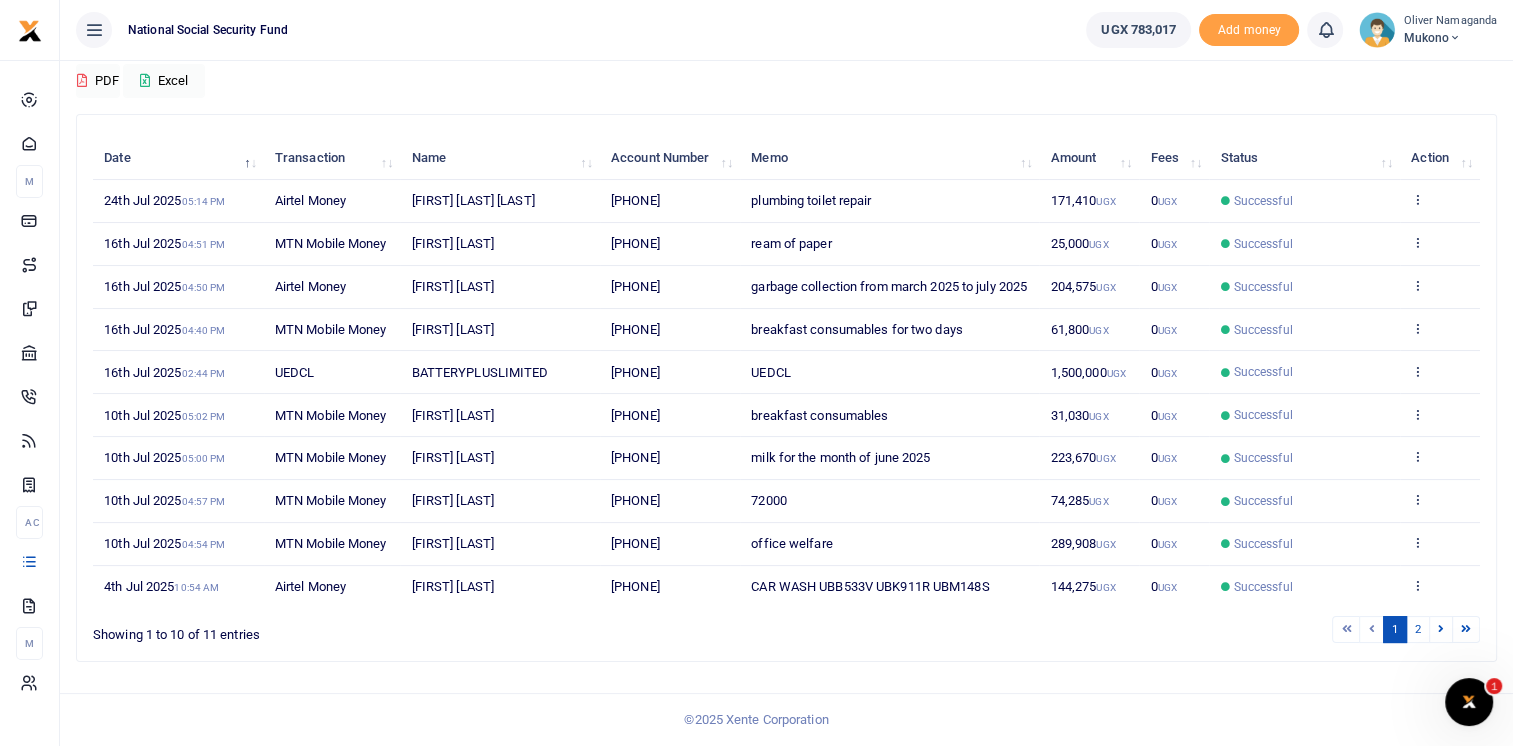 drag, startPoint x: 613, startPoint y: 533, endPoint x: 704, endPoint y: 537, distance: 91.08787 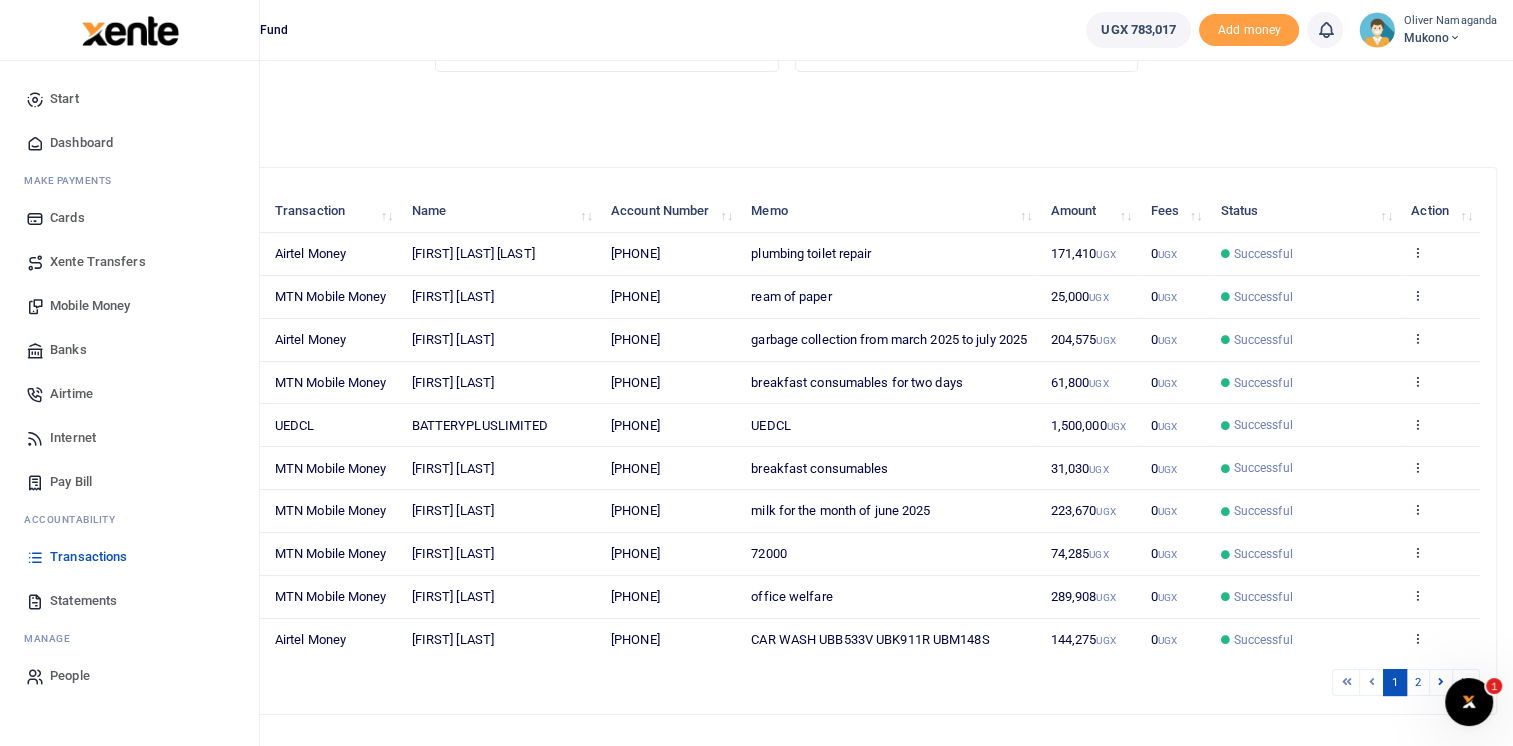 scroll, scrollTop: 45, scrollLeft: 0, axis: vertical 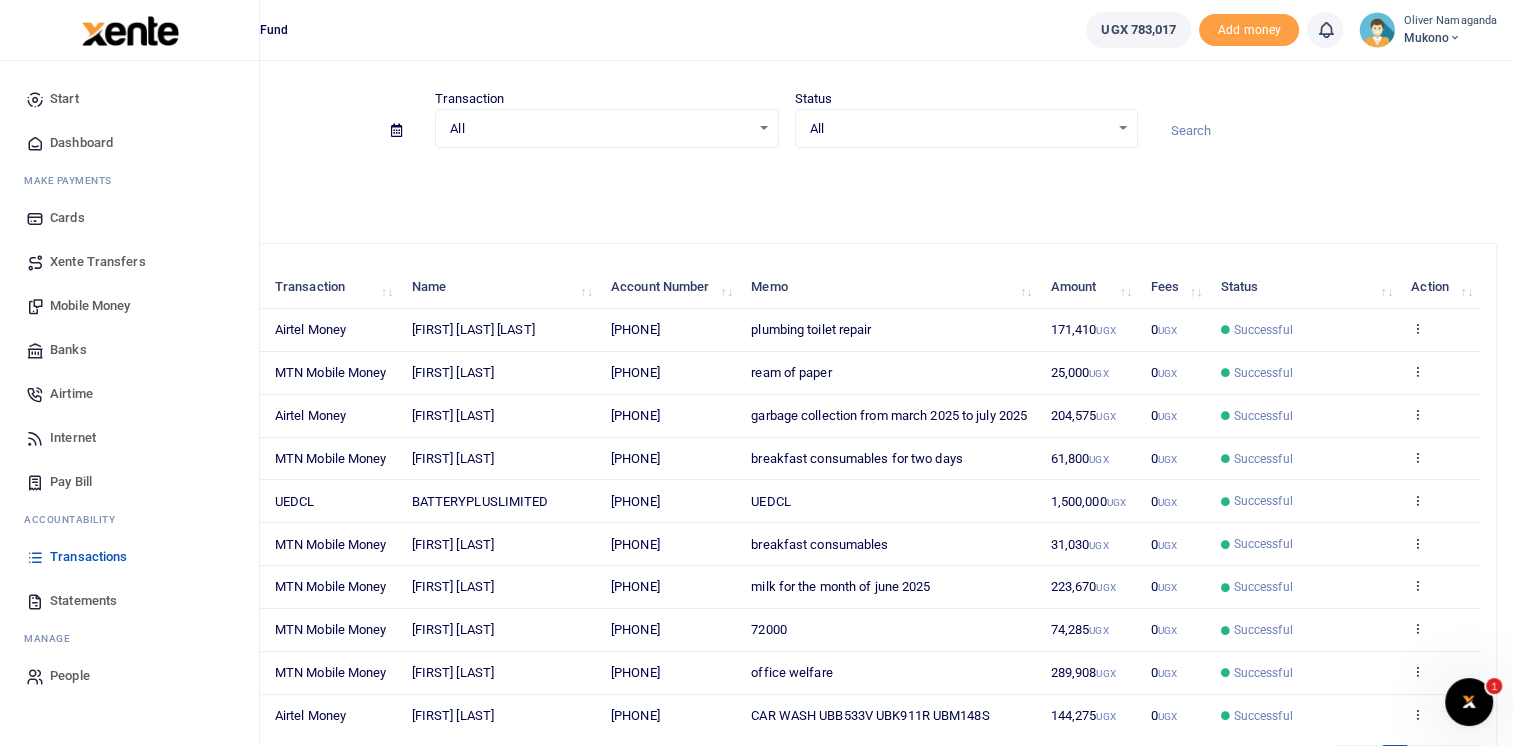 click on "Mobile Money" at bounding box center (90, 306) 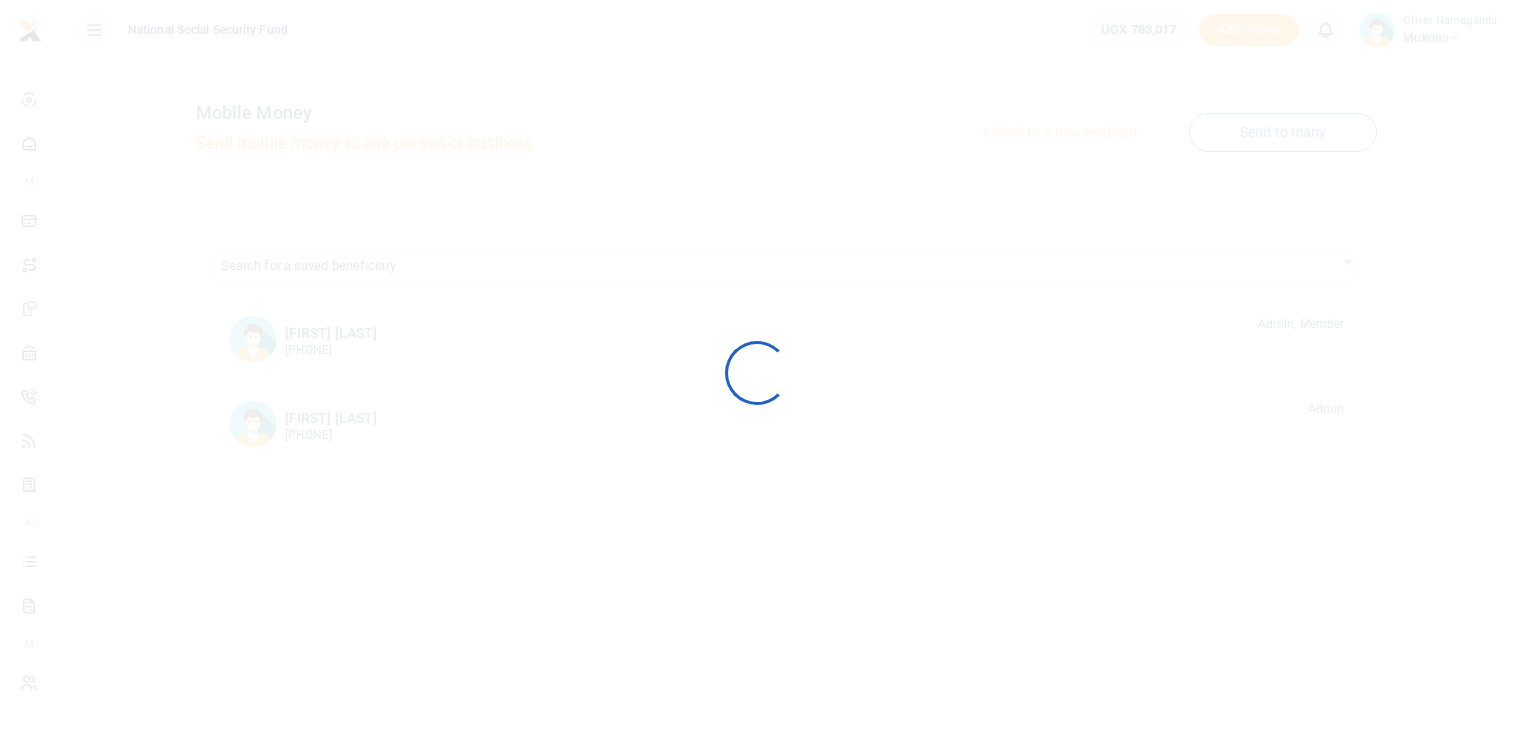scroll, scrollTop: 0, scrollLeft: 0, axis: both 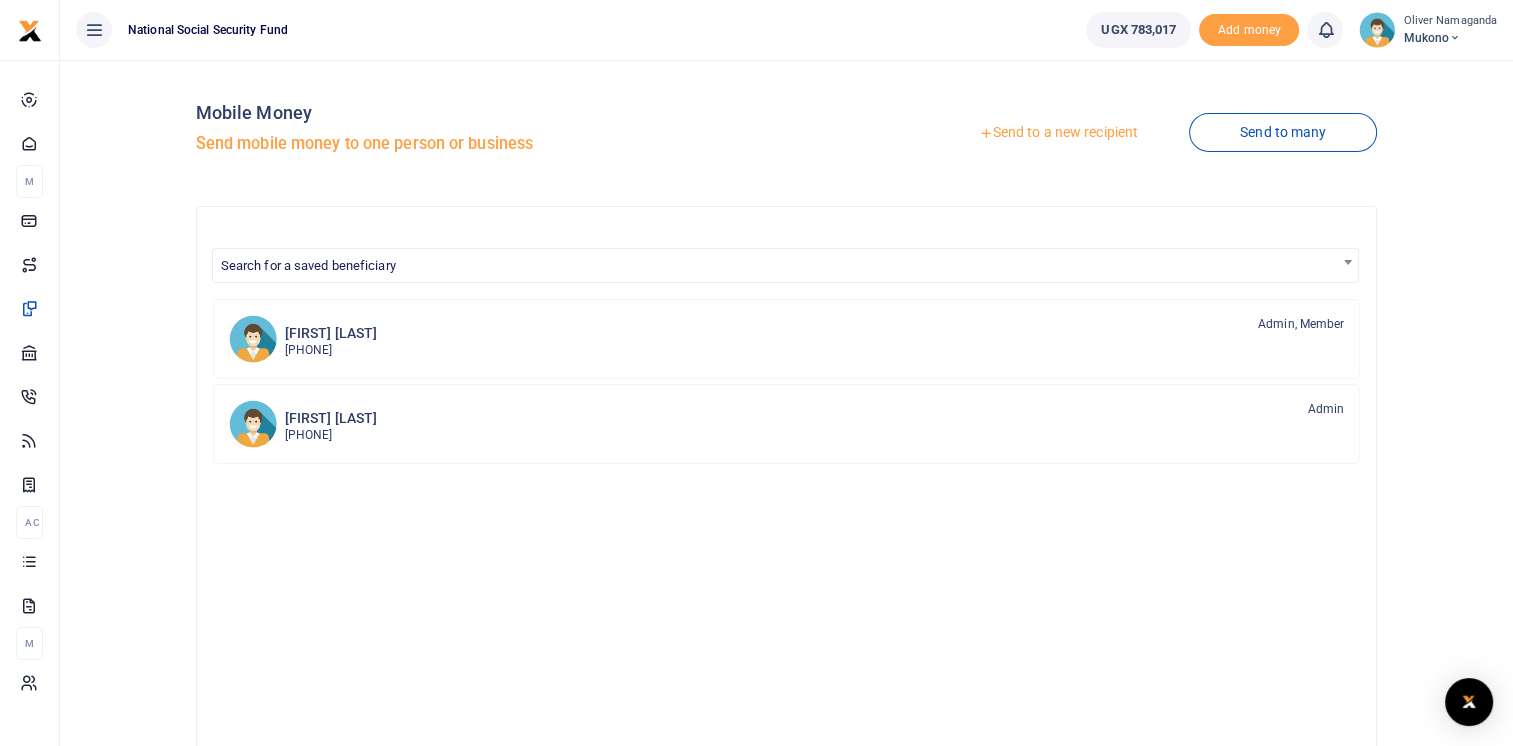 click on "Send to a new recipient" at bounding box center (1058, 133) 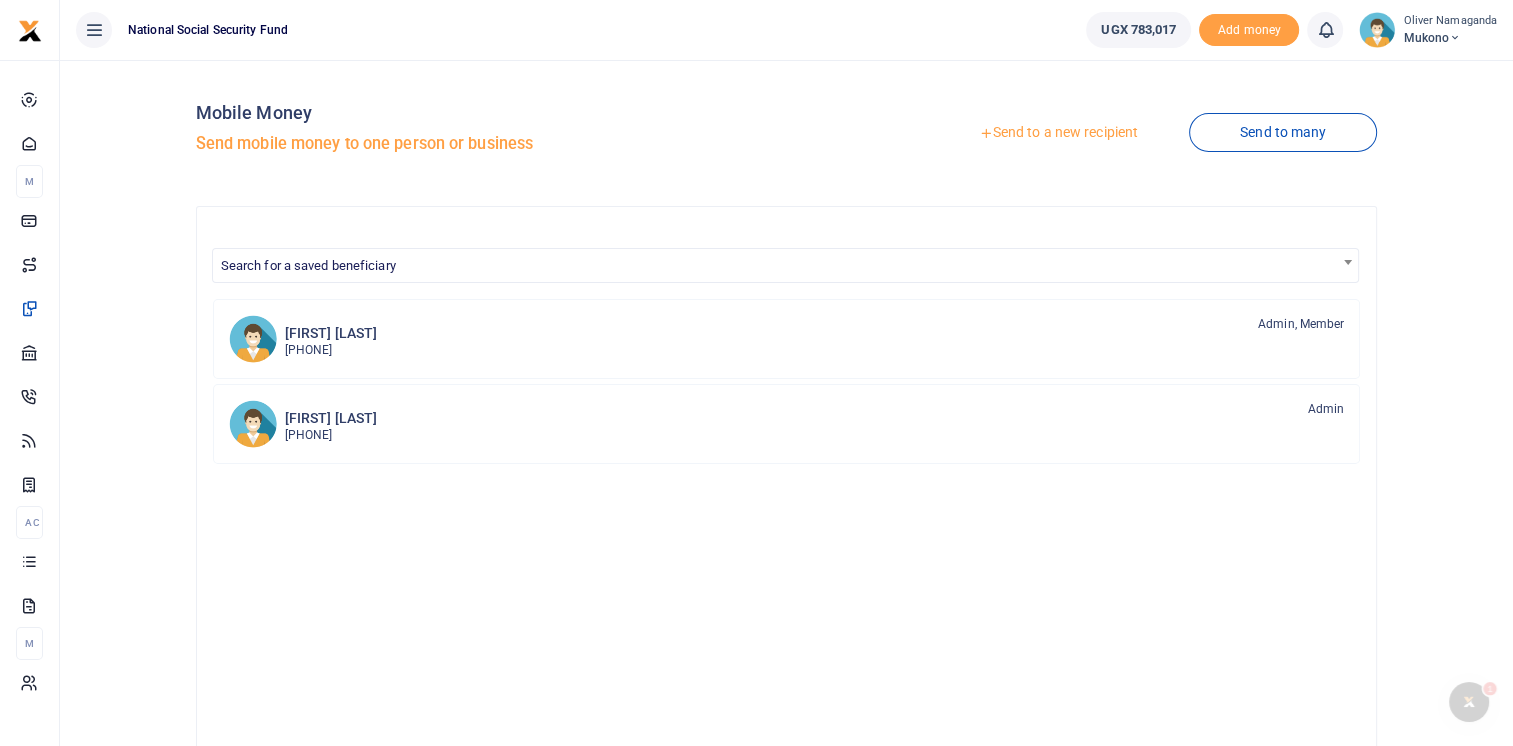 scroll, scrollTop: 0, scrollLeft: 0, axis: both 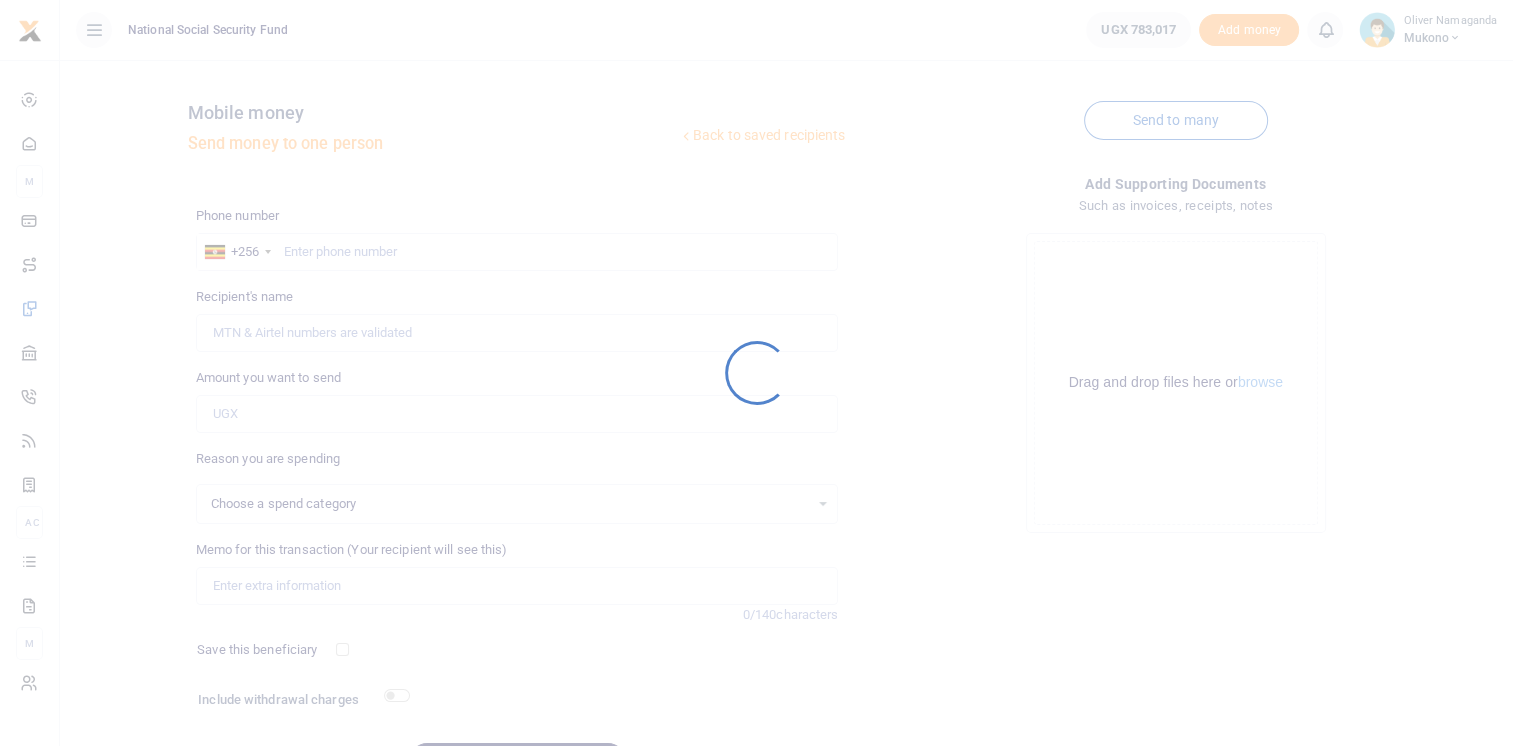 select 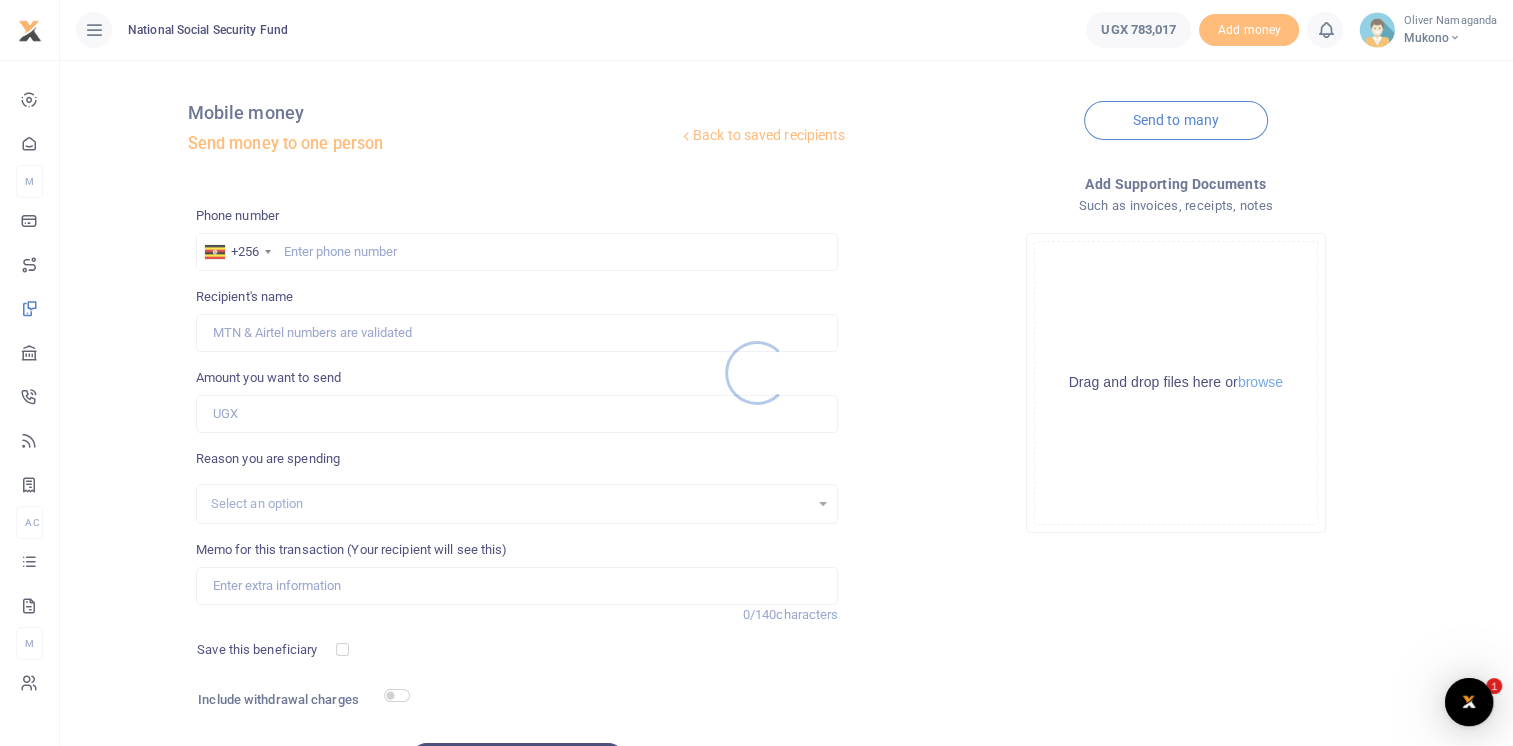 scroll, scrollTop: 0, scrollLeft: 0, axis: both 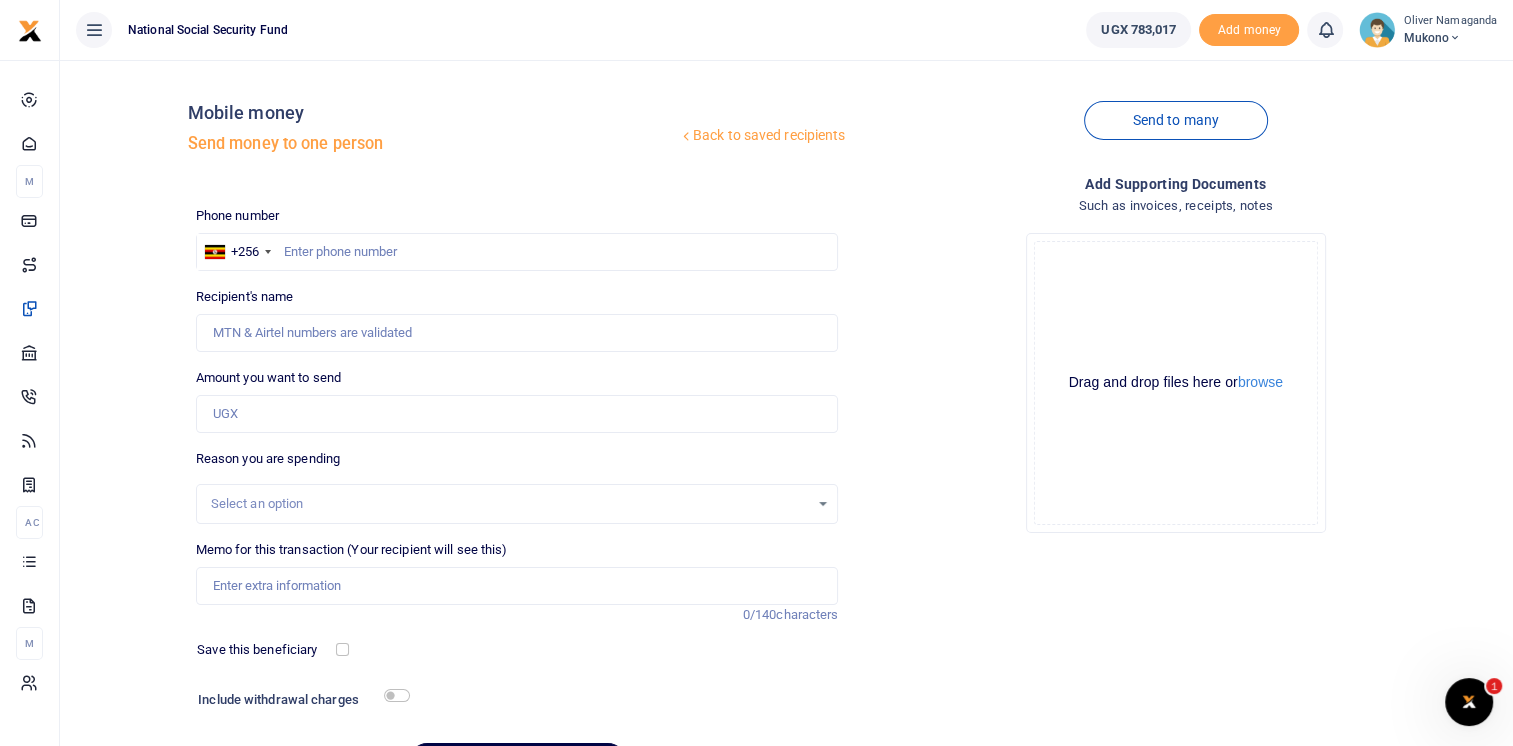 click at bounding box center (756, 373) 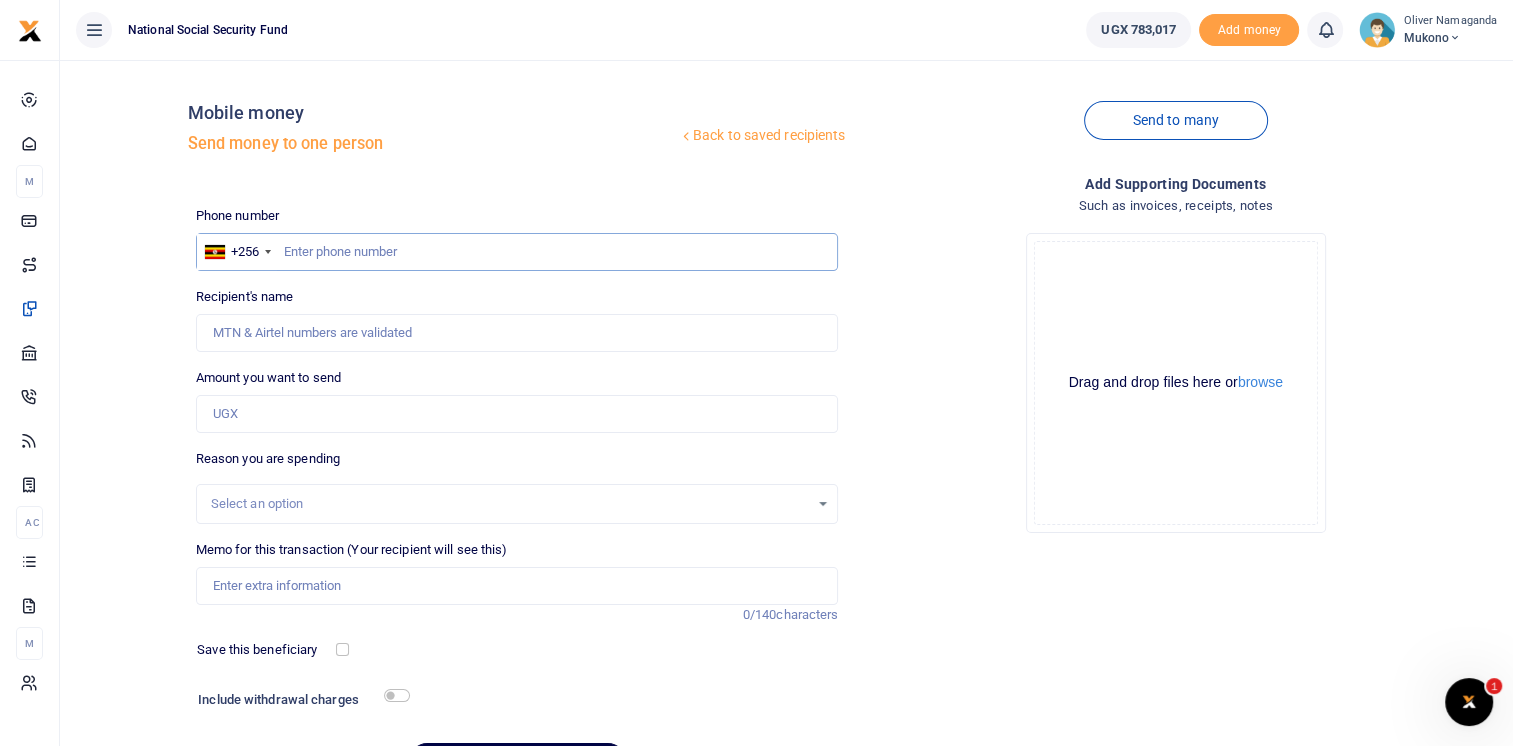 click at bounding box center [517, 252] 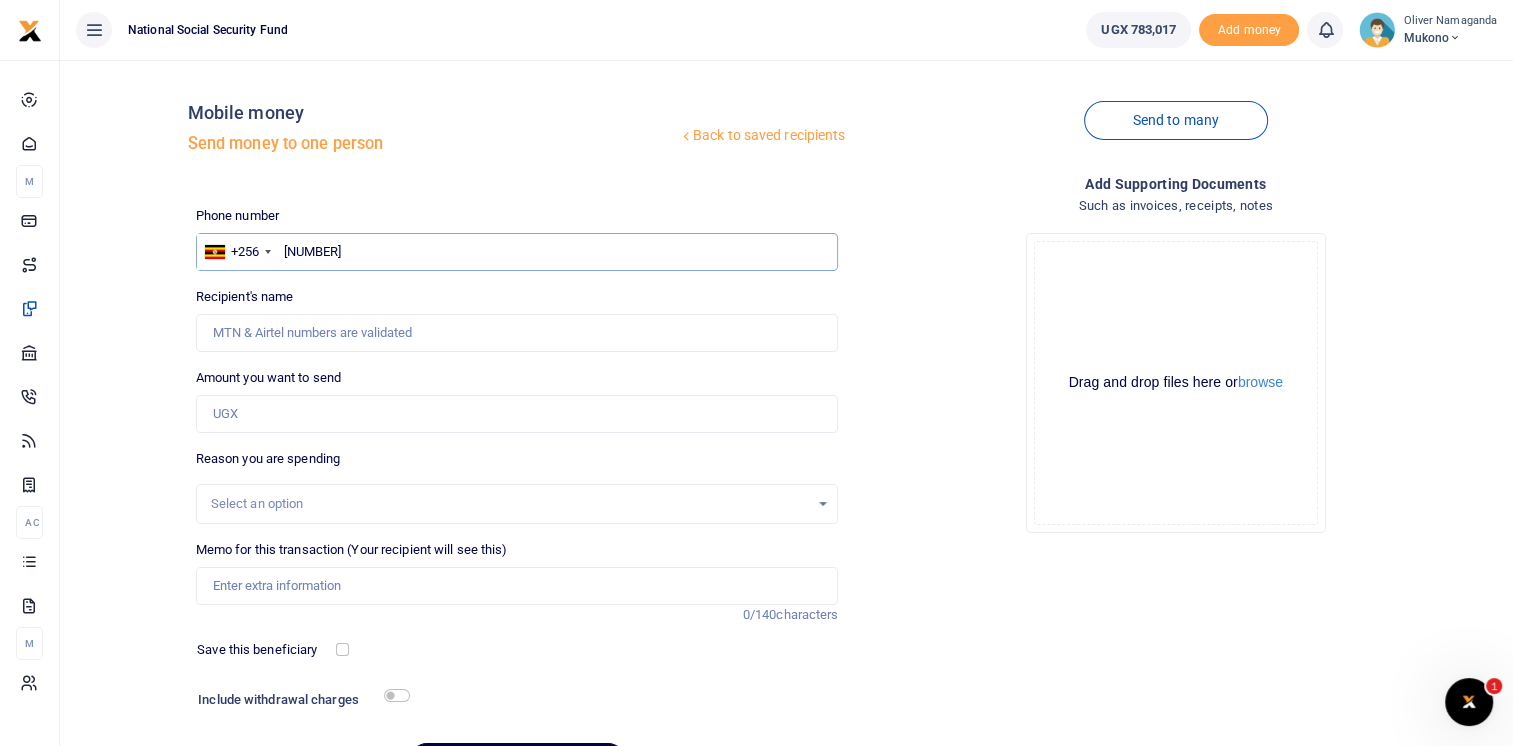 click on "256772457359" at bounding box center (517, 252) 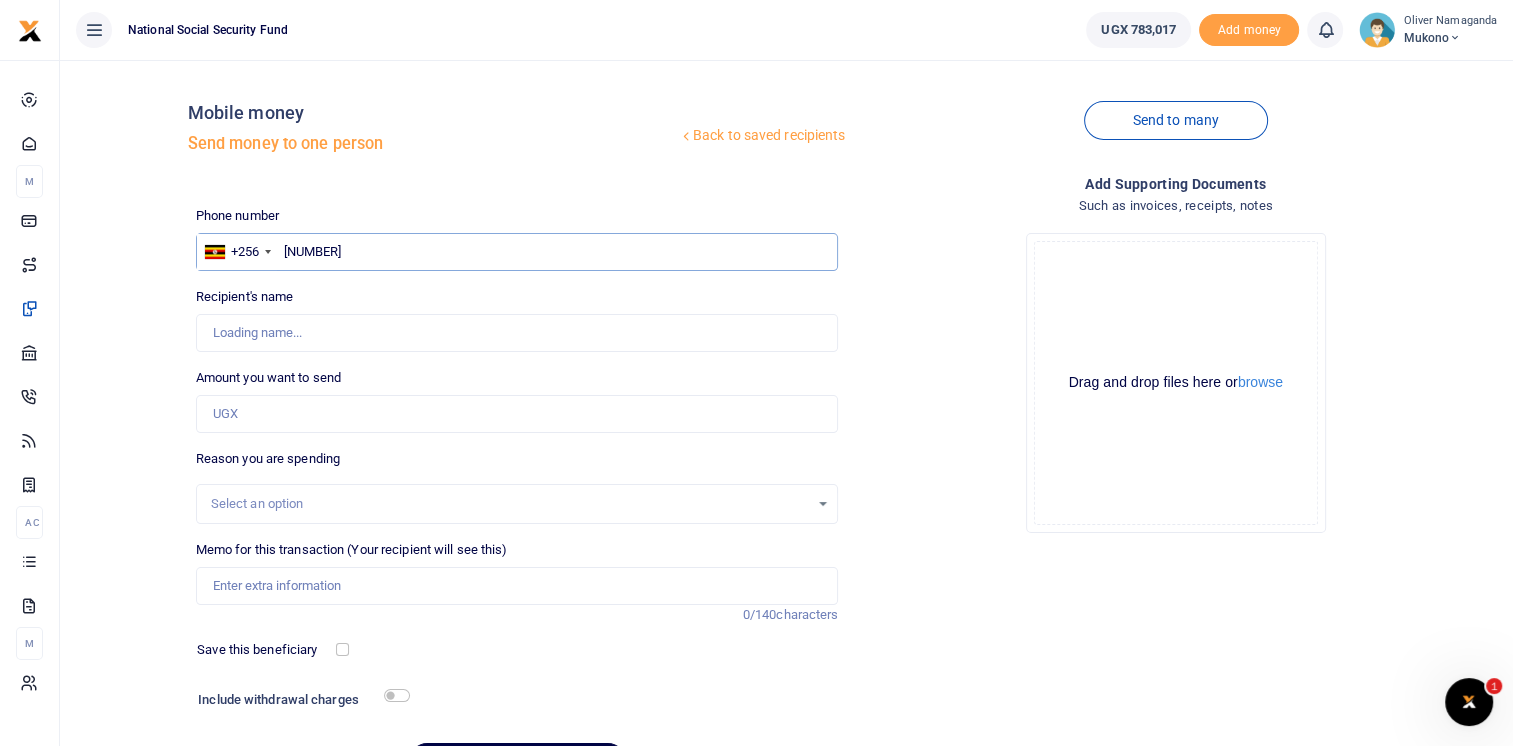 type on "772457359" 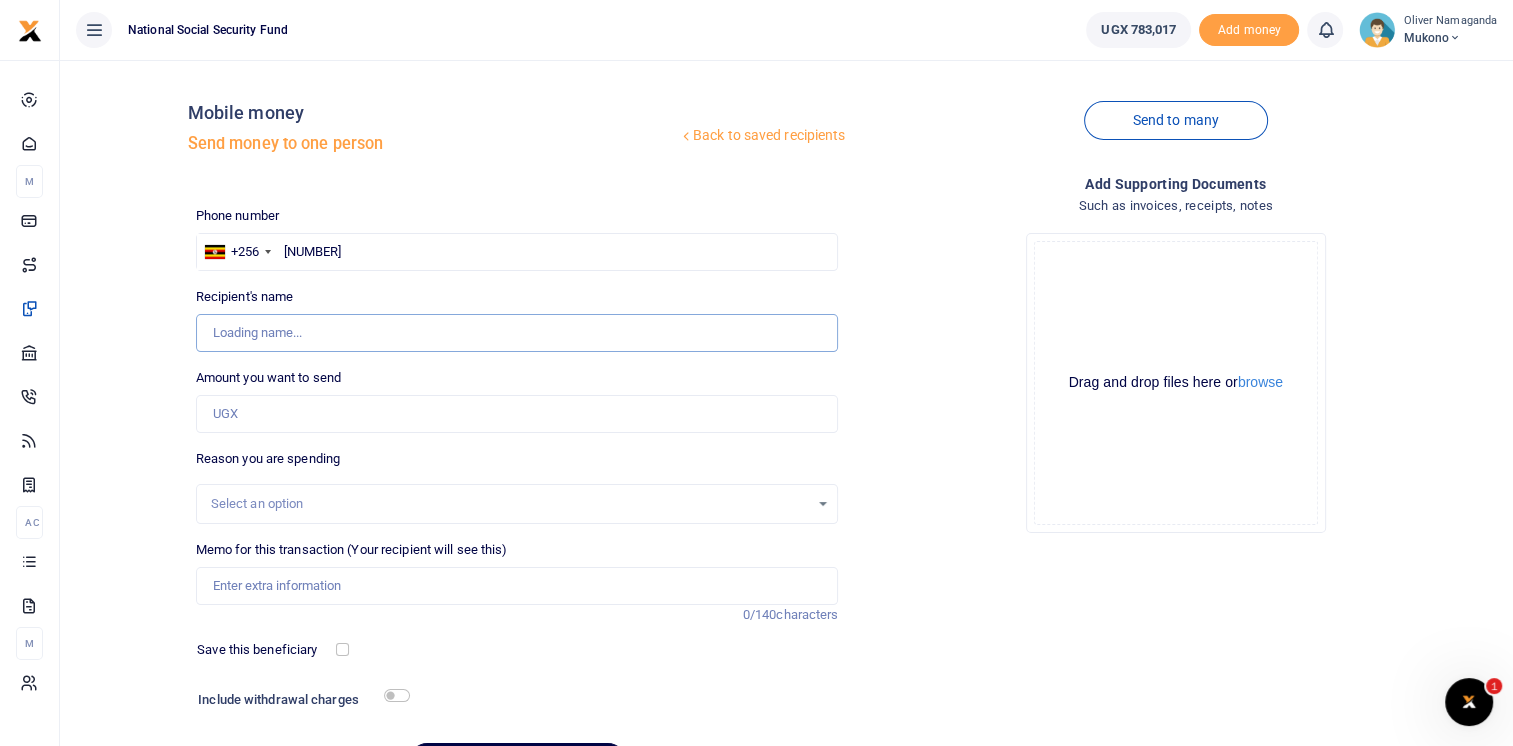 click on "Recipient's name" at bounding box center (517, 333) 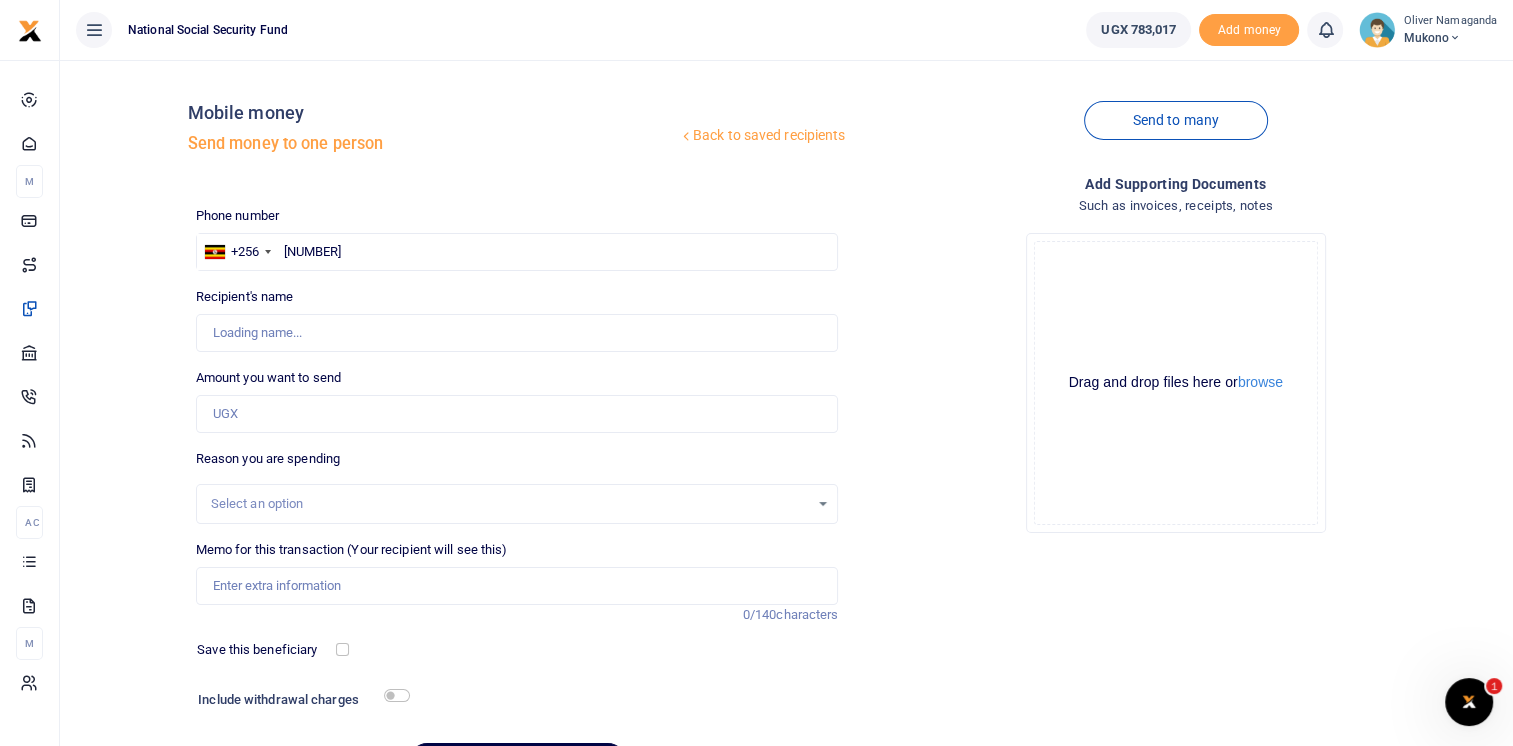 type on "[FIRST] [LAST]" 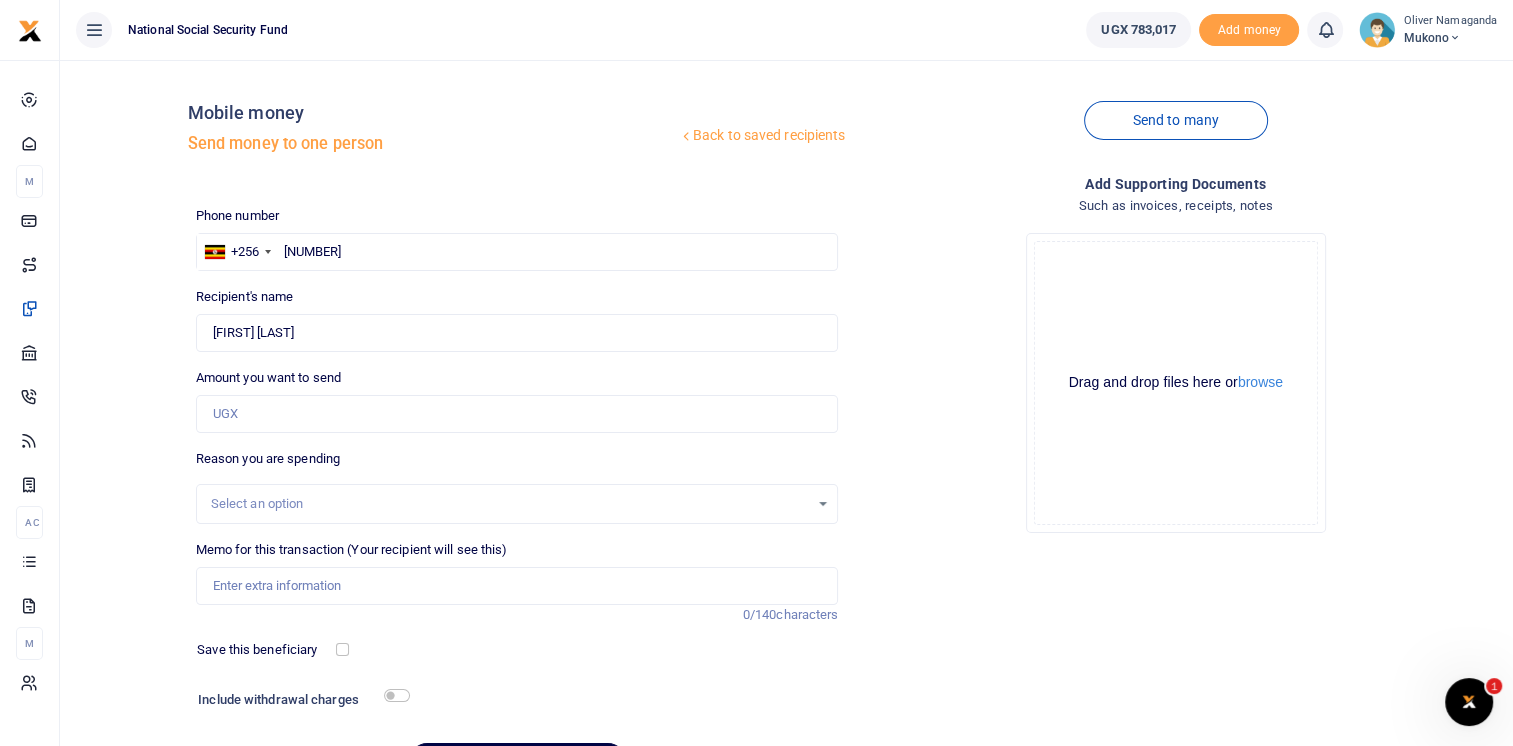 click on "Drop your files here Drag and drop files here or  browse Powered by  Uppy" at bounding box center (1175, 383) 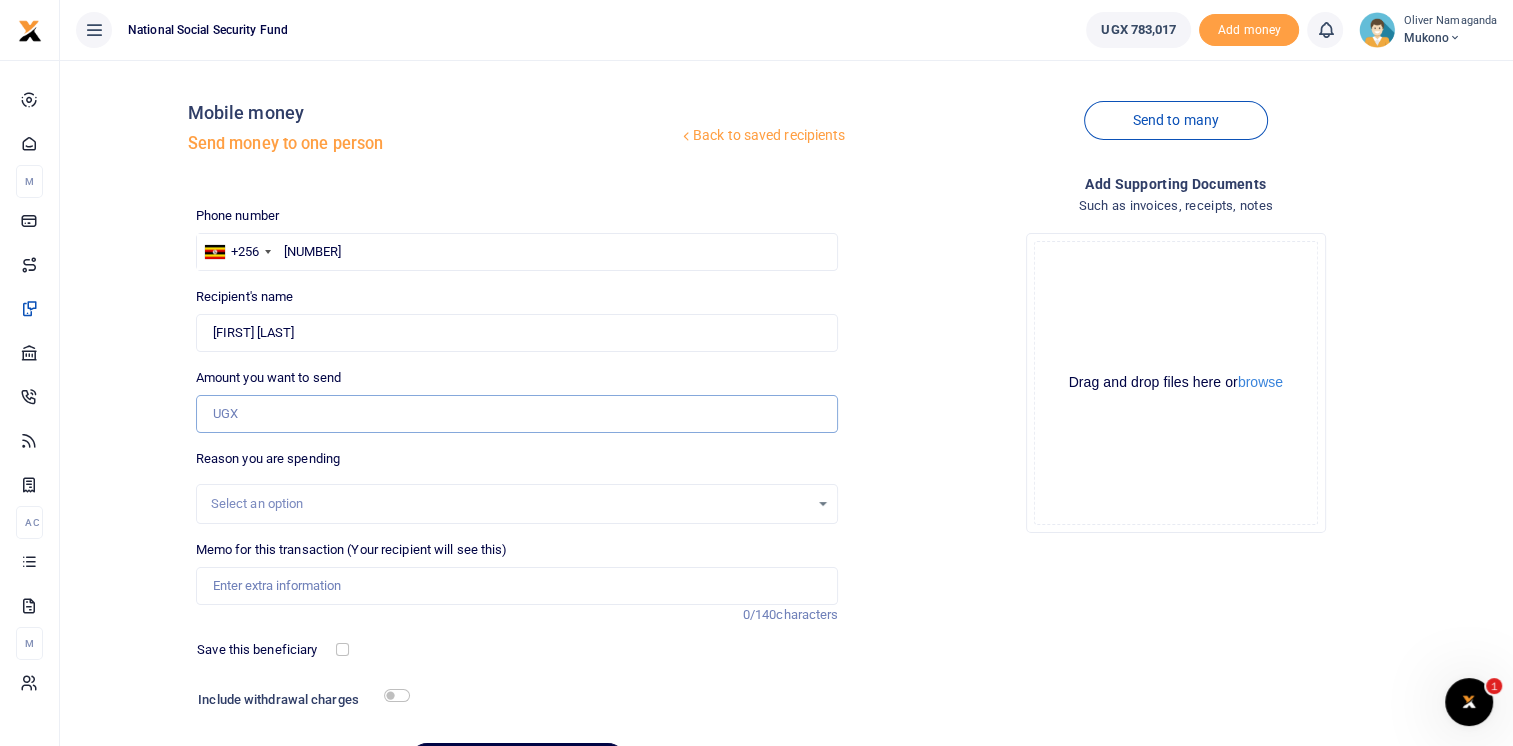 click on "Amount you want to send" at bounding box center (517, 414) 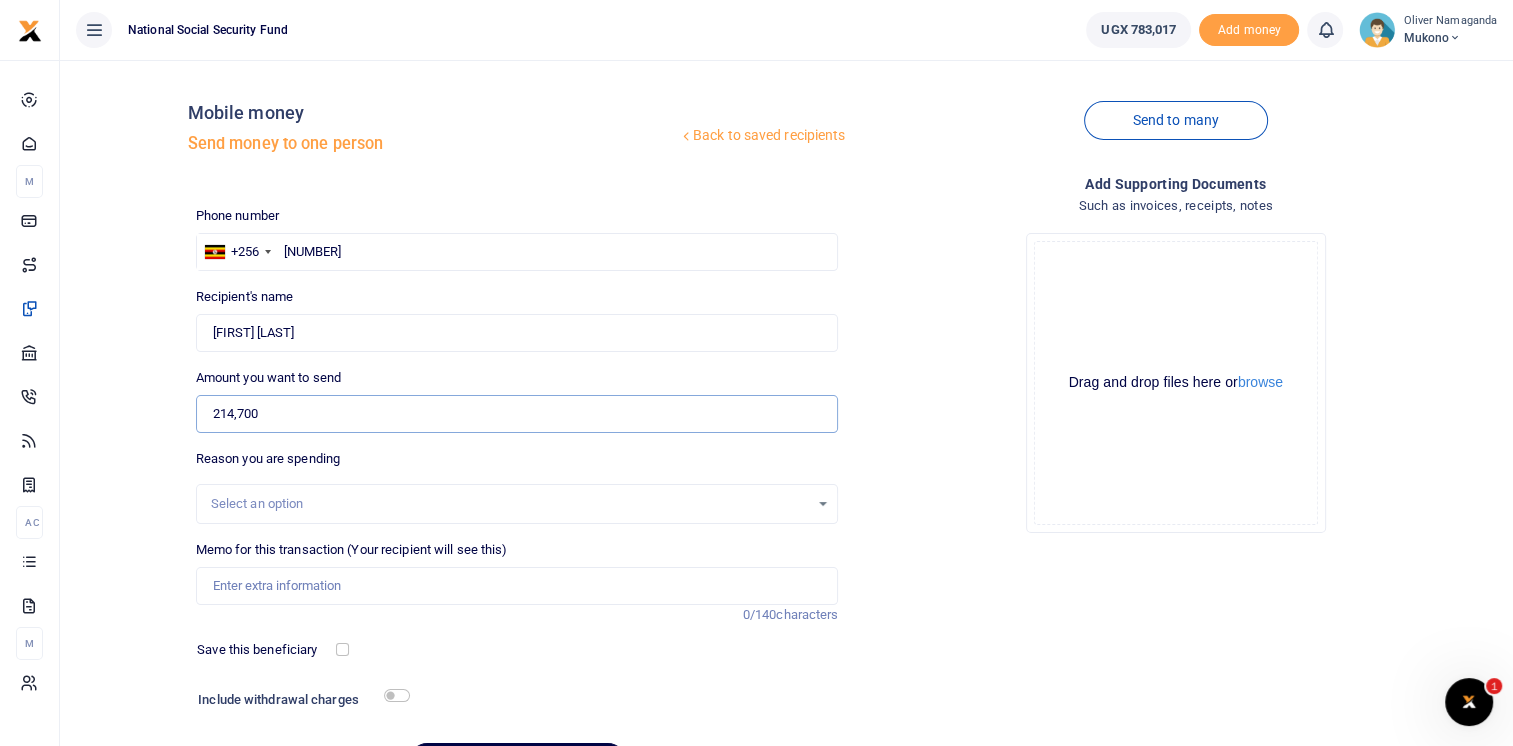 type on "214,700" 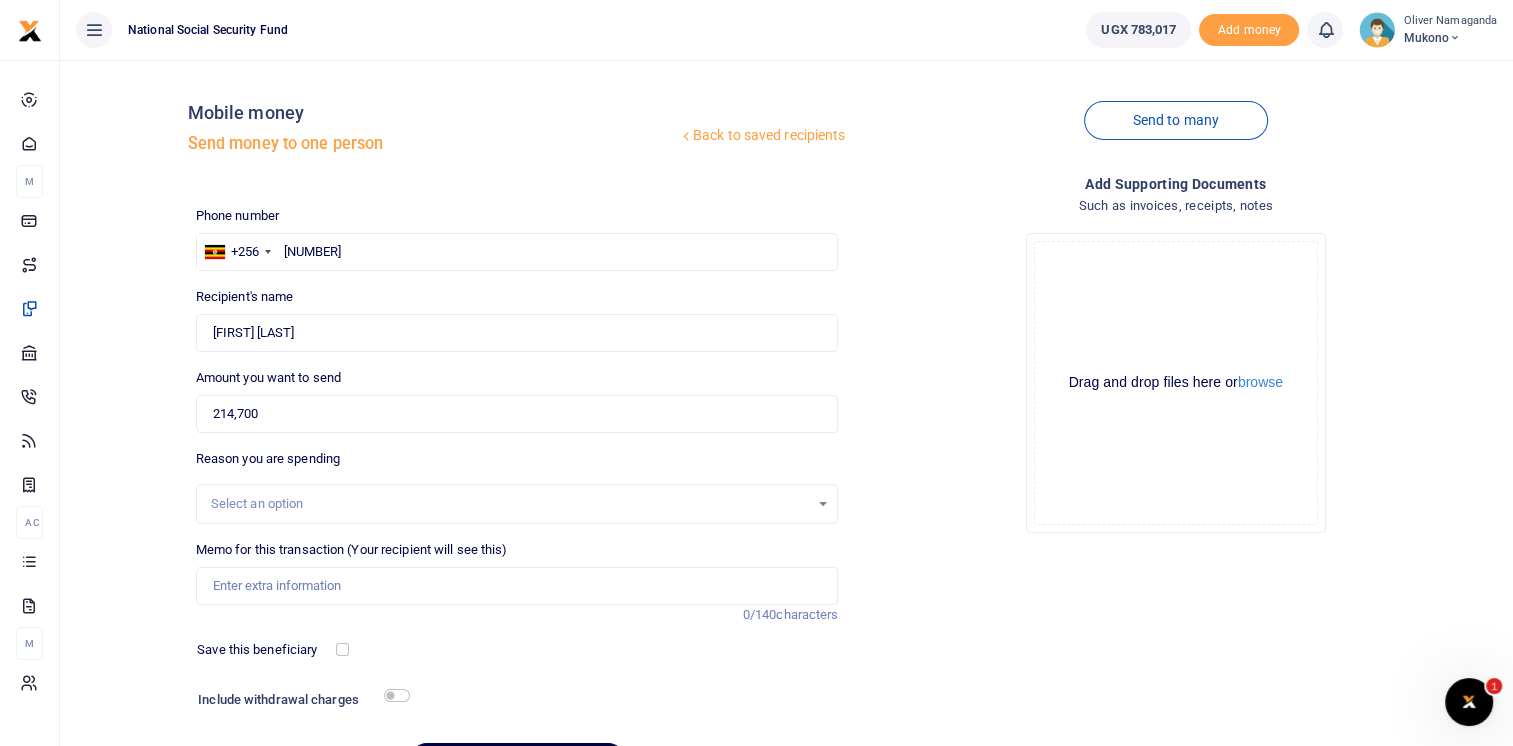 click on "Drop your files here Drag and drop files here or  browse Powered by  Uppy" at bounding box center (1175, 383) 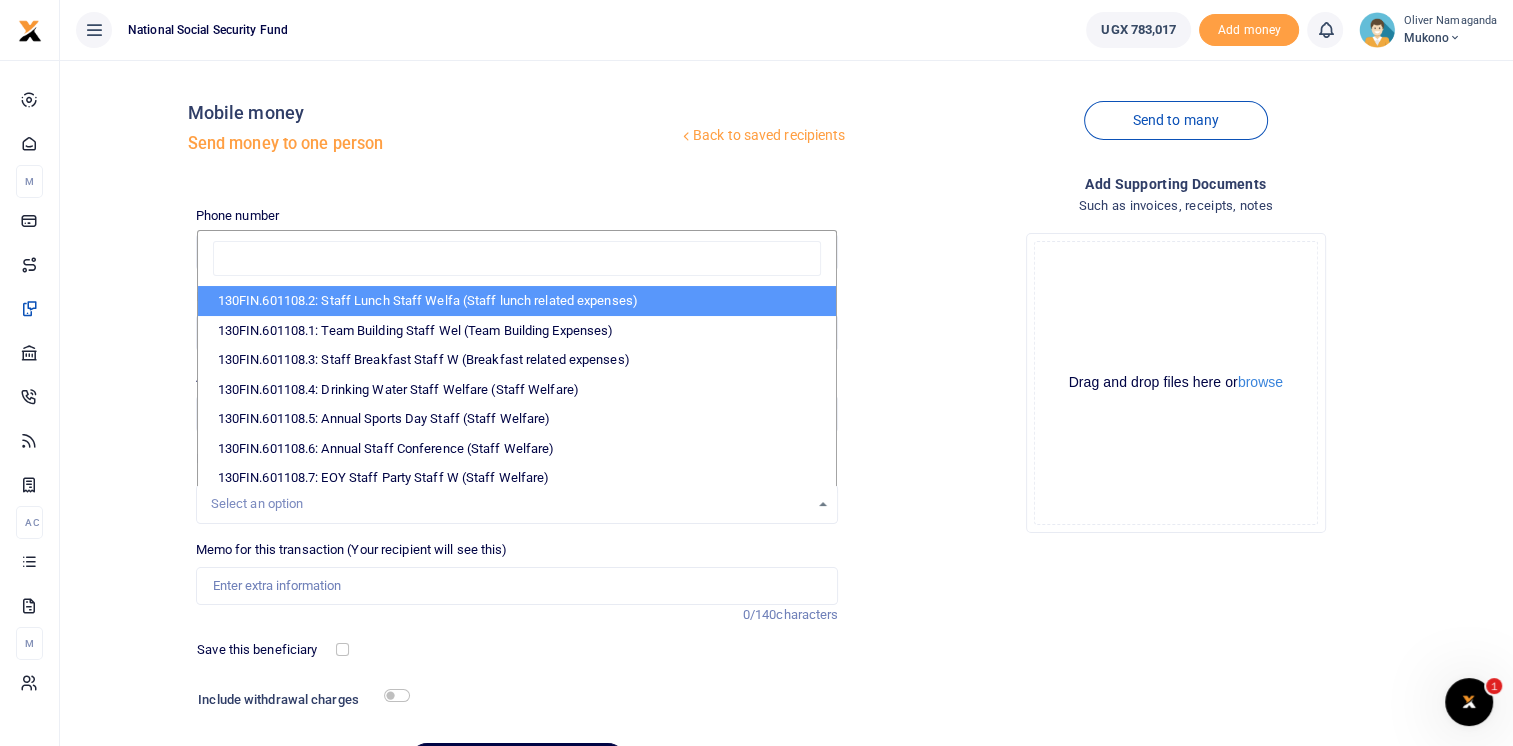click on "130FIN.601108.2: Staff Lunch Staff Welfa (Staff lunch related expenses)" at bounding box center (517, 301) 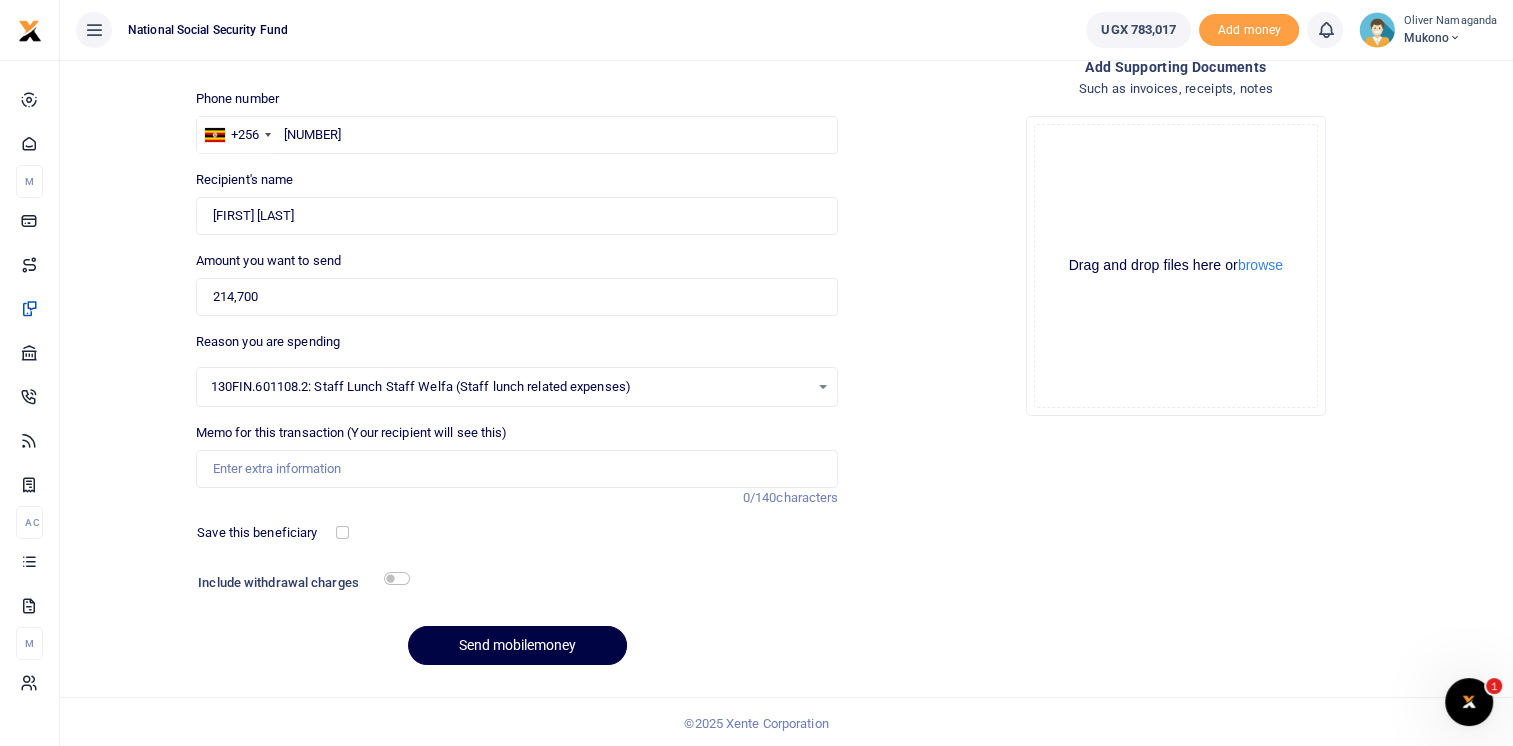 scroll, scrollTop: 119, scrollLeft: 0, axis: vertical 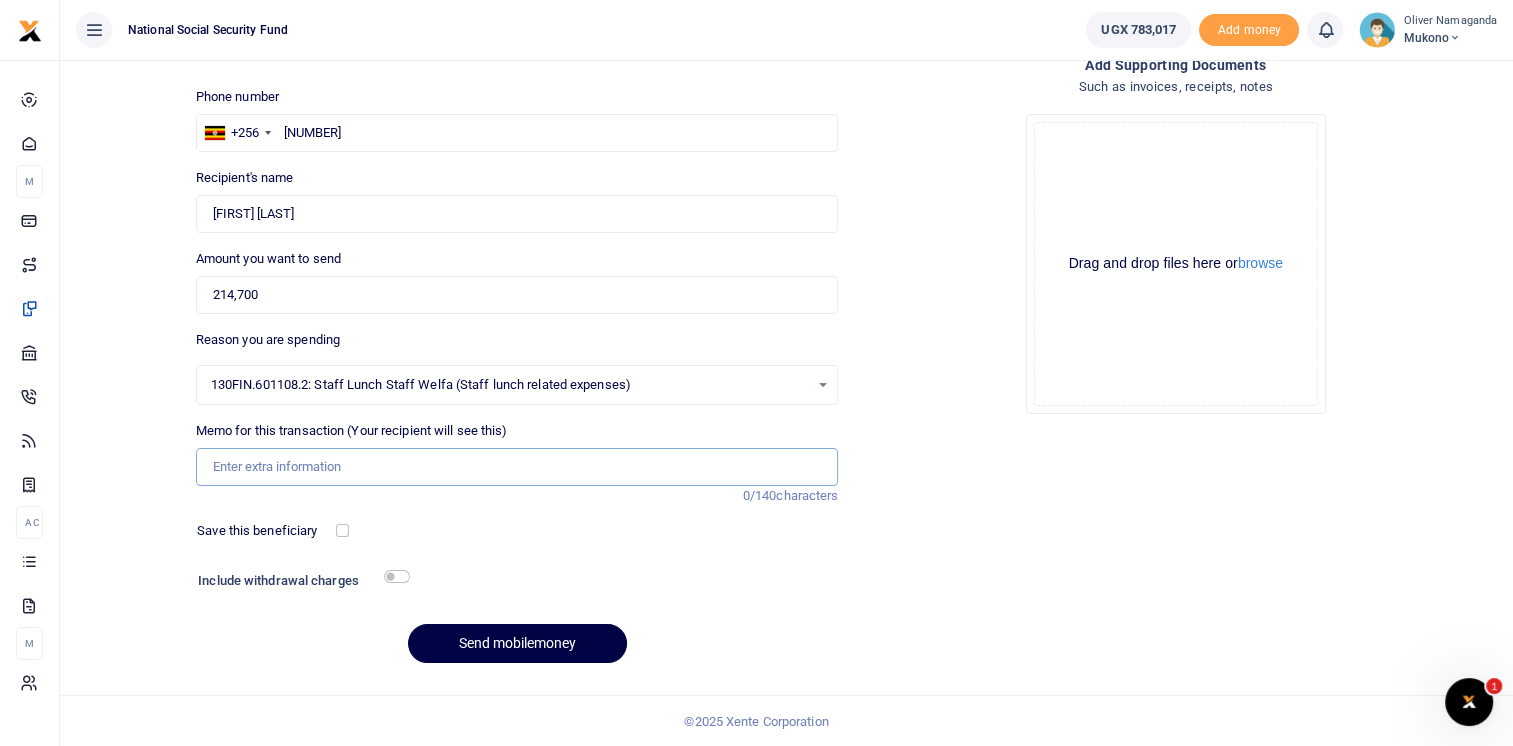 click on "Memo for this transaction (Your recipient will see this)" at bounding box center (517, 467) 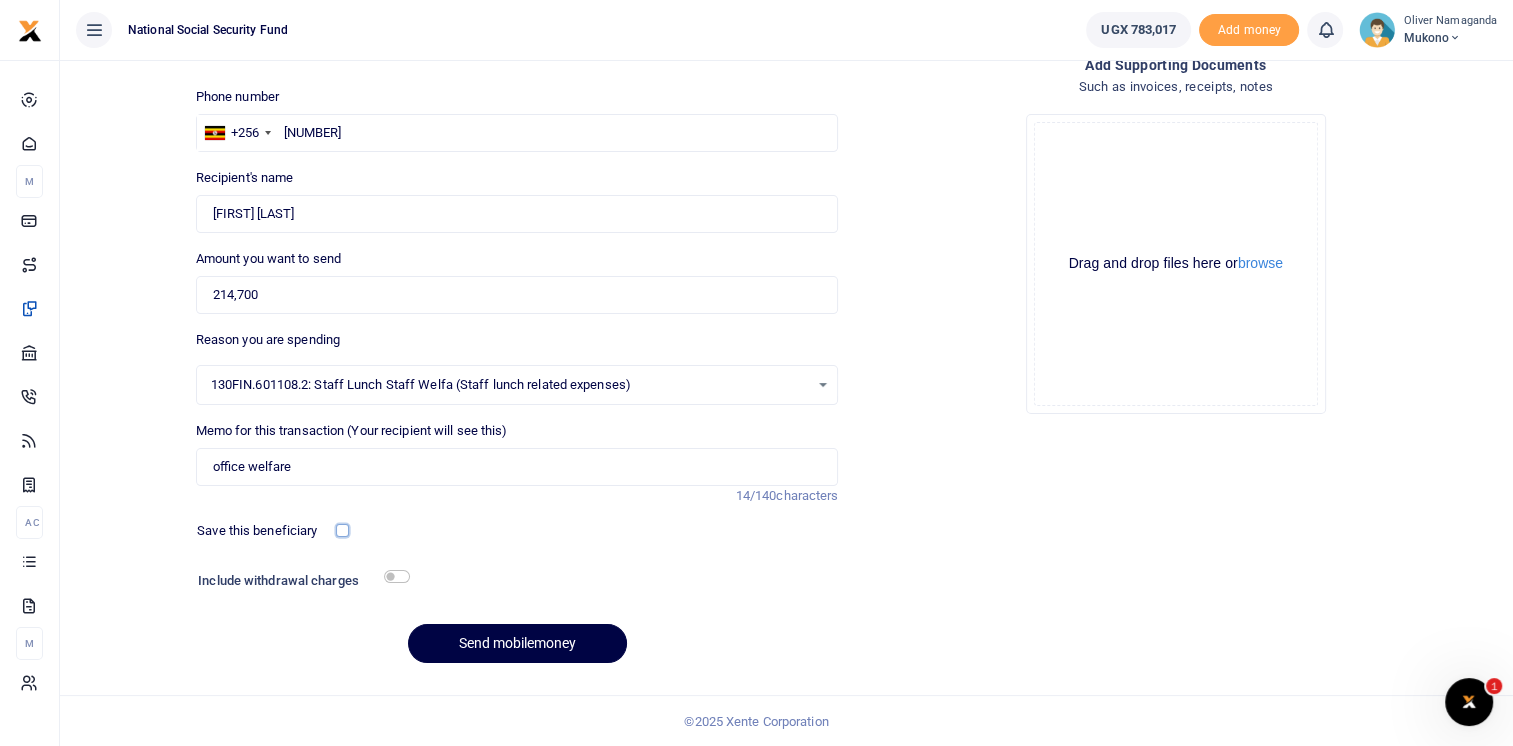 click at bounding box center (342, 530) 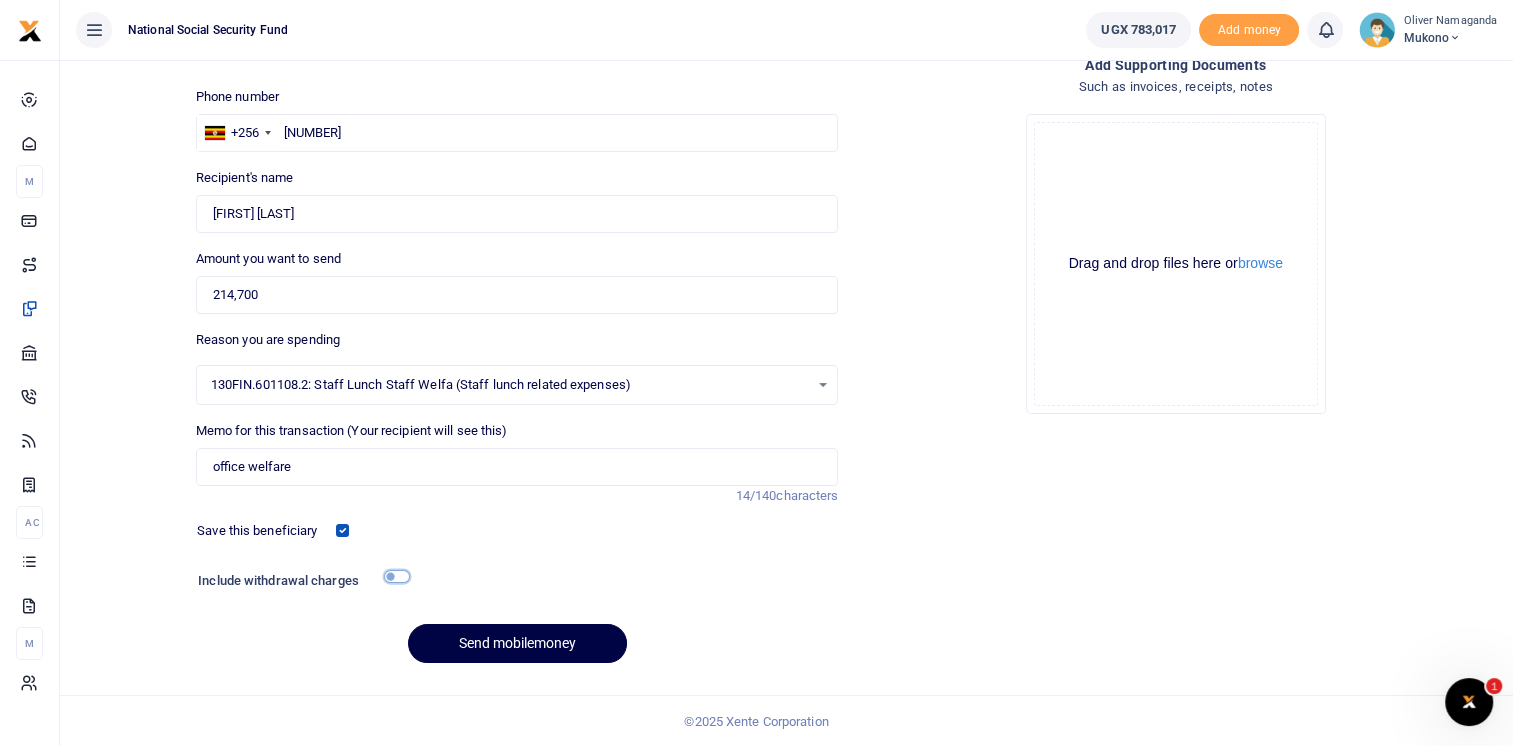 click at bounding box center (397, 576) 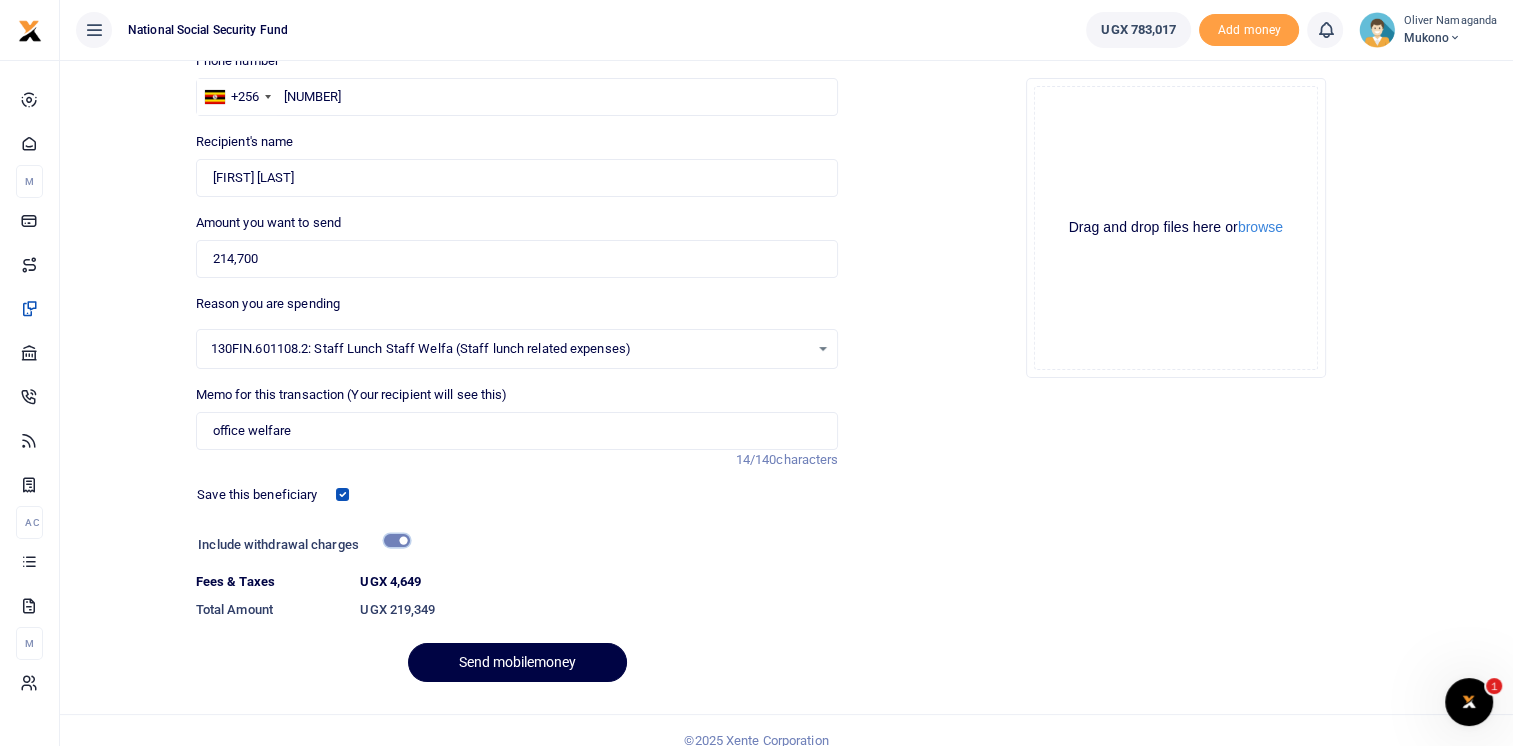 scroll, scrollTop: 174, scrollLeft: 0, axis: vertical 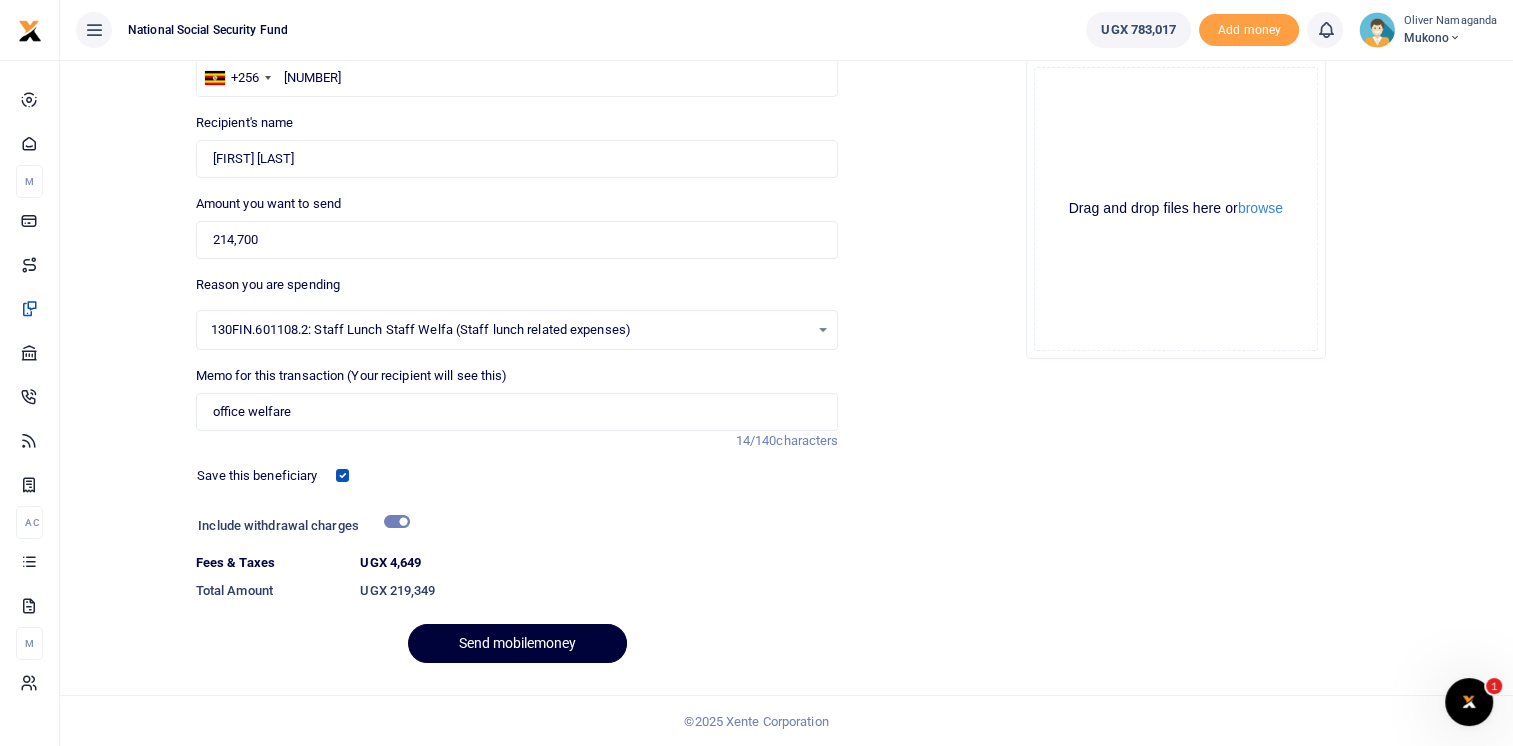 click on "Send mobilemoney" at bounding box center (517, 643) 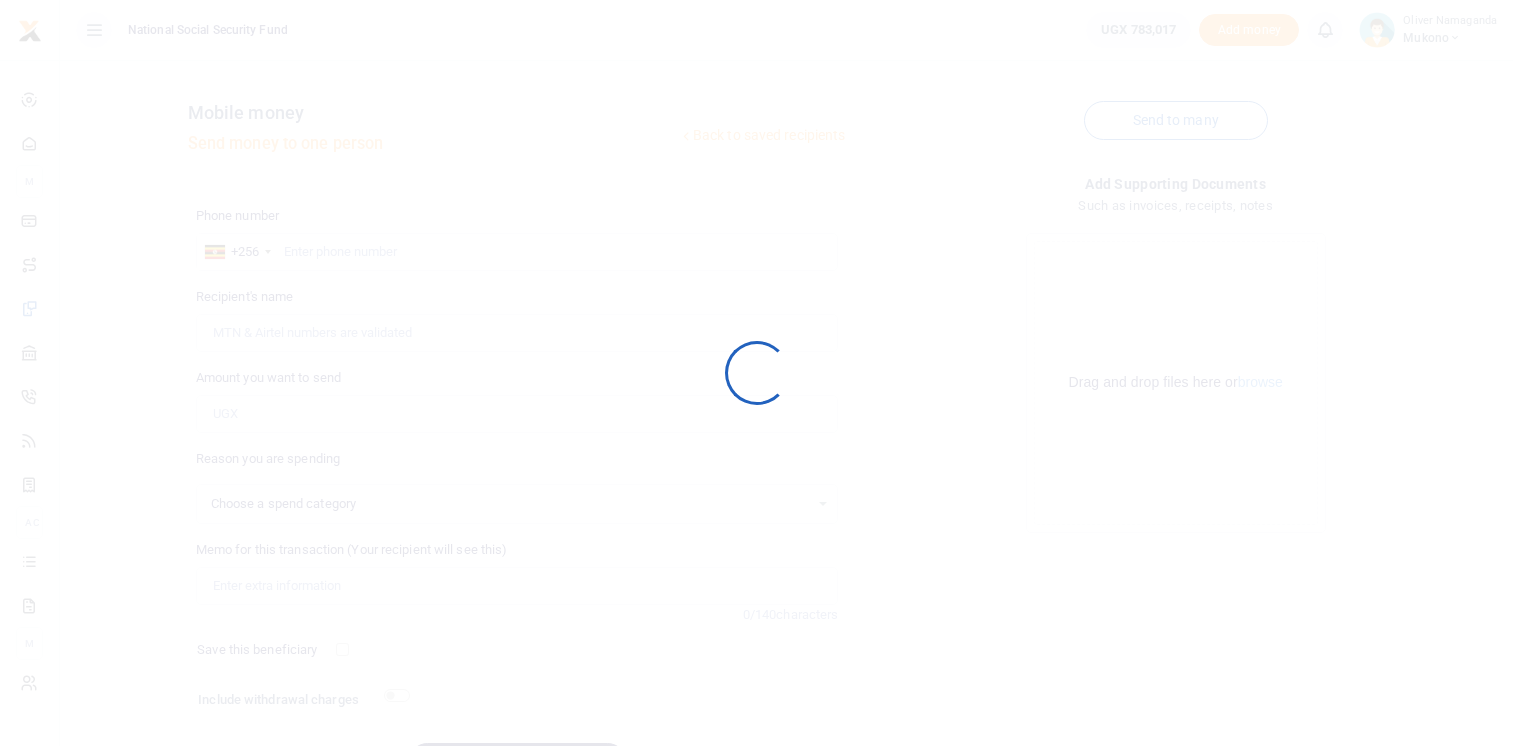 scroll, scrollTop: 0, scrollLeft: 0, axis: both 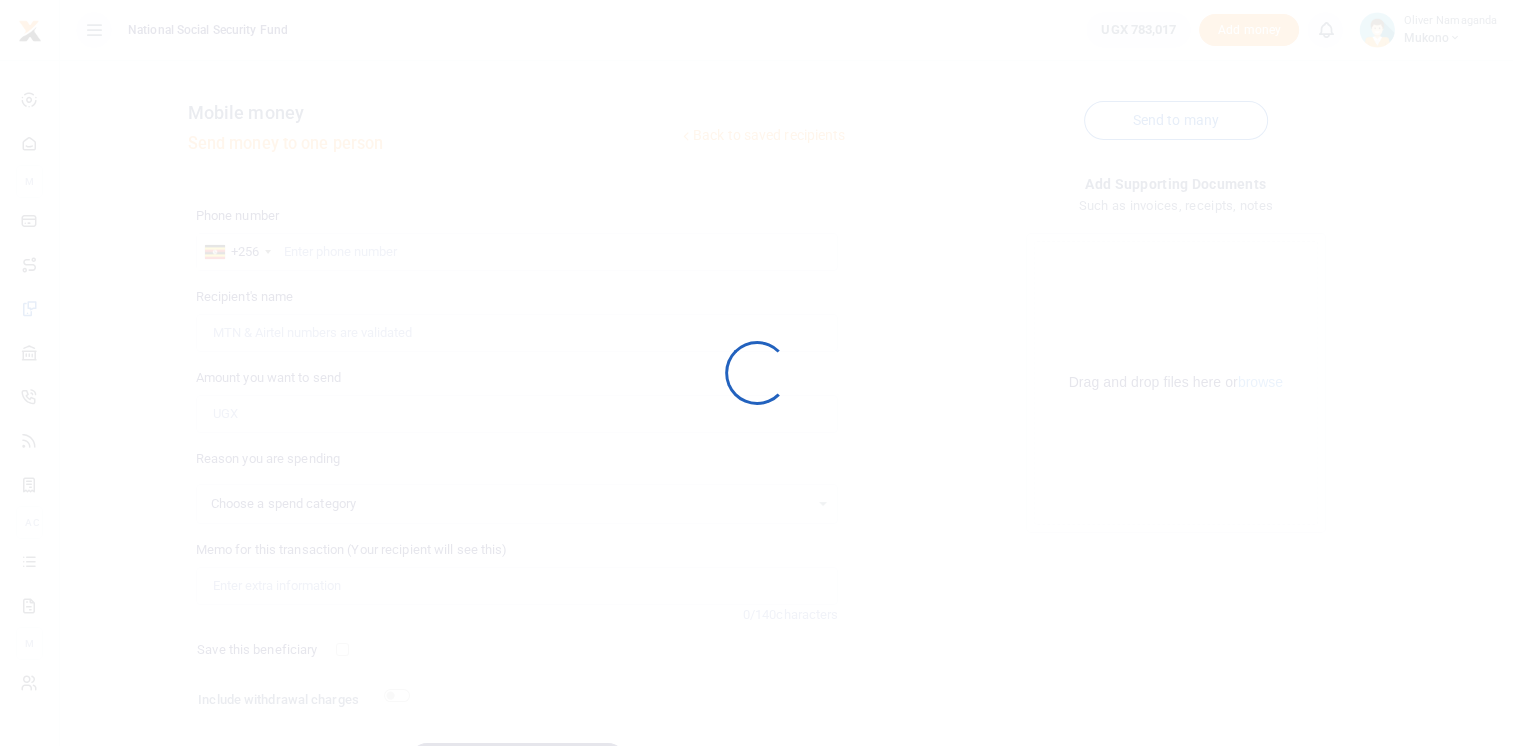 select 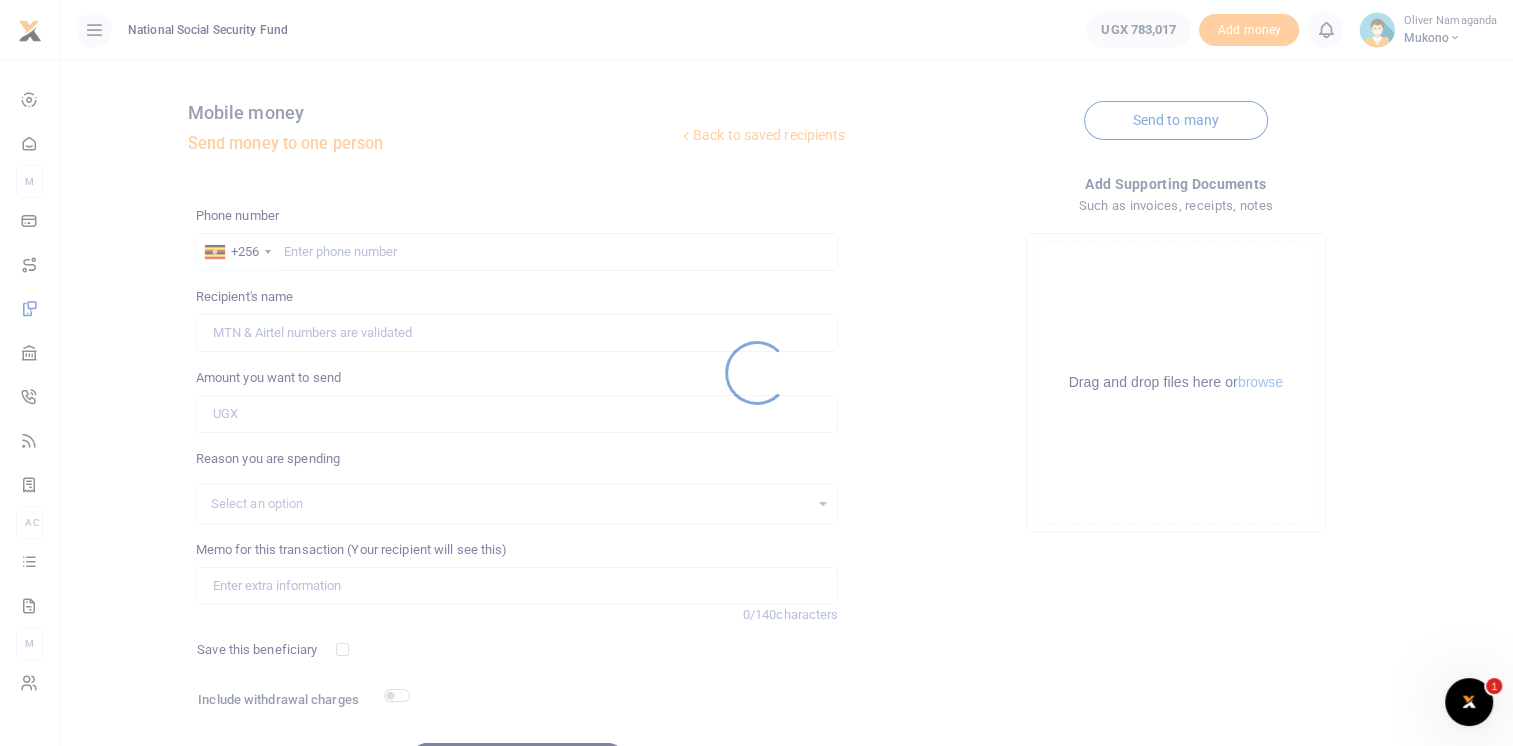 scroll, scrollTop: 0, scrollLeft: 0, axis: both 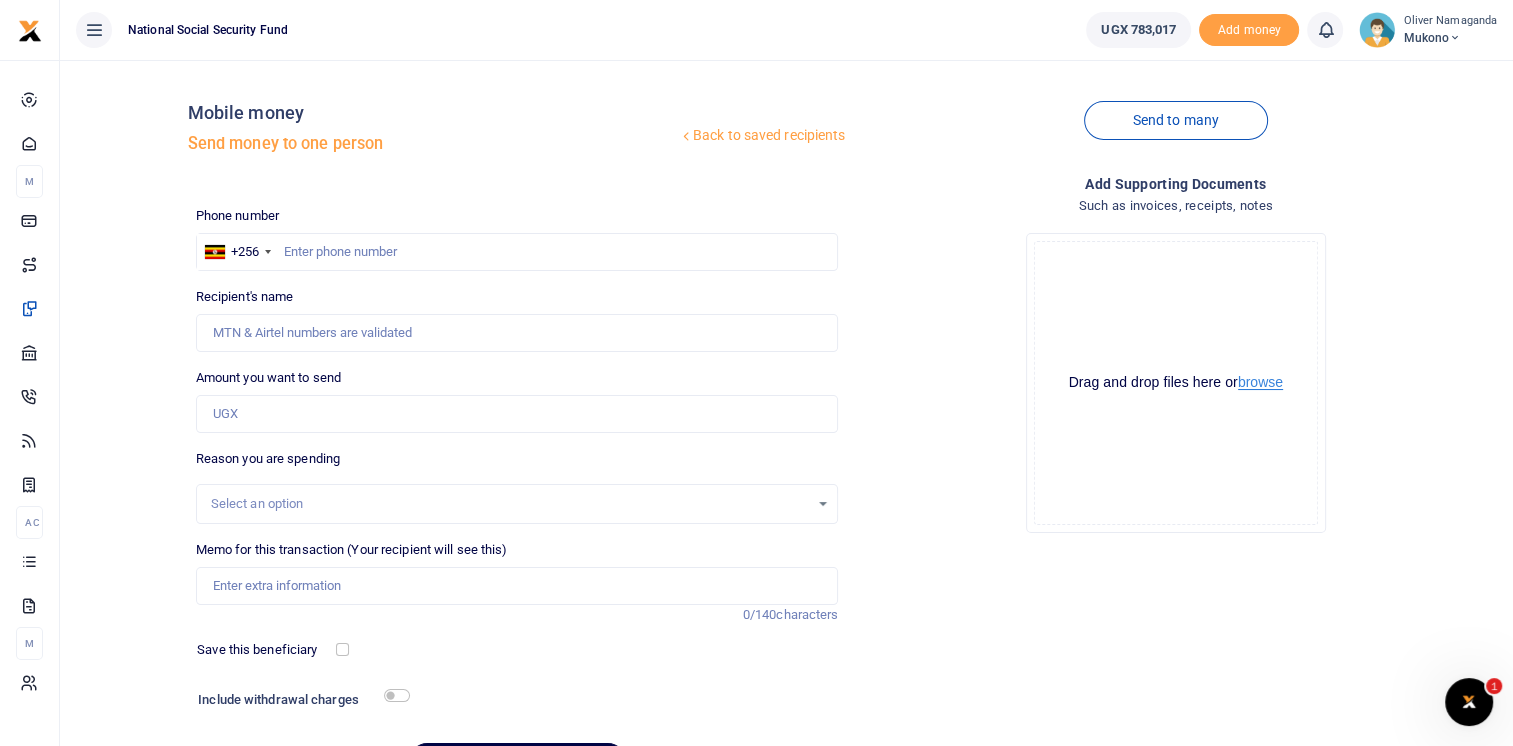 click on "browse" at bounding box center [1260, 382] 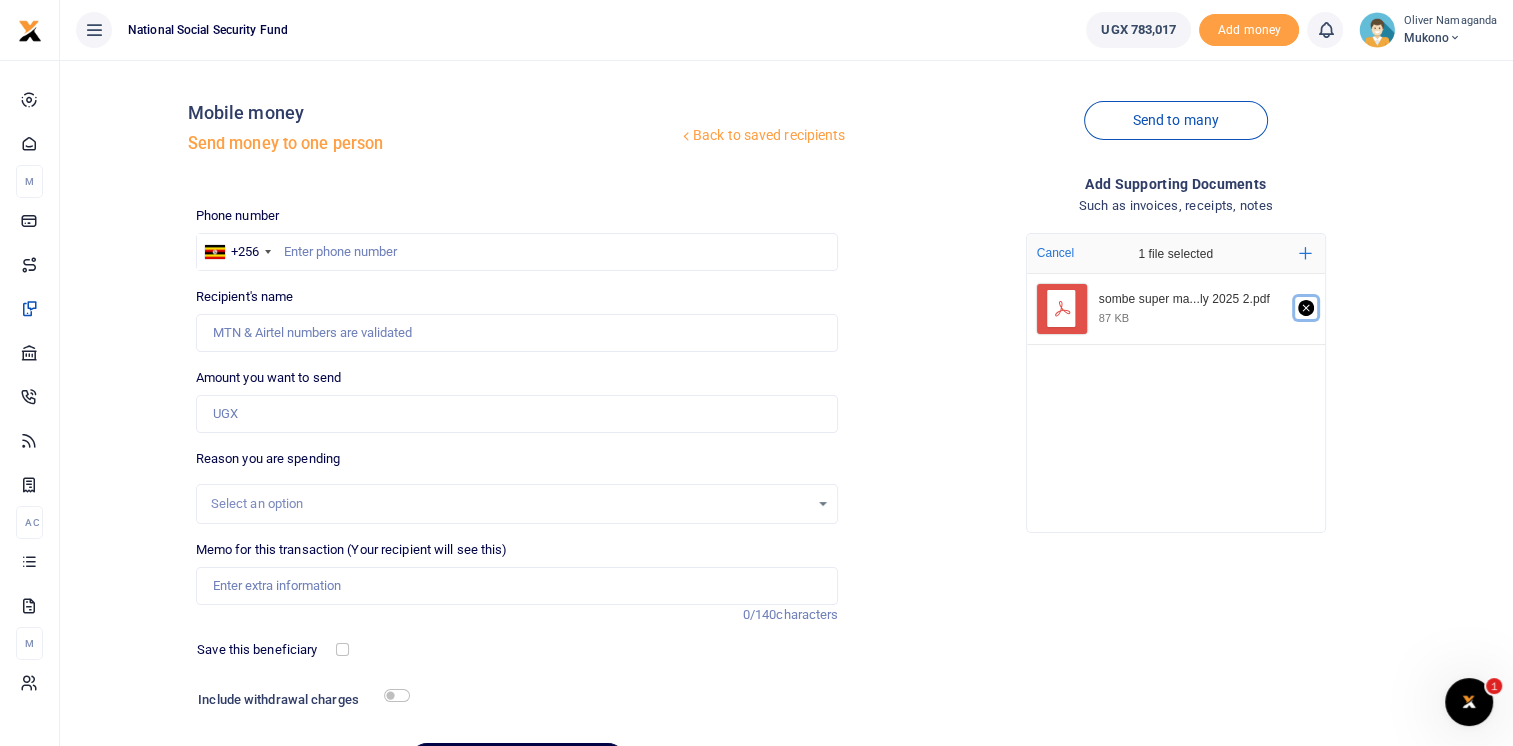 click 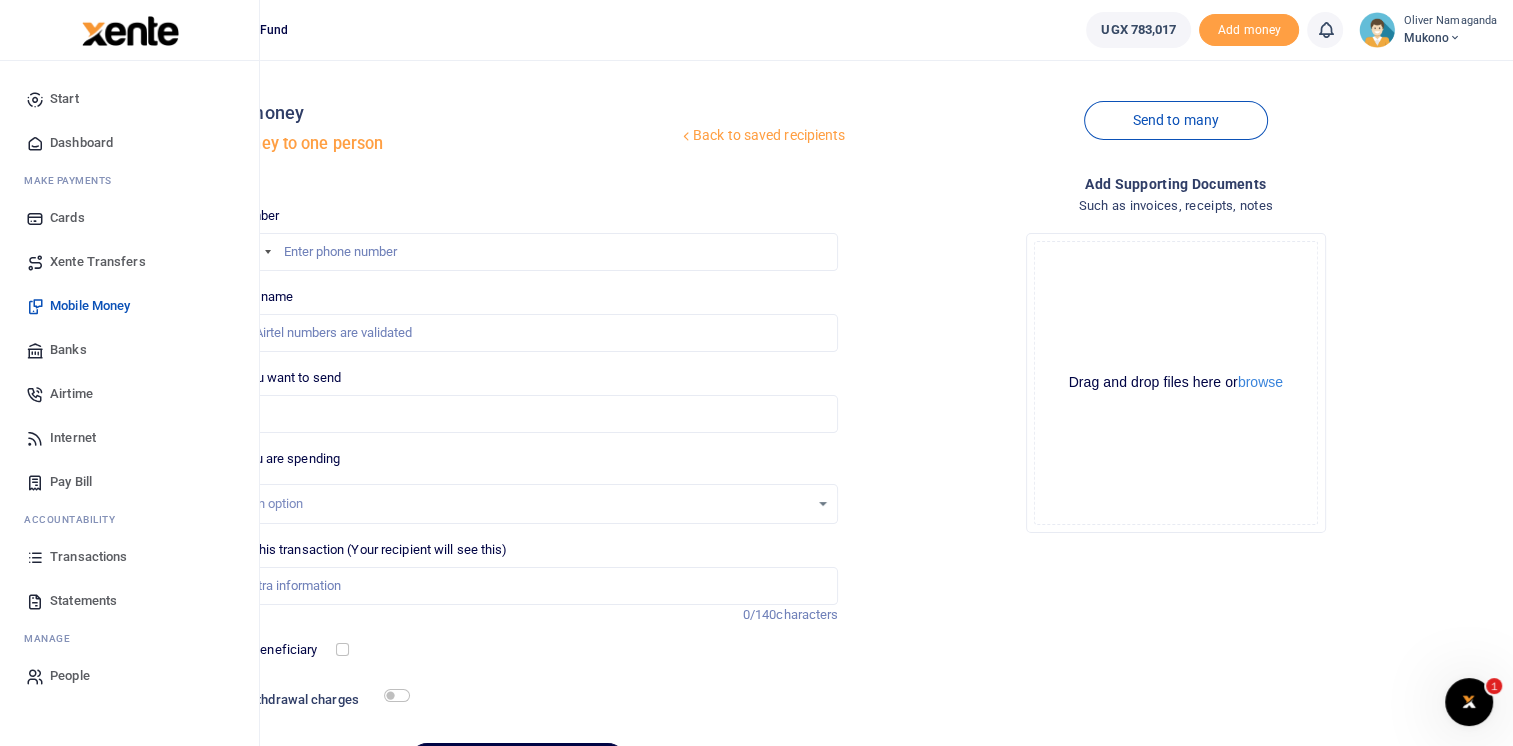 click on "Transactions" at bounding box center [88, 557] 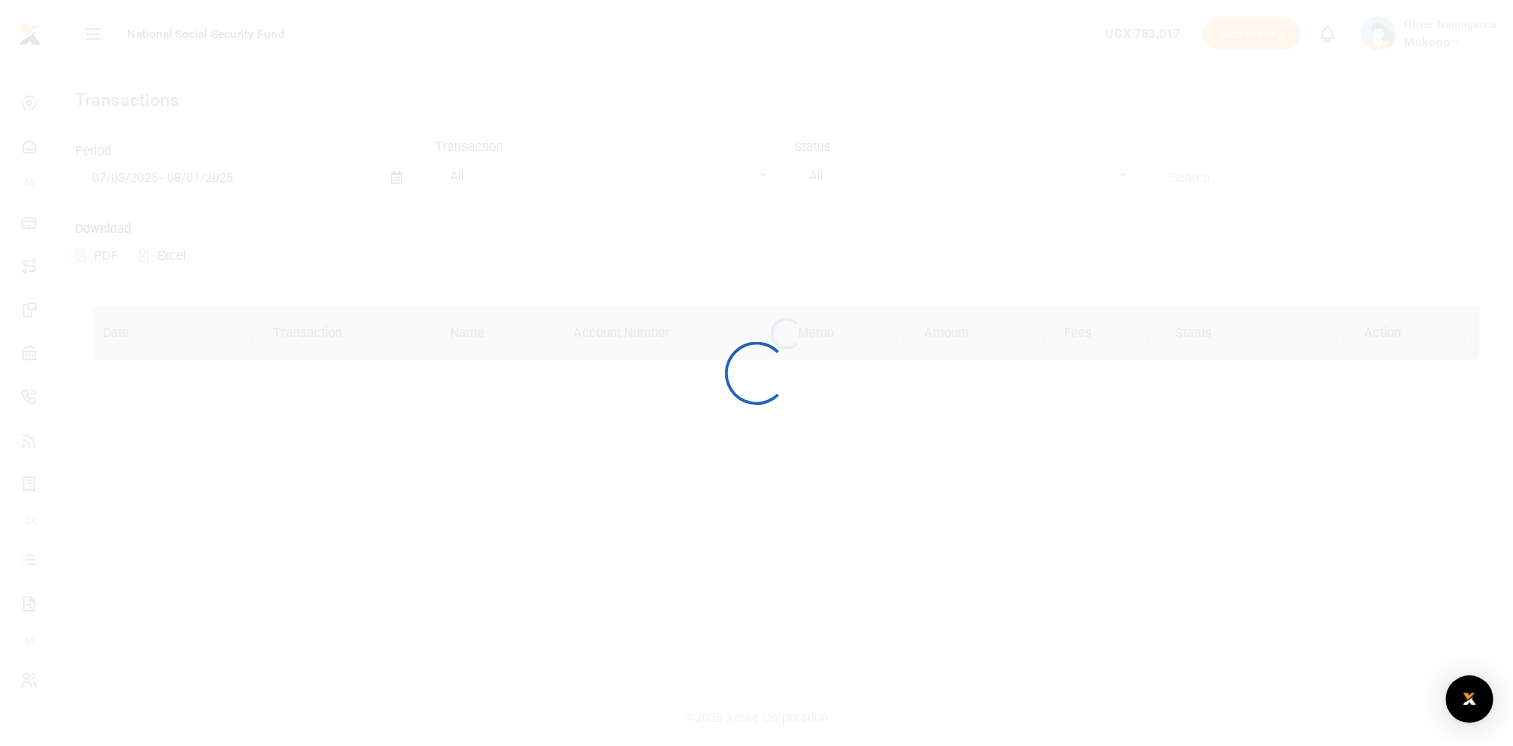 scroll, scrollTop: 0, scrollLeft: 0, axis: both 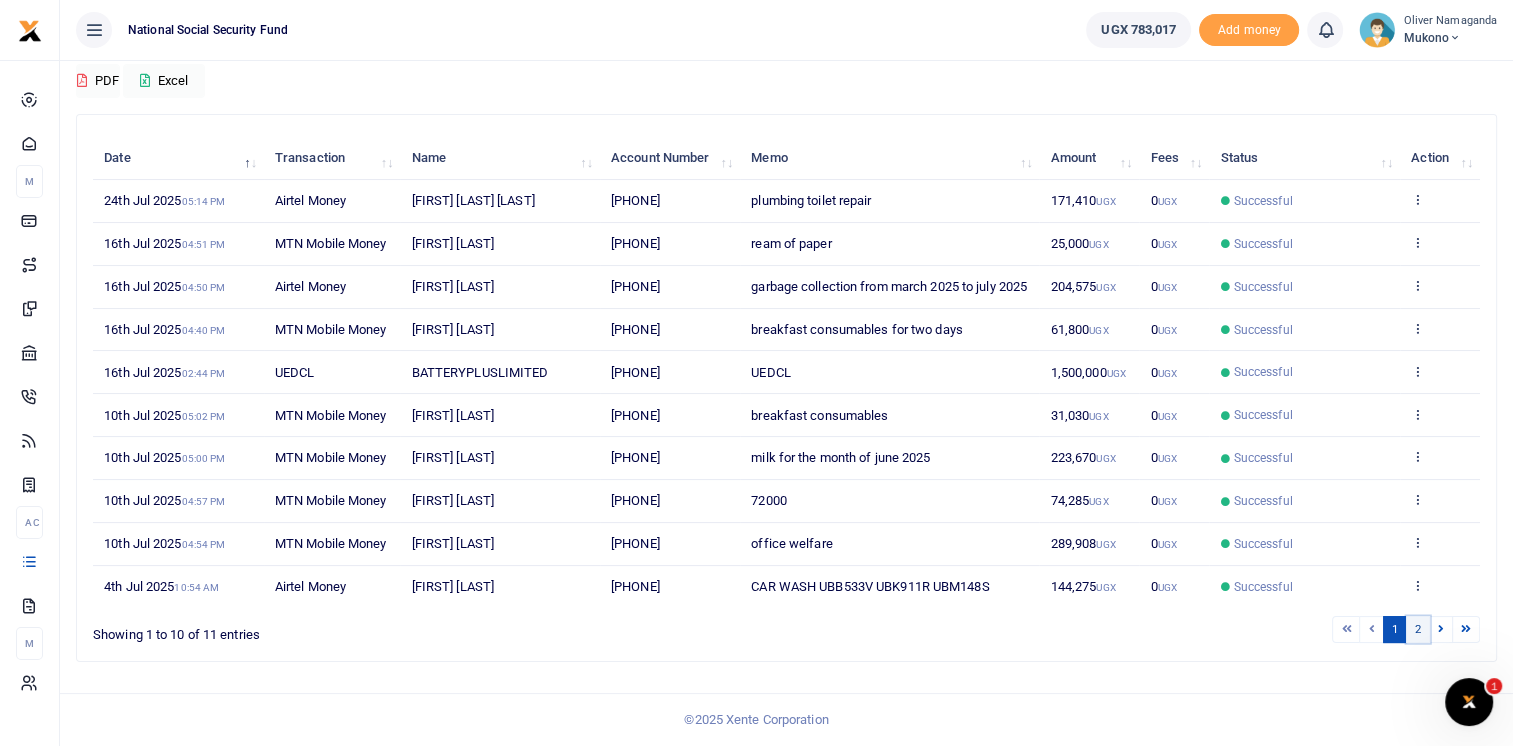 click on "2" at bounding box center [1418, 629] 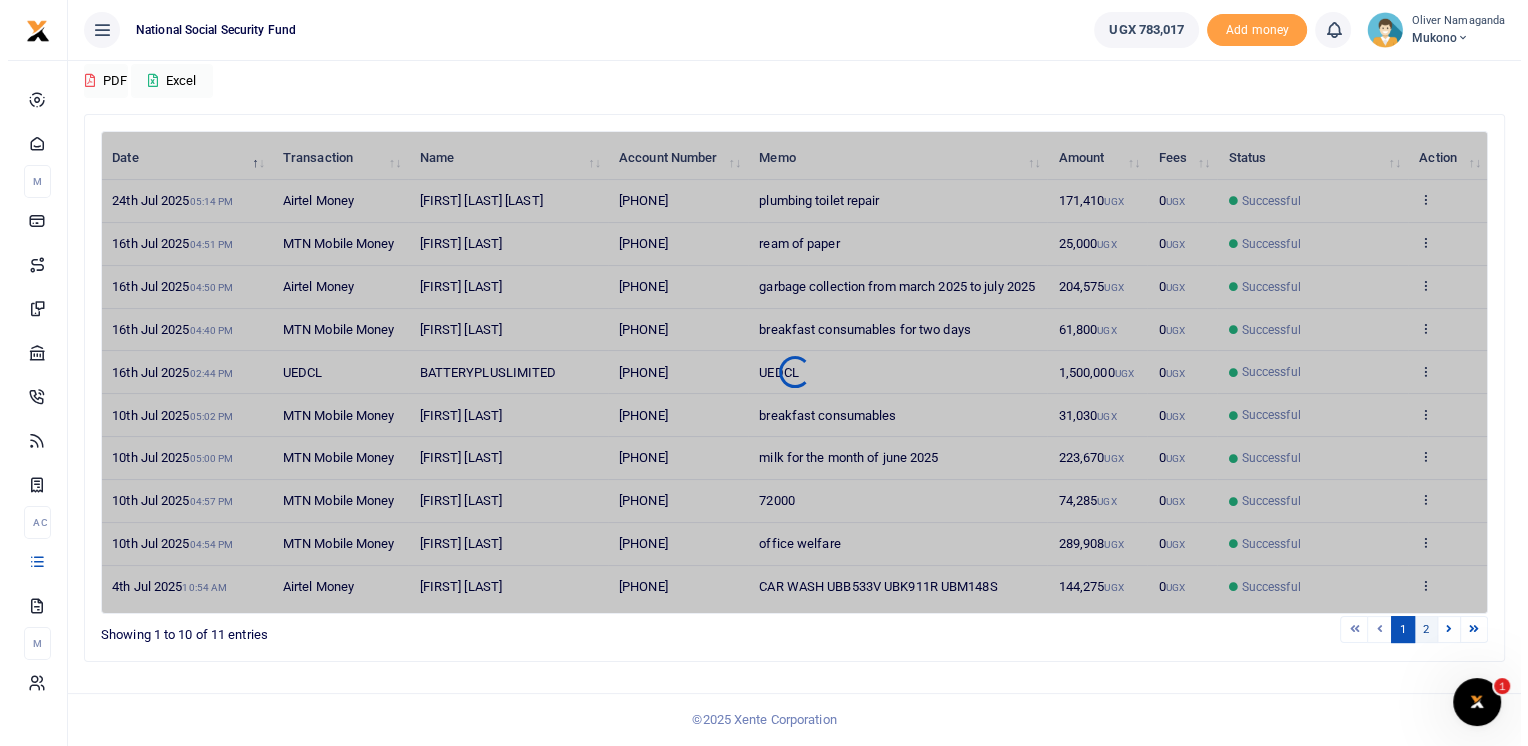 scroll, scrollTop: 0, scrollLeft: 0, axis: both 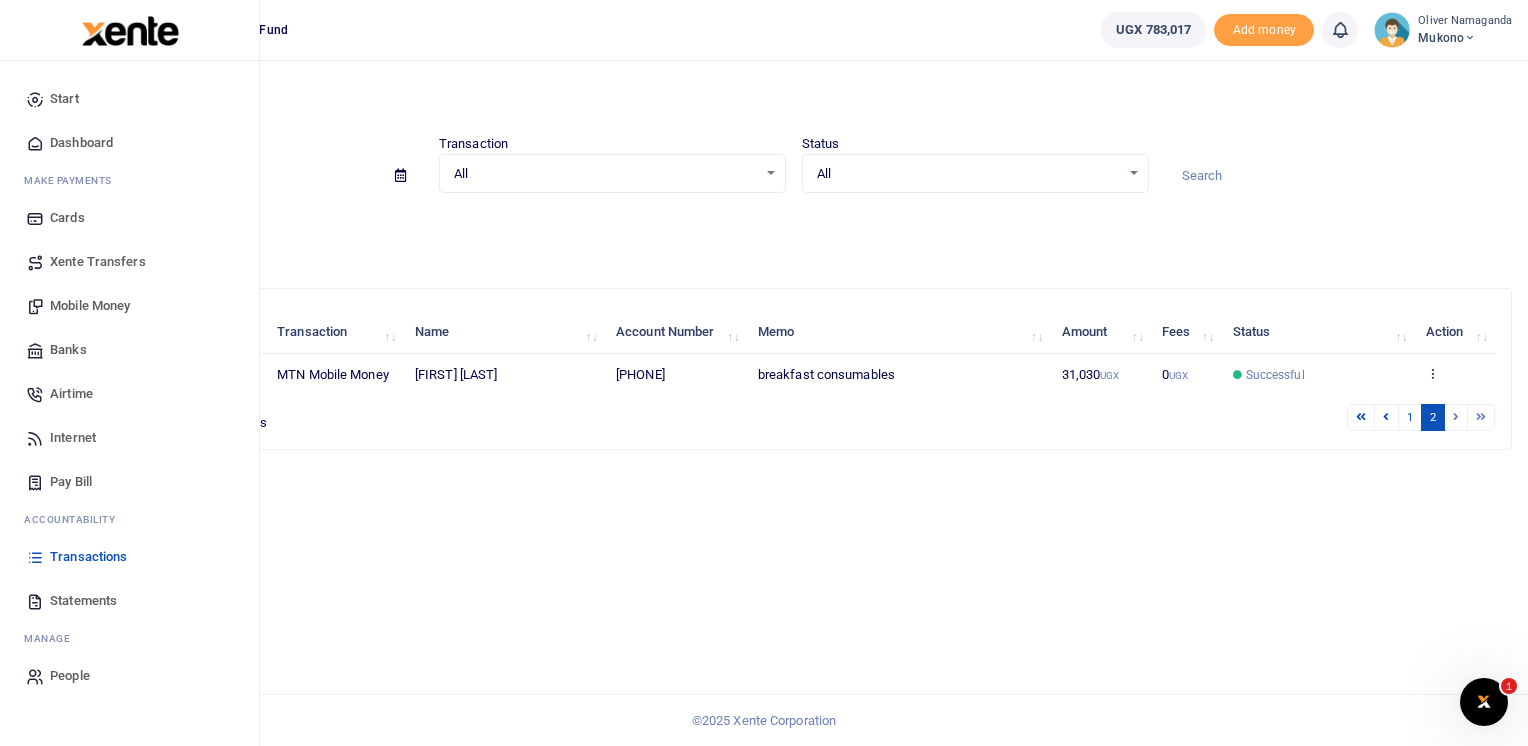 click on "Transactions" at bounding box center [88, 557] 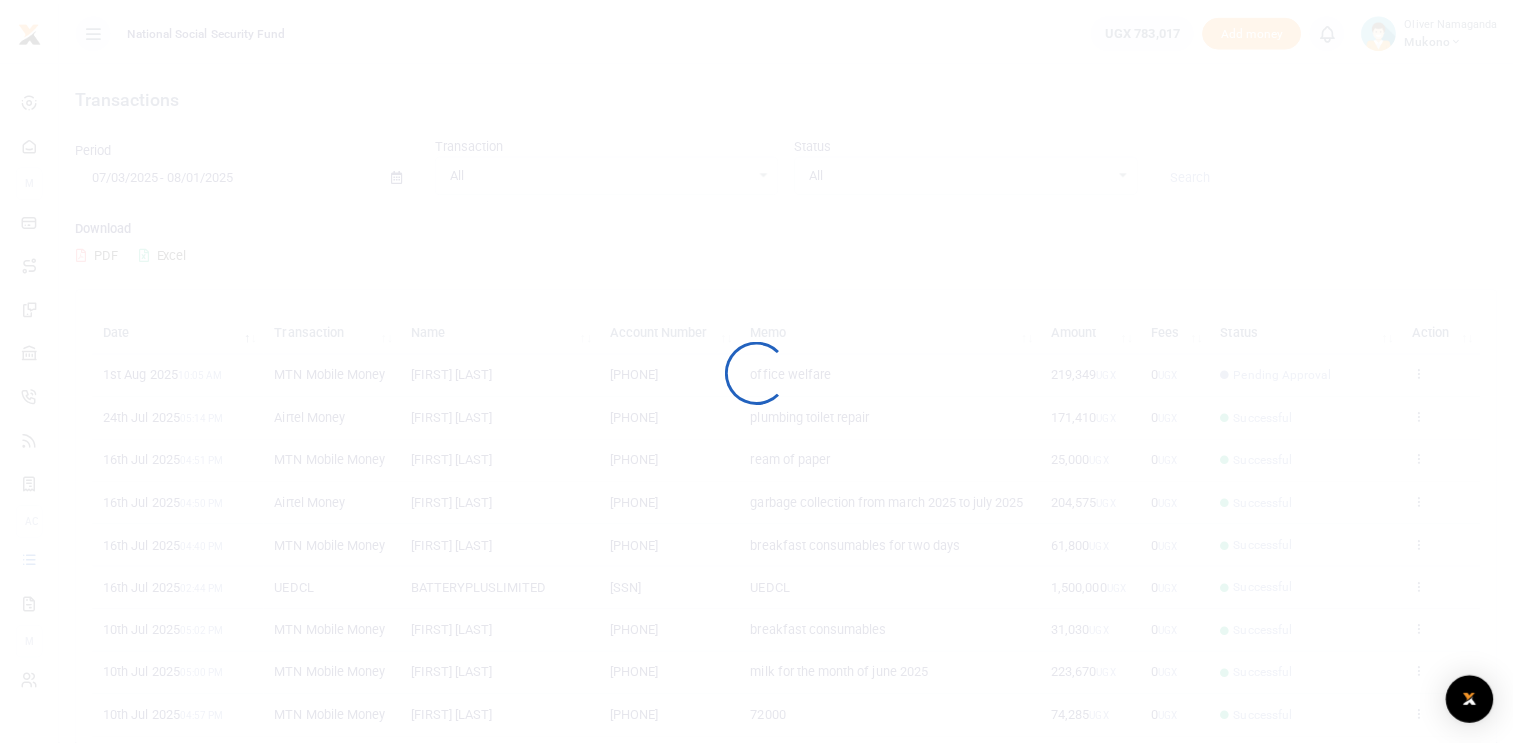 scroll, scrollTop: 0, scrollLeft: 0, axis: both 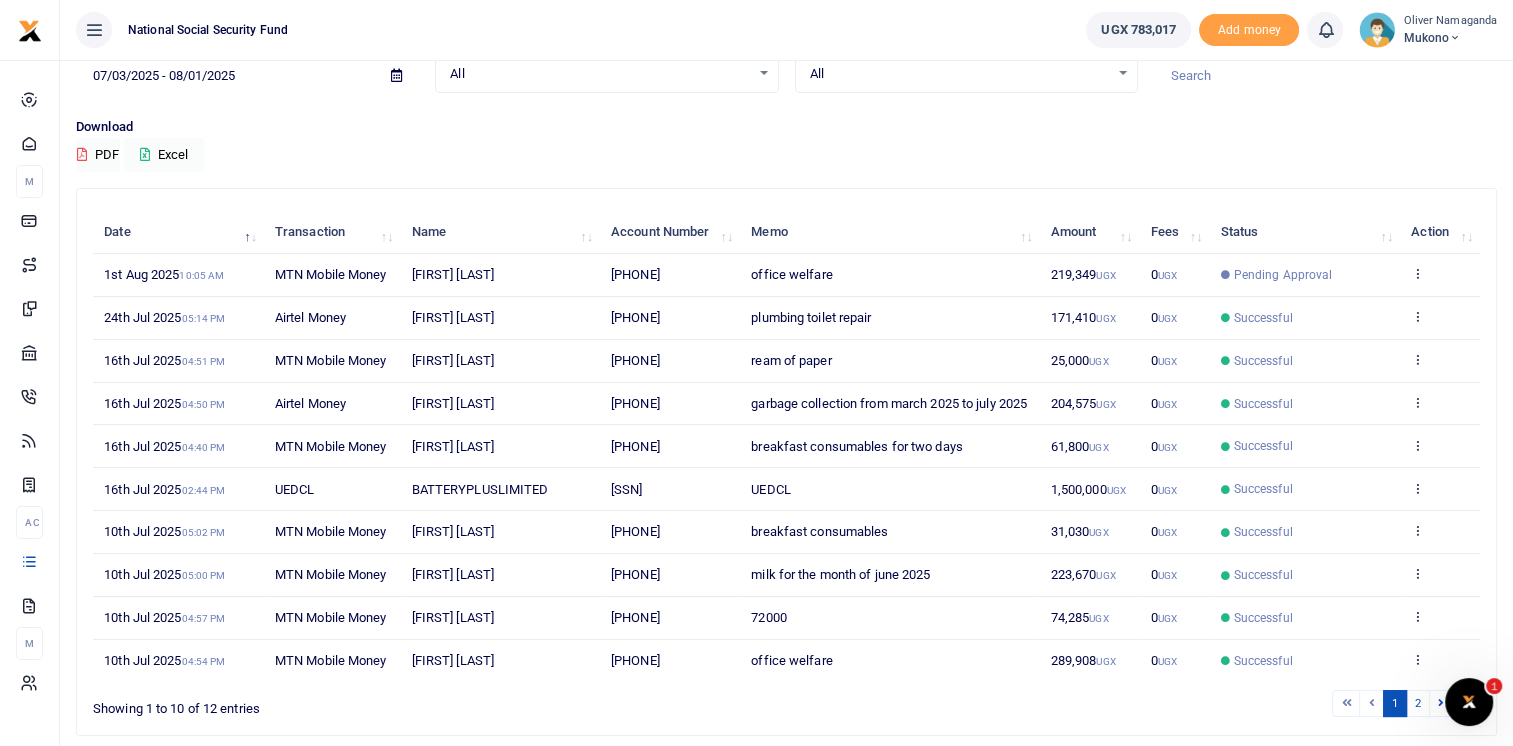 click on "1st Aug 2025  10:05 AM" at bounding box center (164, 274) 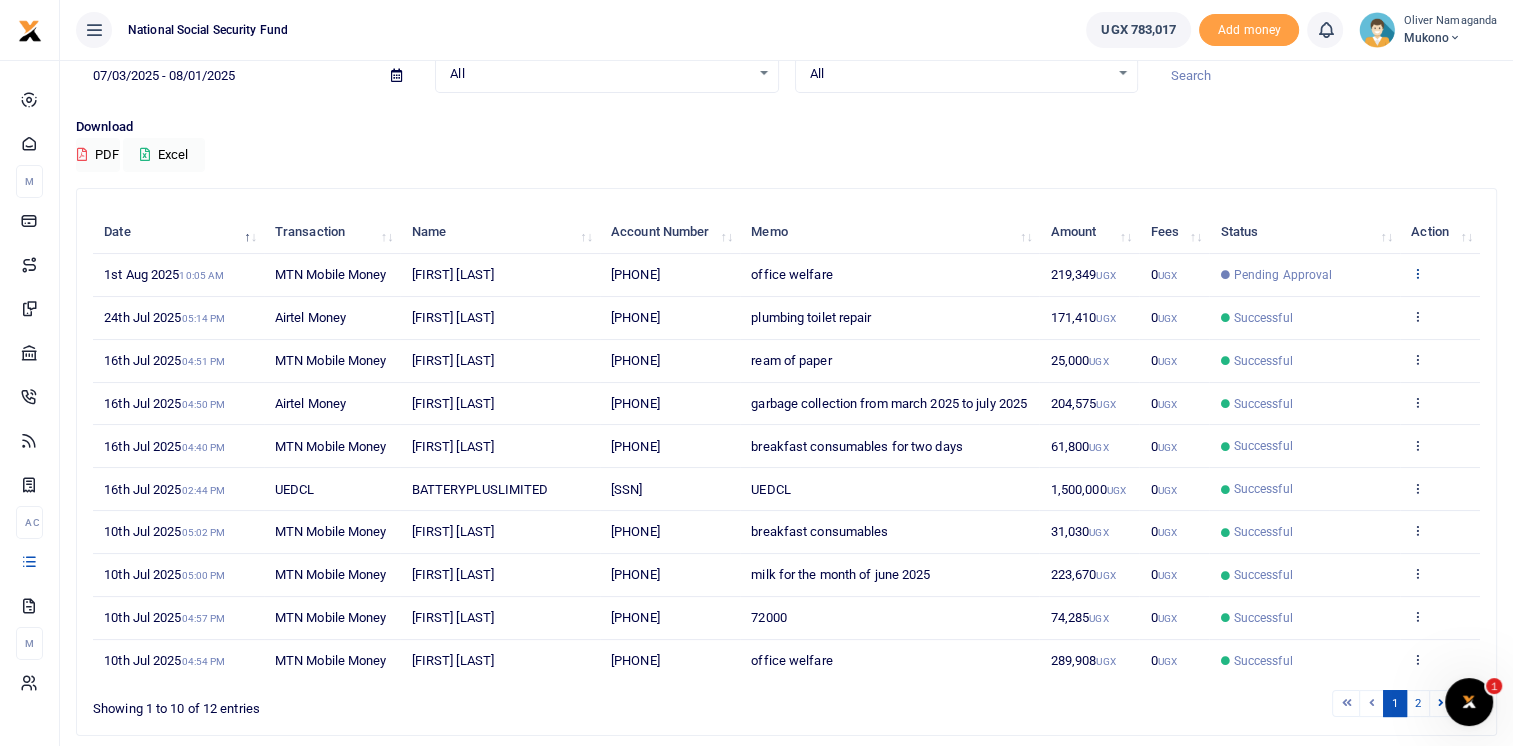 click at bounding box center [1417, 273] 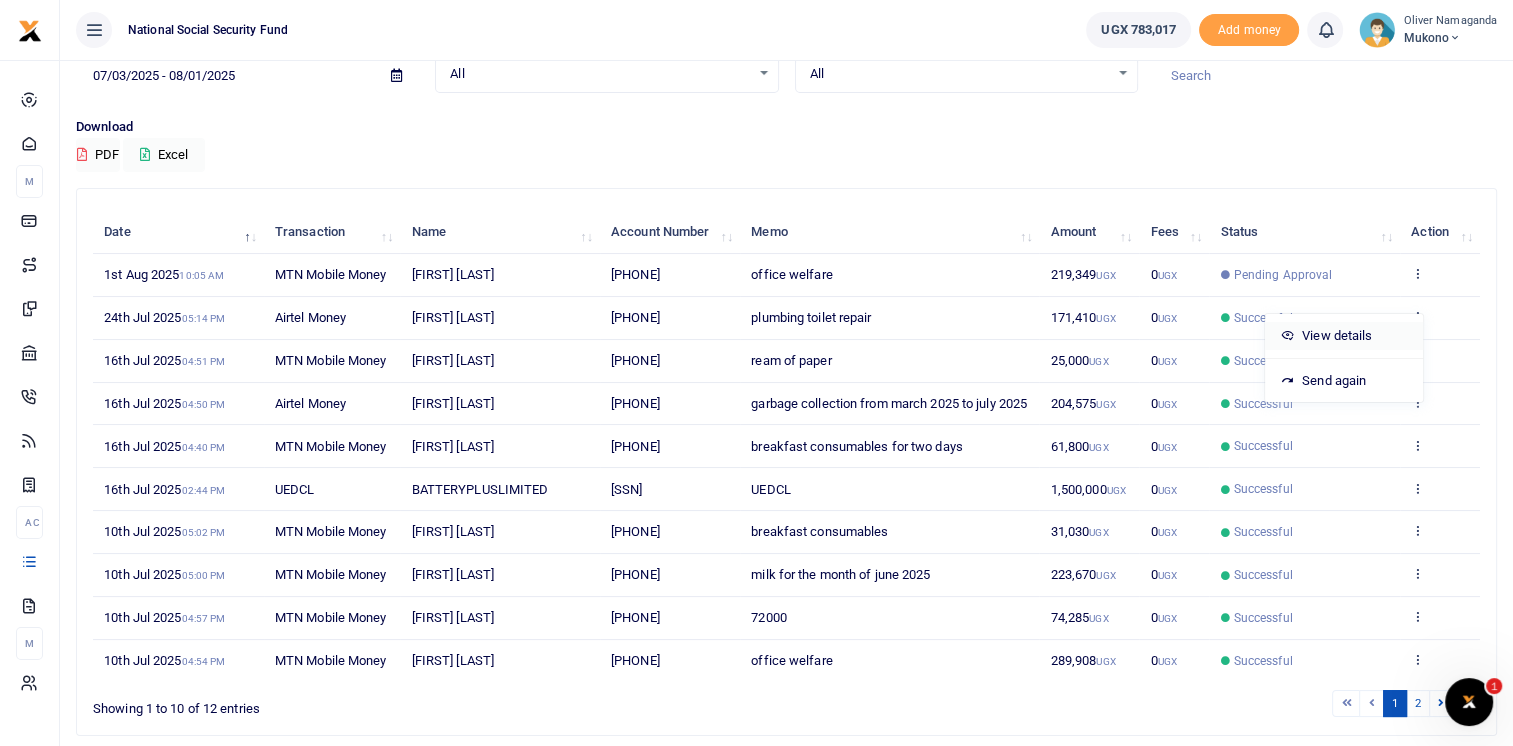 click on "View details" at bounding box center (1344, 336) 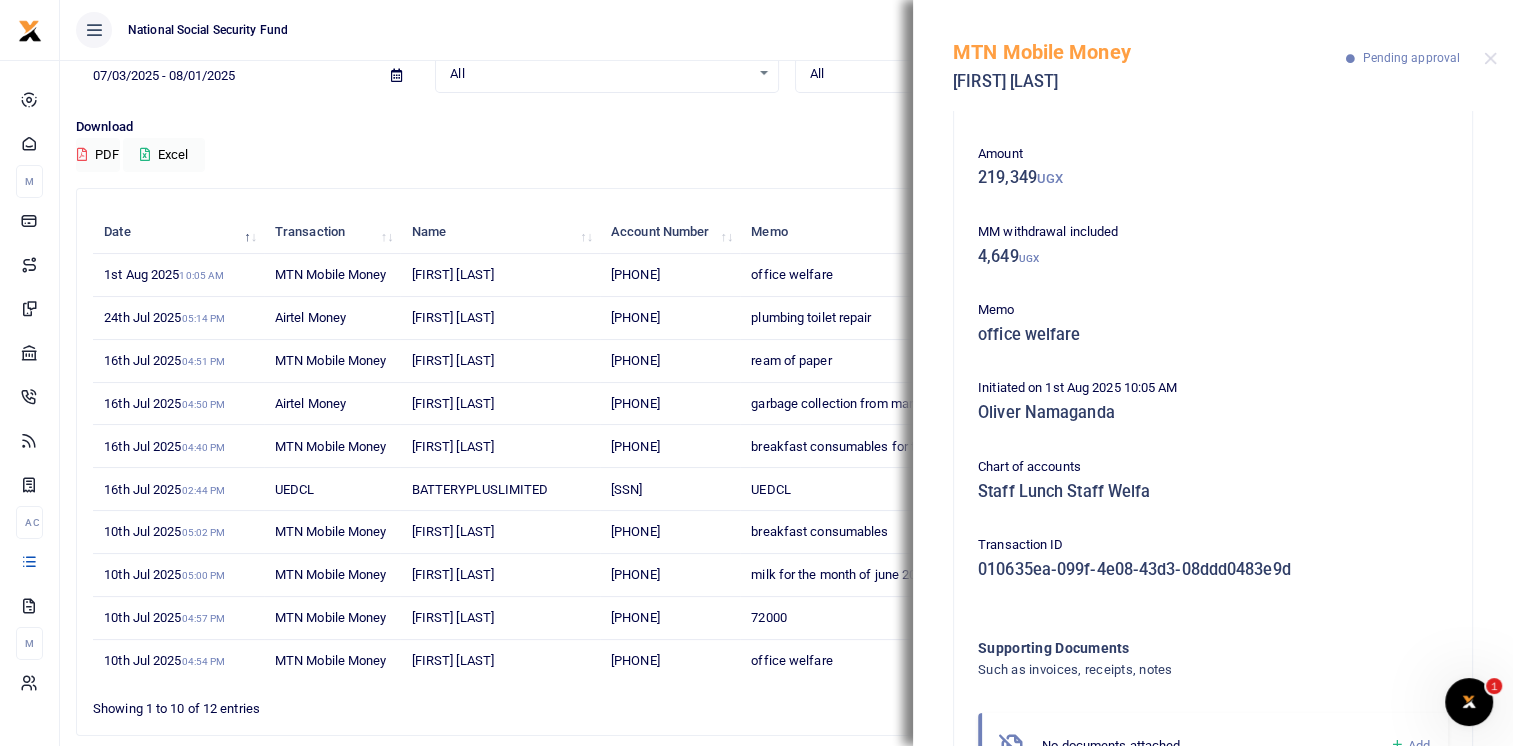 scroll, scrollTop: 171, scrollLeft: 0, axis: vertical 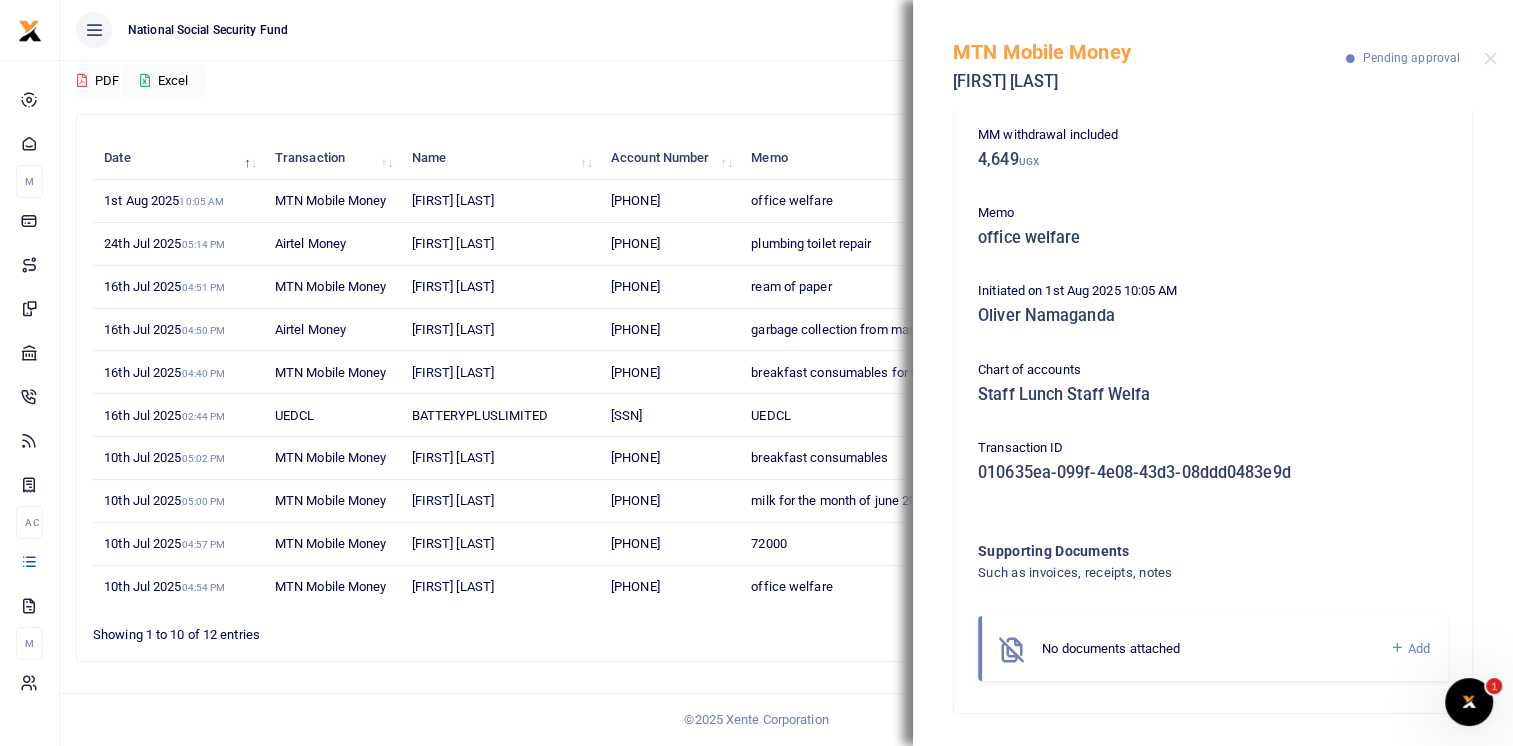 click on "Add" at bounding box center (1419, 648) 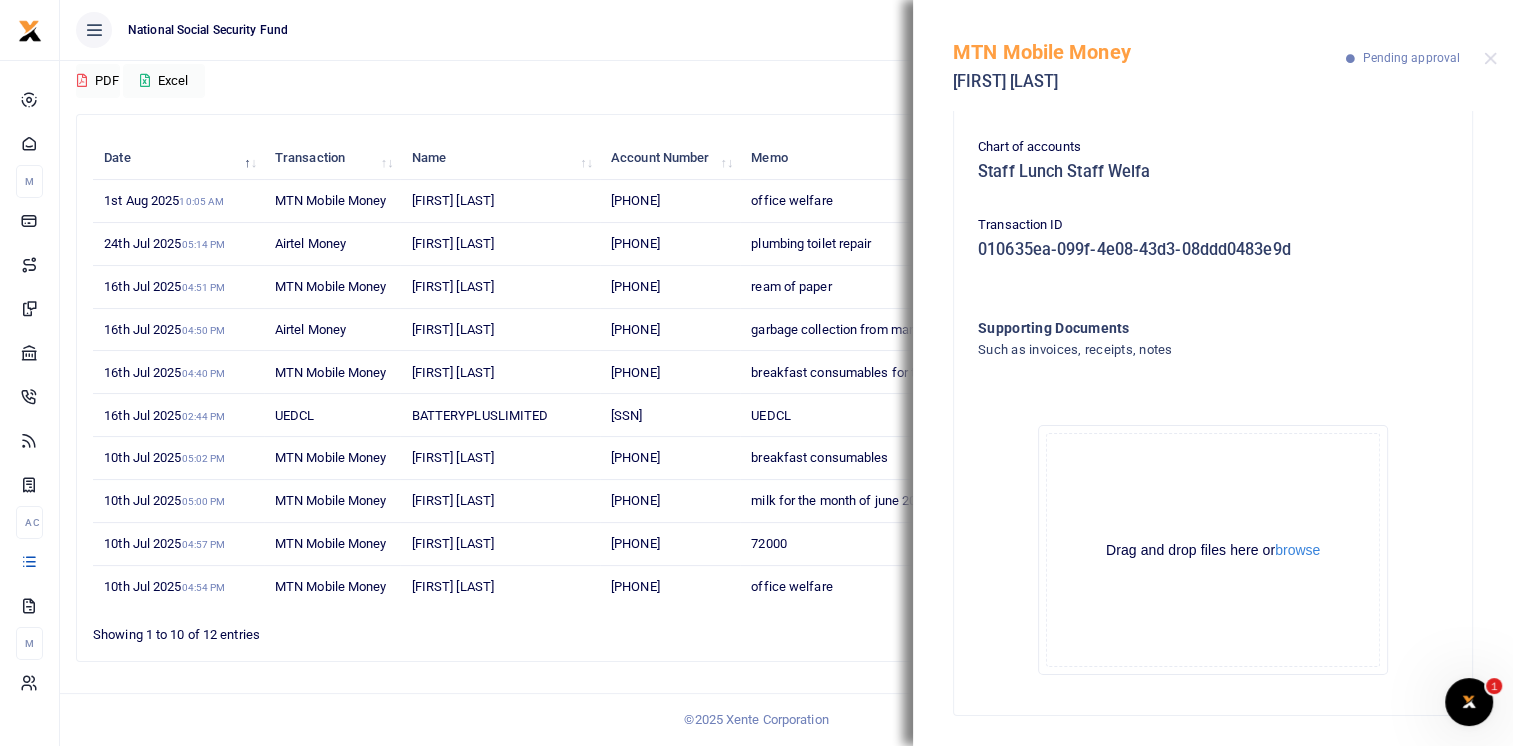 scroll, scrollTop: 396, scrollLeft: 0, axis: vertical 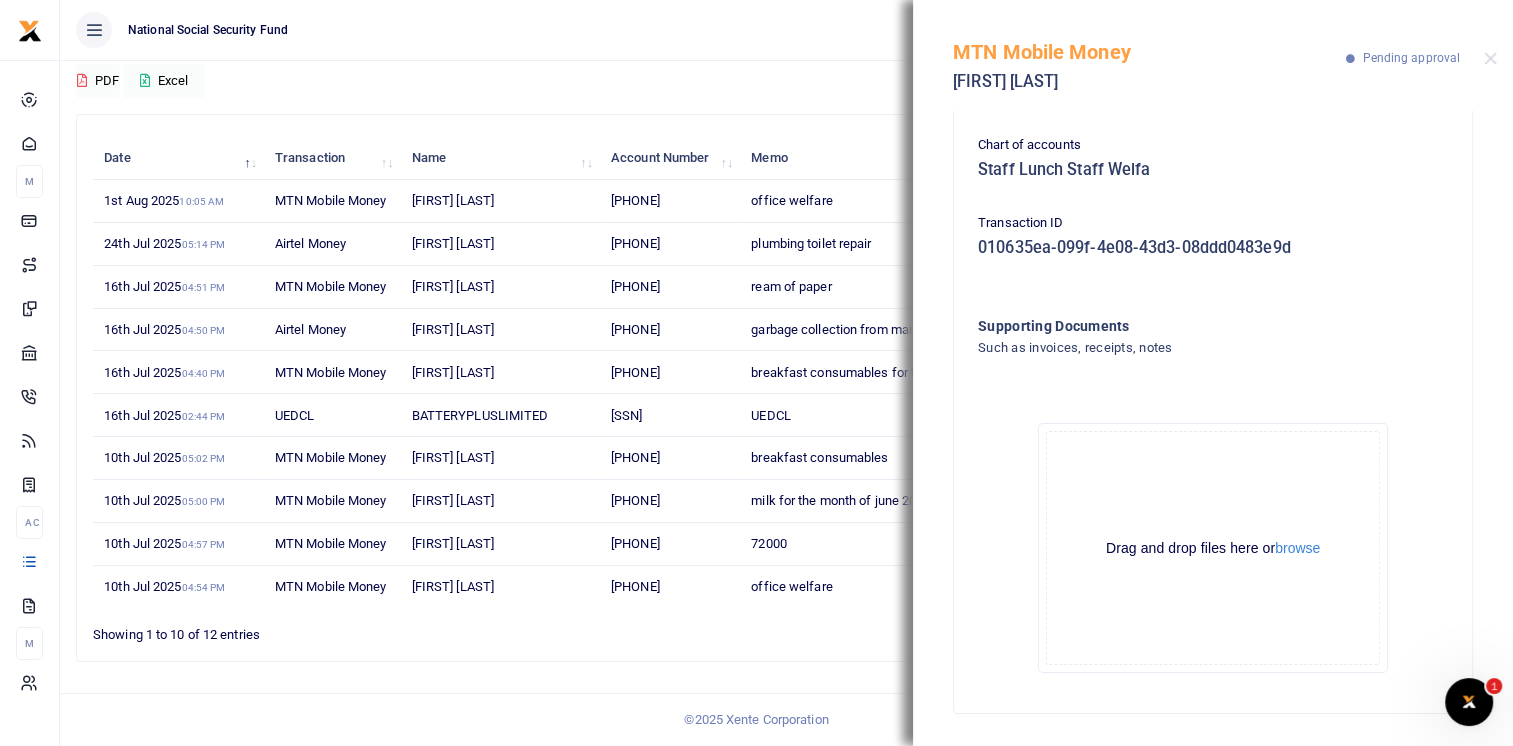 click on "Drag and drop files here or  browse" at bounding box center (1213, 548) 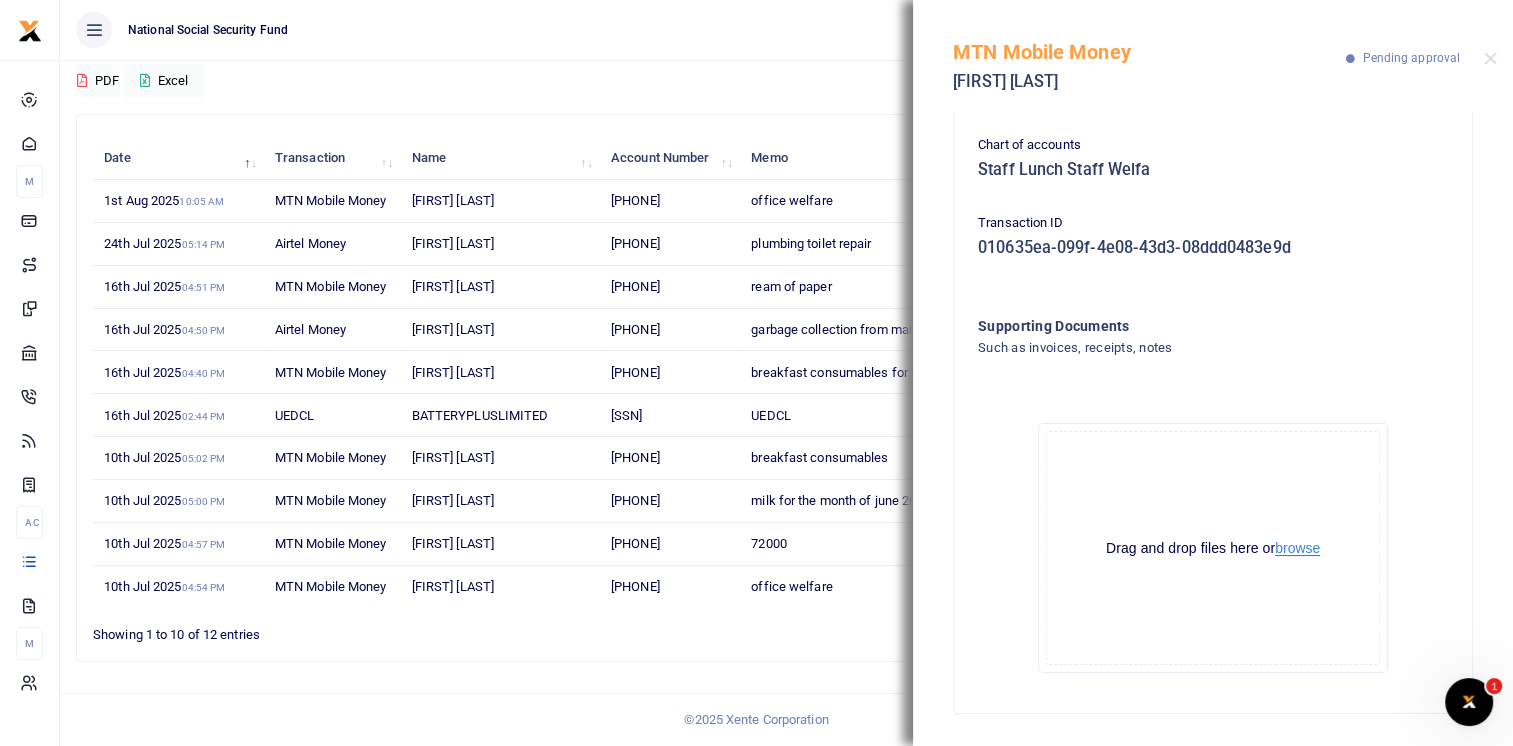click on "browse" at bounding box center [1297, 548] 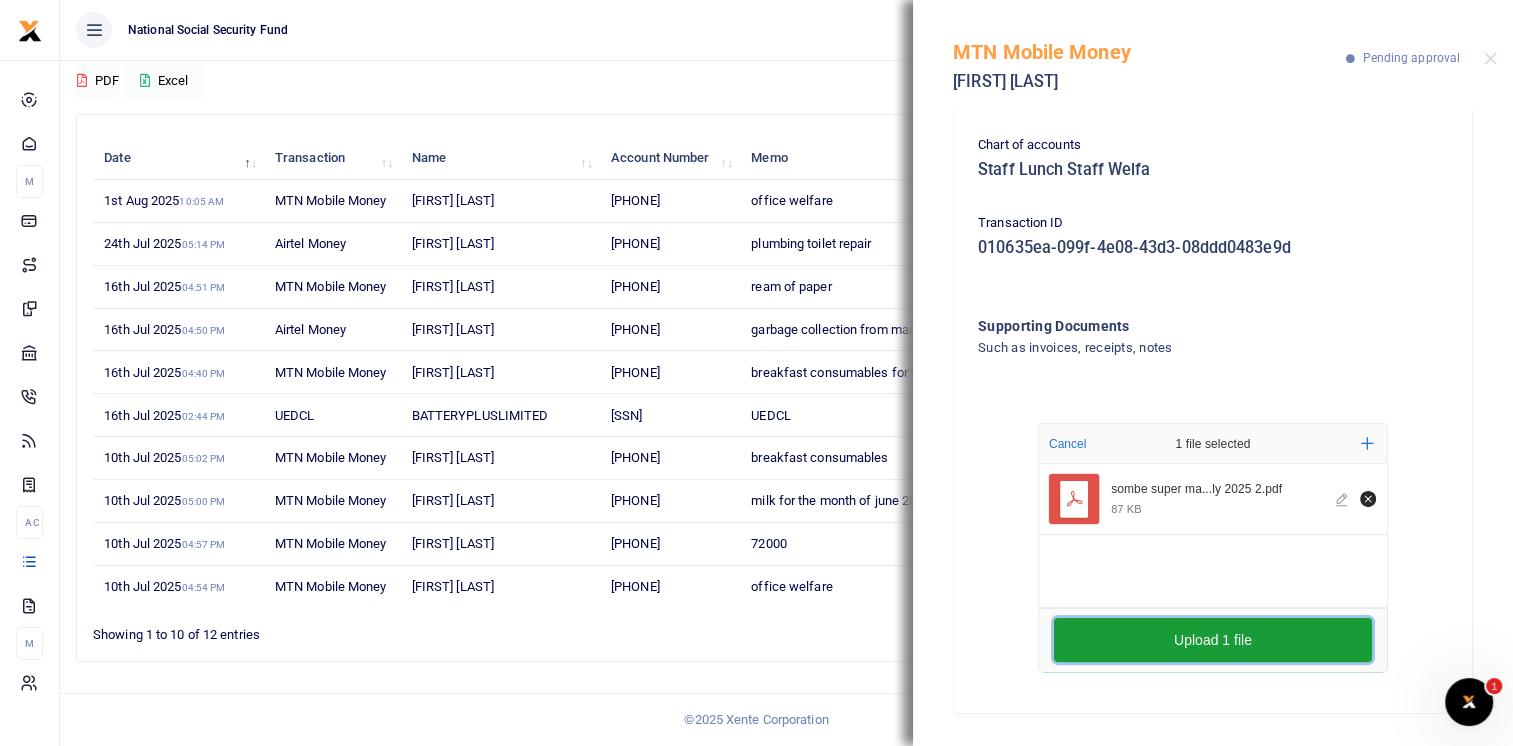 click on "Upload 1 file" at bounding box center (1213, 640) 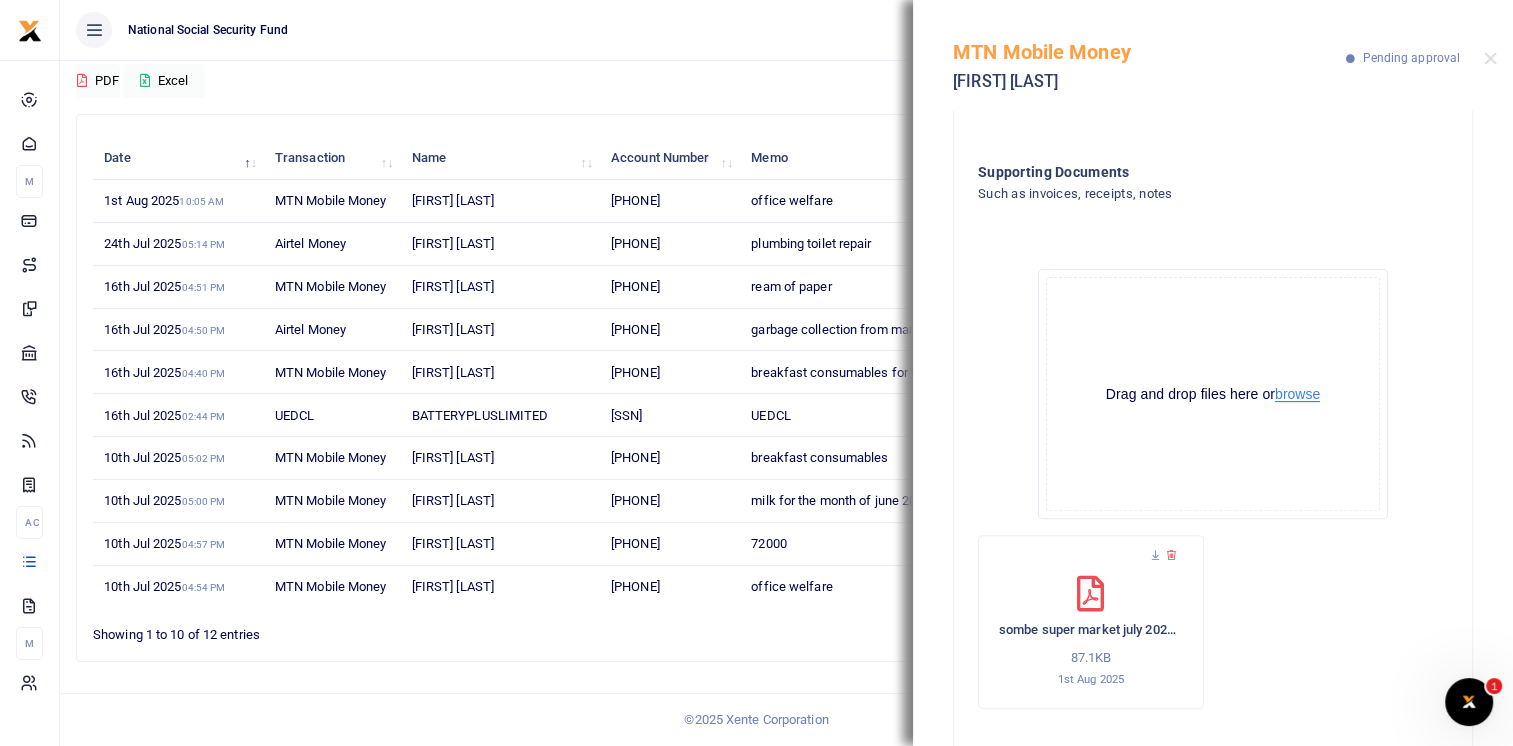 scroll, scrollTop: 585, scrollLeft: 0, axis: vertical 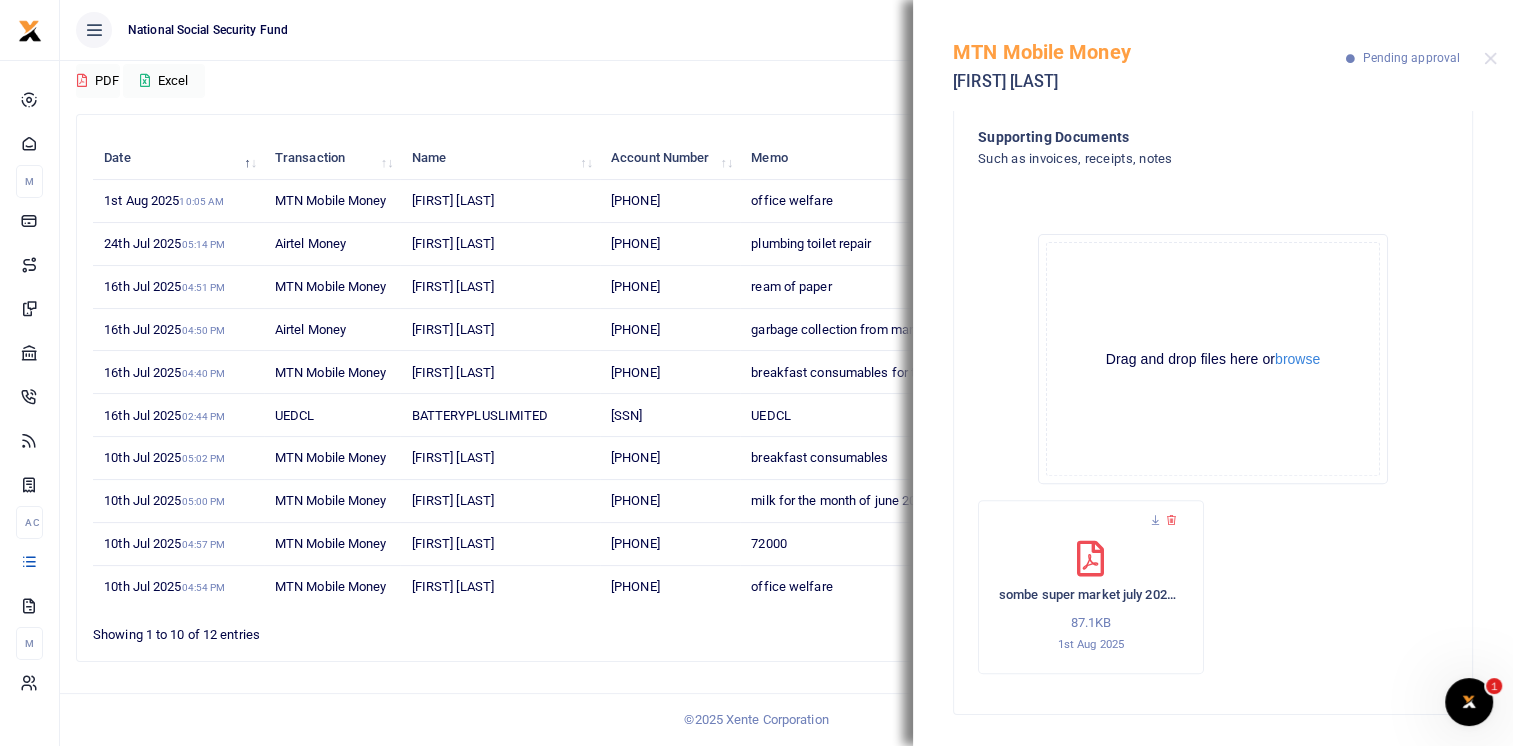 click on "Transactions
Period
07/03/2025 - 08/01/2025
Transaction
All Select an option...
All
Airtime
Internet
Utilities
Invoices
Mobile Money Payout
Deposits/Topup
Card creation
Taxes
Bank to Bank Transfer
Status
All Select an option...
All Processing Failed" at bounding box center [786, 316] 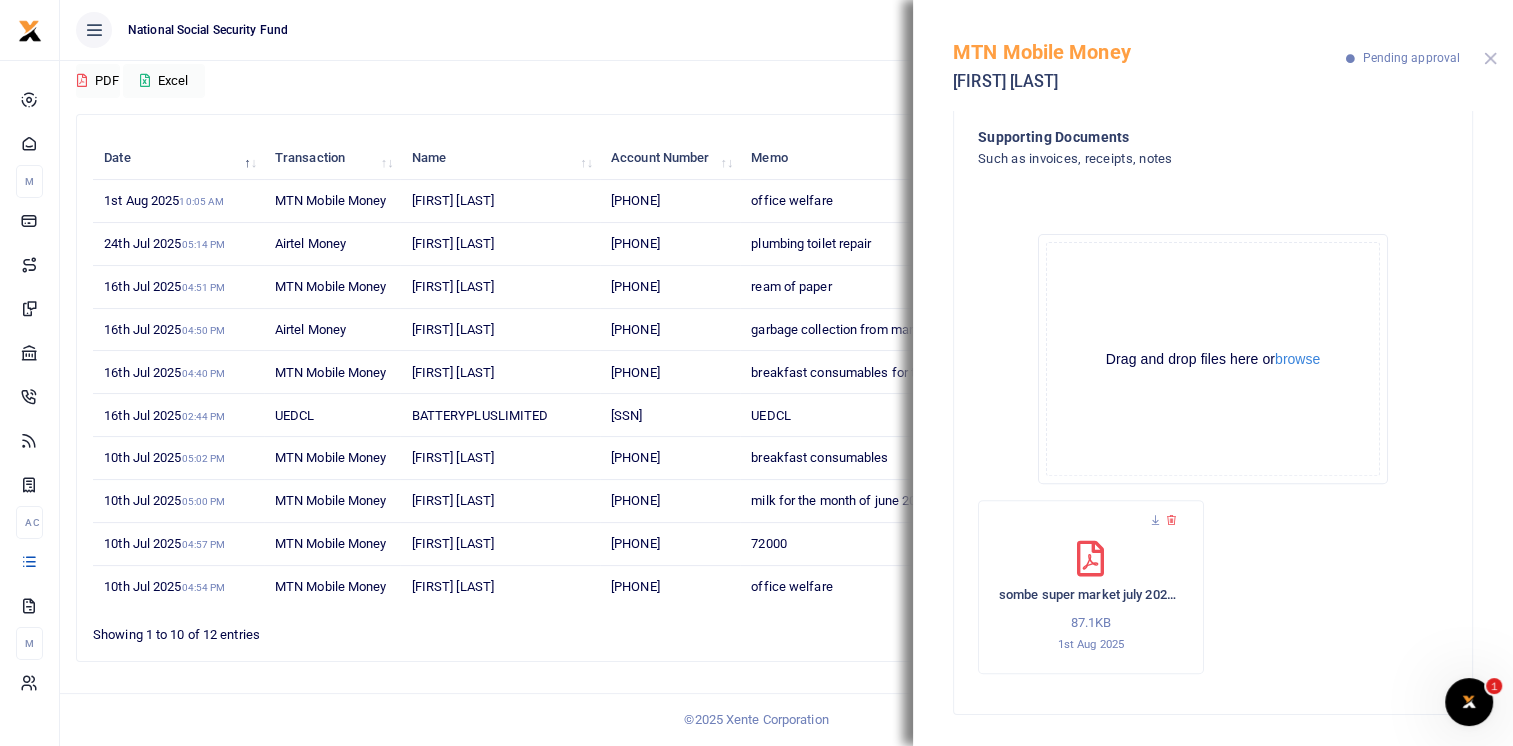 click at bounding box center (1490, 58) 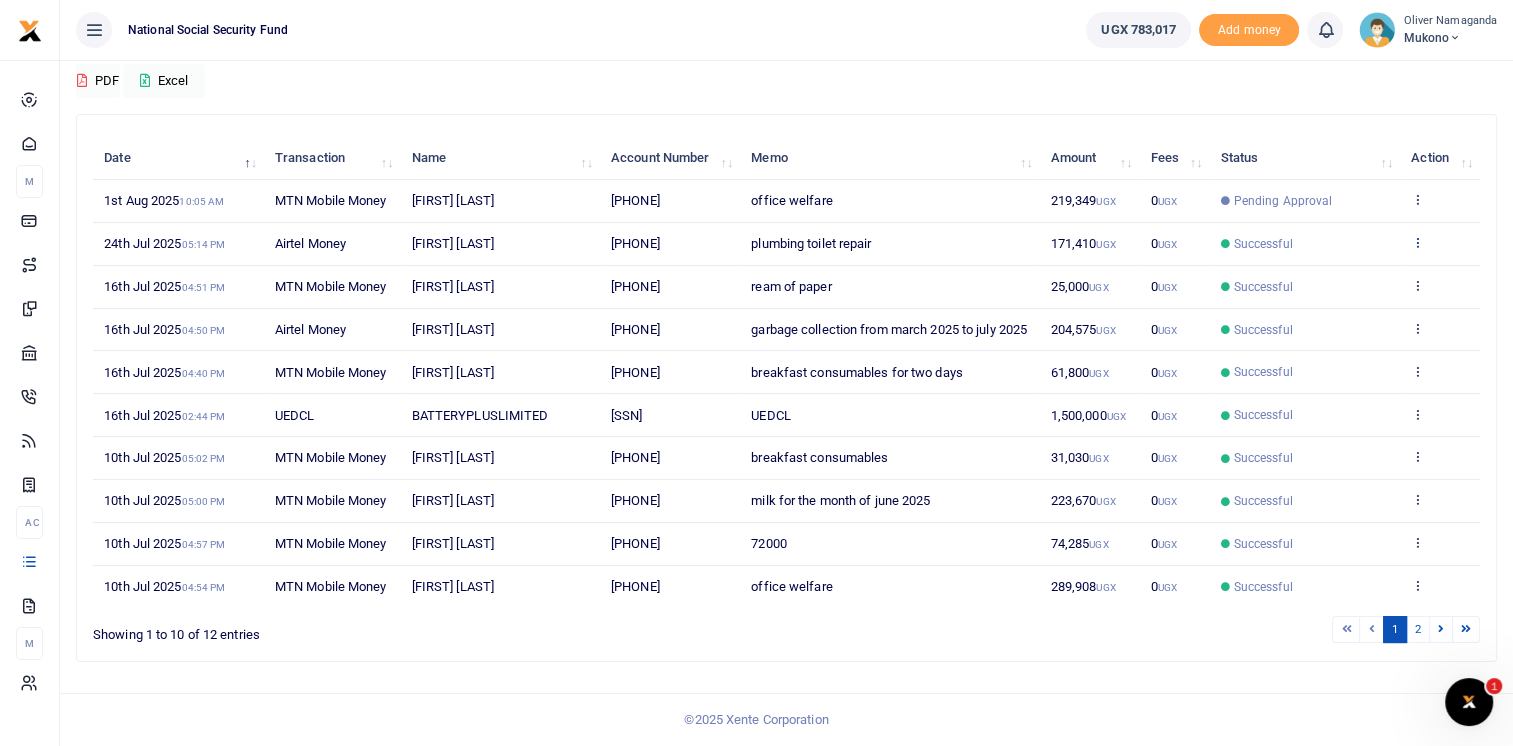 click at bounding box center (1417, 242) 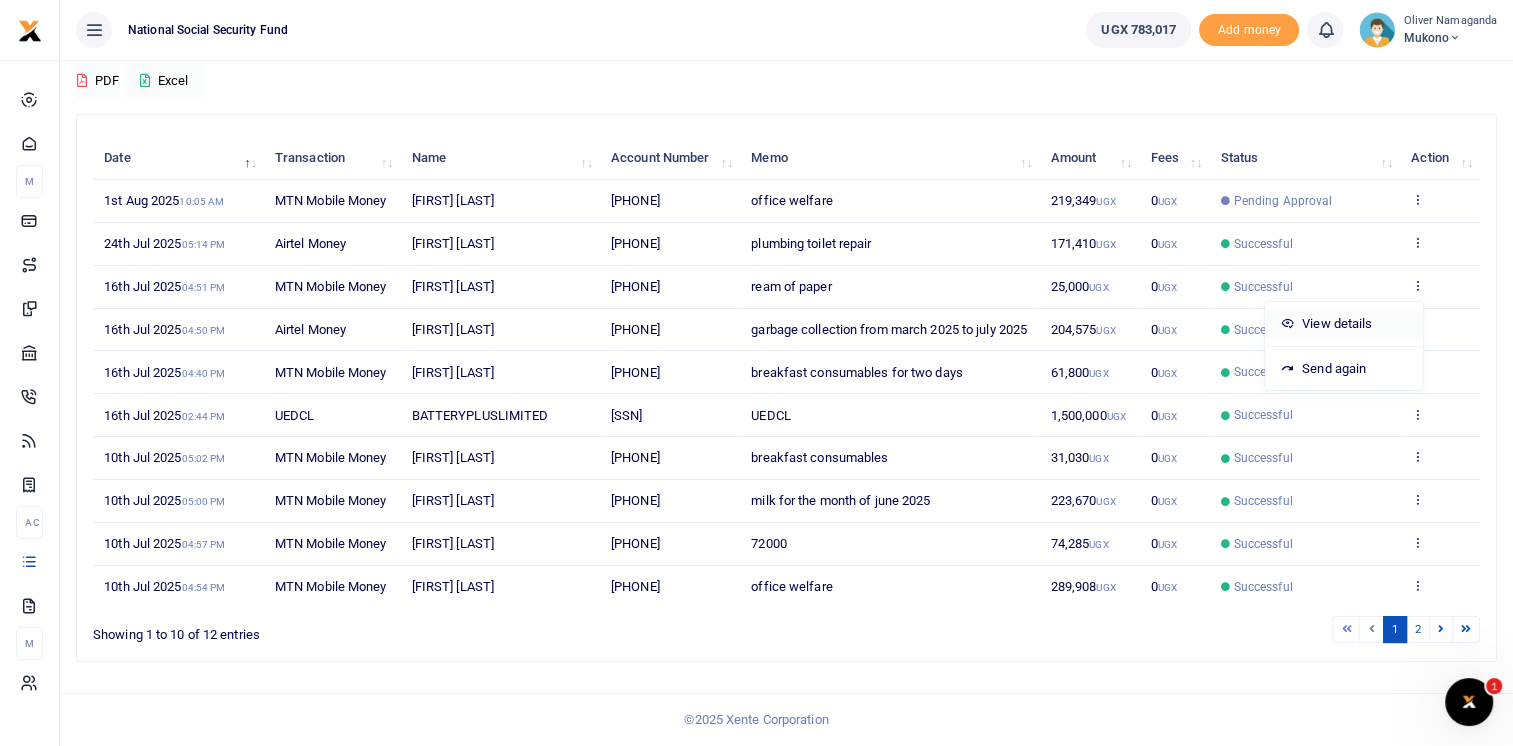 click on "View details" at bounding box center [1344, 324] 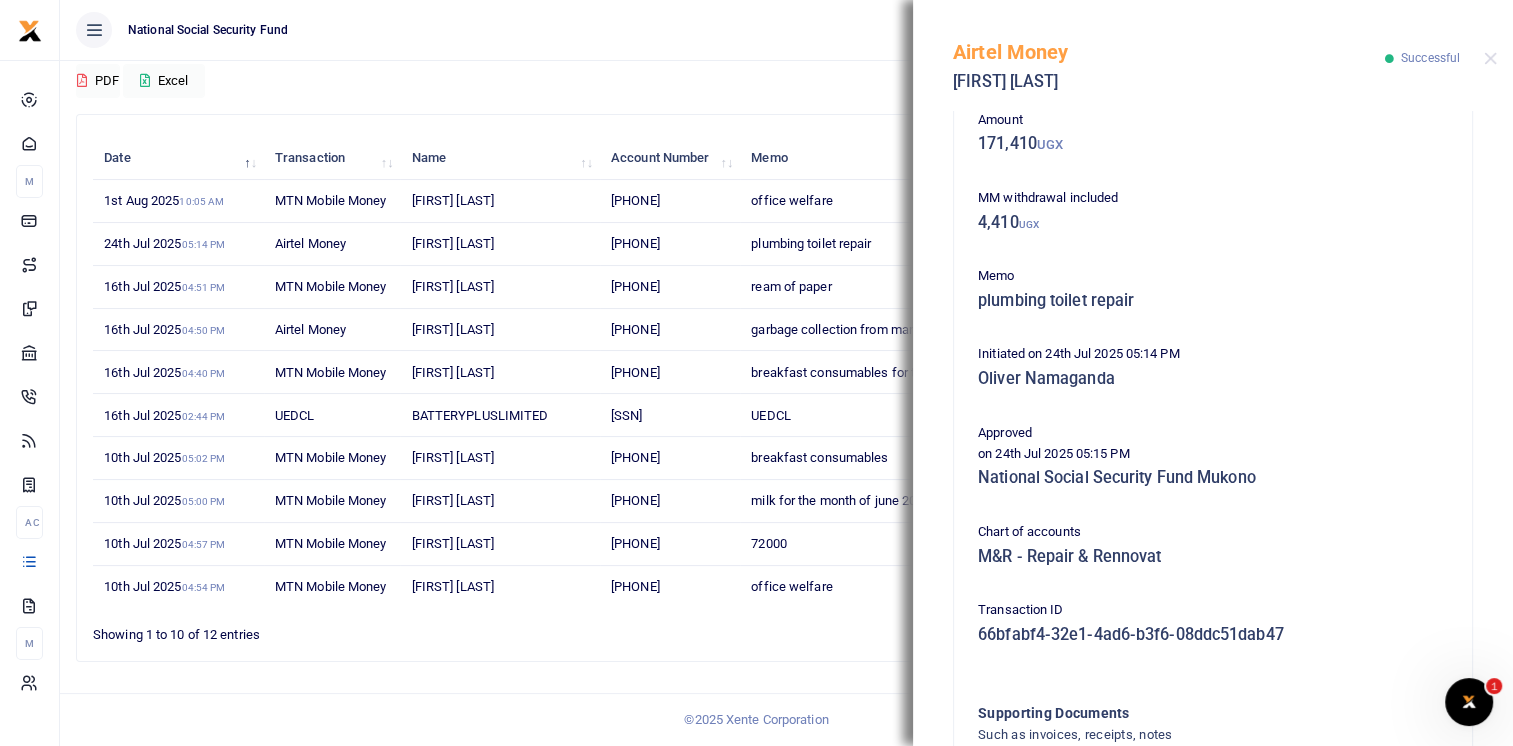 scroll, scrollTop: 316, scrollLeft: 0, axis: vertical 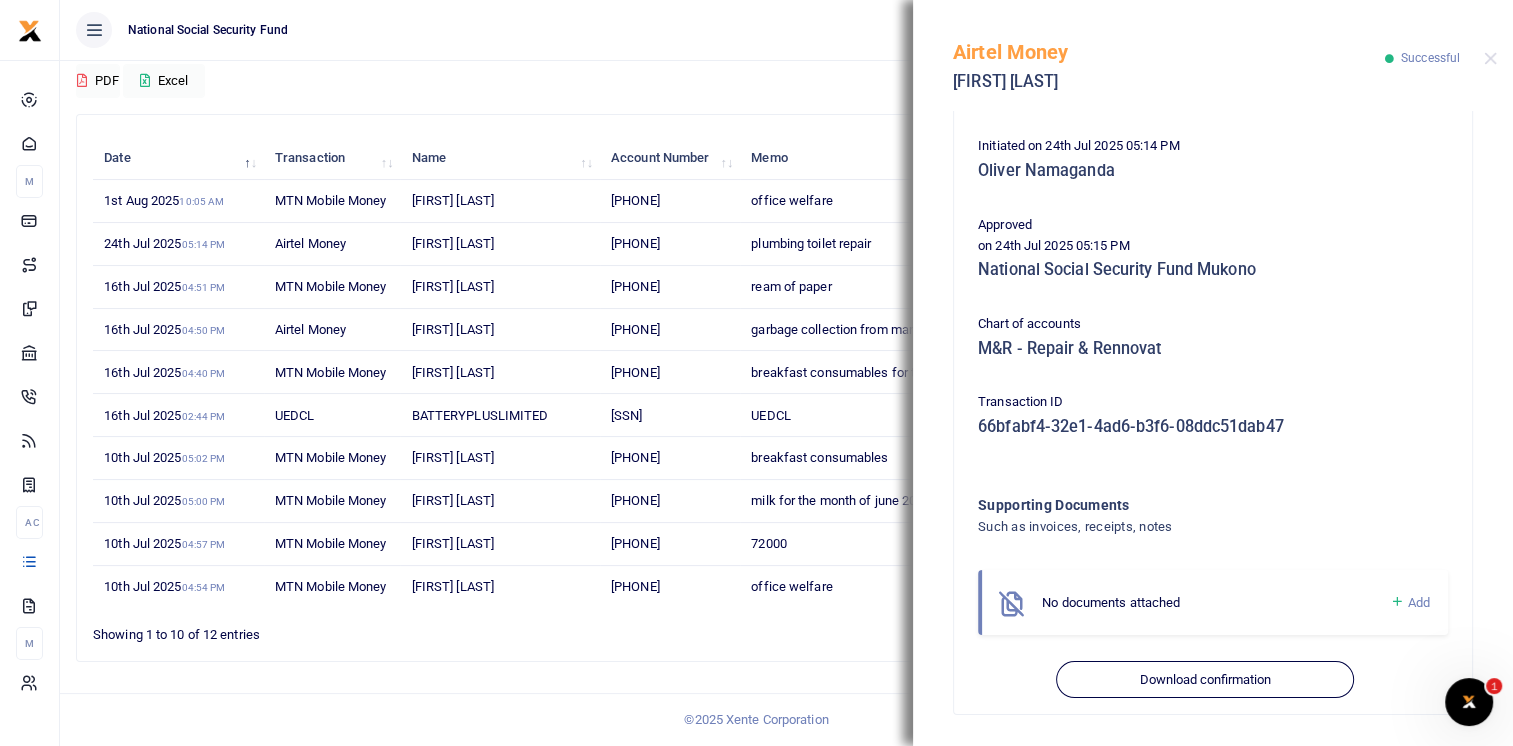 click on "Search: Date Transaction Name Account Number Memo Amount Fees Status Action 1st Aug 2025  10:05 AM MTN Mobile Money Nuhu Namunyali 256772457359 office welfare 219,349 UGX  0 UGX  Pending Approval
View details
Send again
24th Jul 2025  05:14 PM Airtel Money ibrahim Makagisa Ssempebwa 256702329714 plumbing toilet repair 171,410 UGX  0 UGX  Successful
View details
Send again
16th Jul 2025  04:51 PM MTN Mobile Money Samuel Masete 256774505794 25,000 UGX" at bounding box center (786, 388) 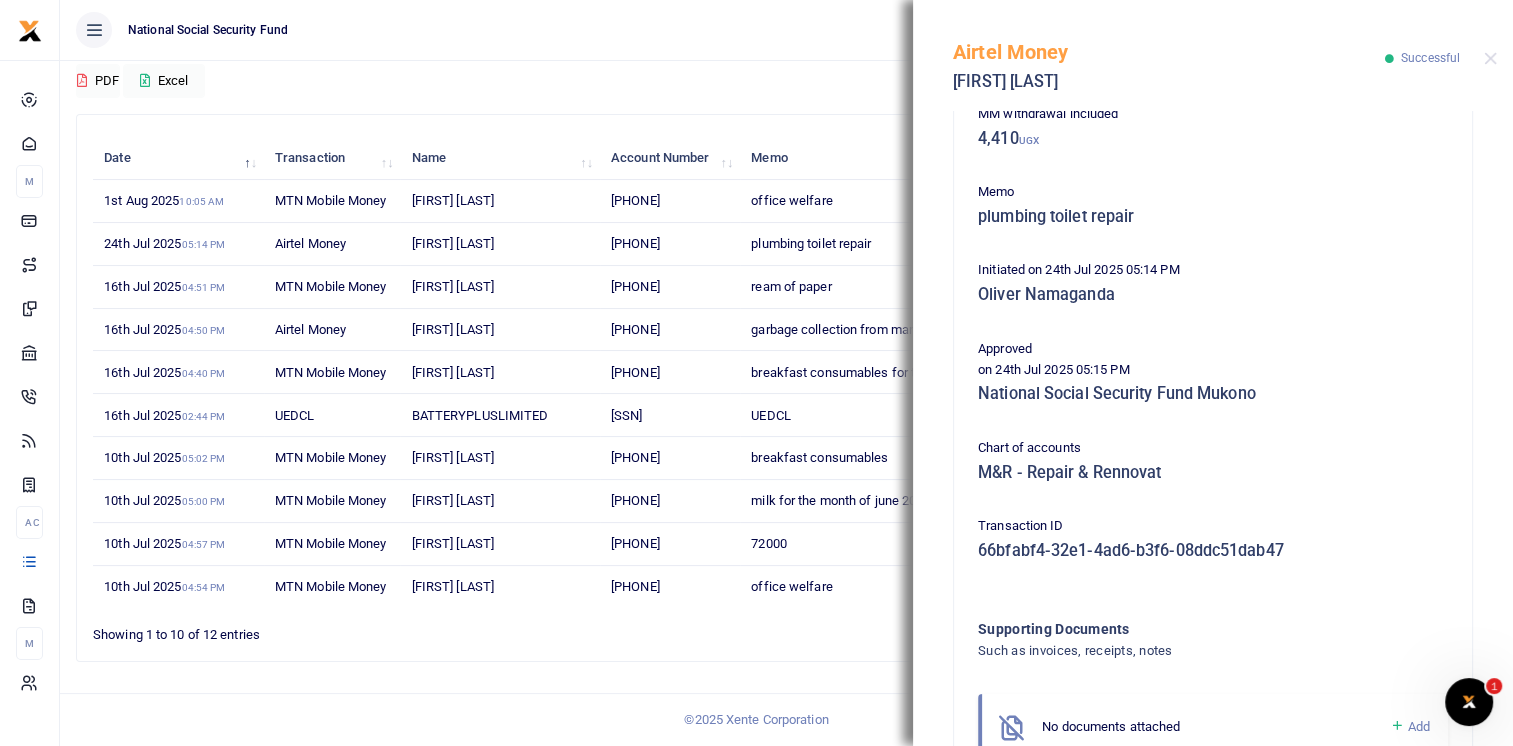 scroll, scrollTop: 316, scrollLeft: 0, axis: vertical 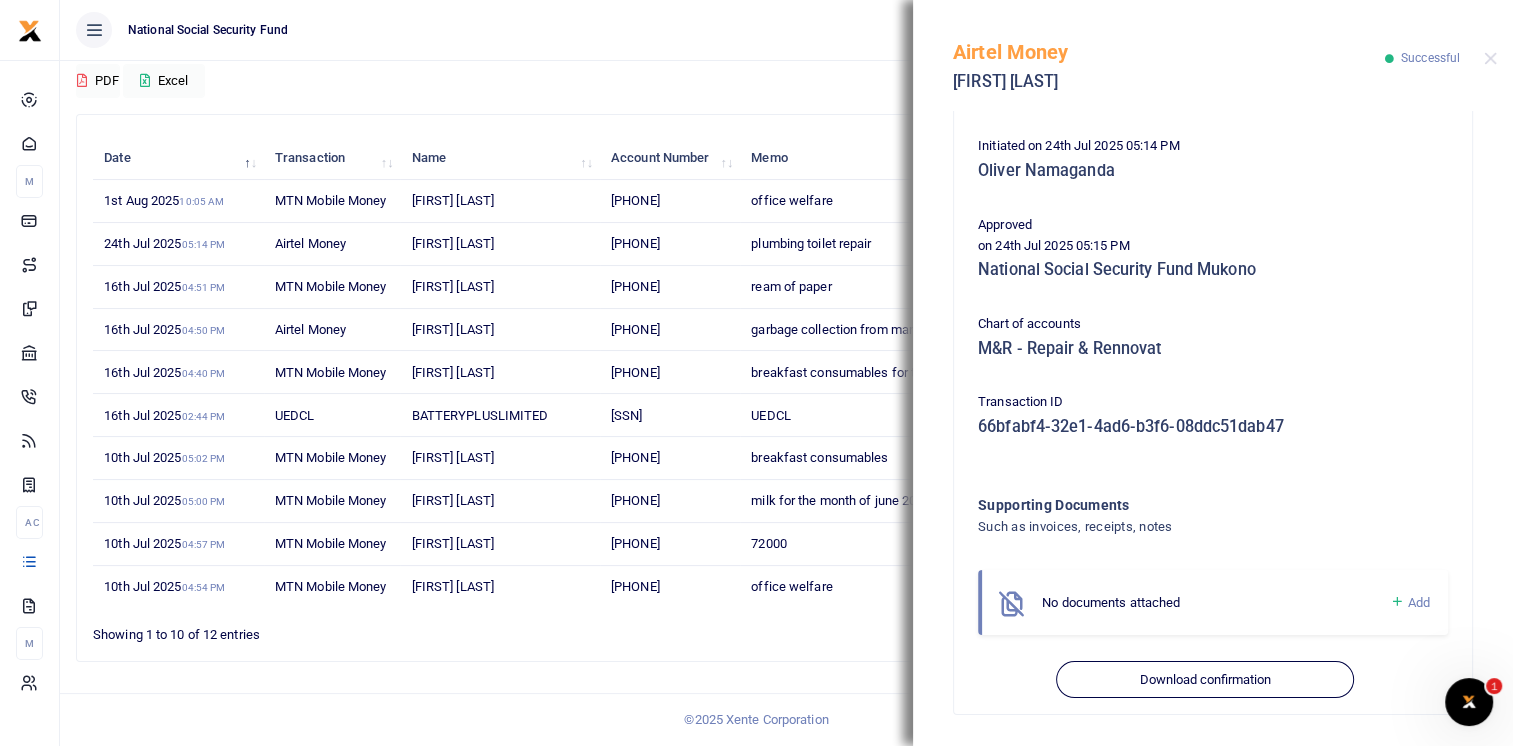 click on "Search: Date Transaction Name Account Number Memo Amount Fees Status Action 1st Aug 2025  10:05 AM MTN Mobile Money Nuhu Namunyali 256772457359 office welfare 219,349 UGX  0 UGX  Pending Approval
View details
Send again
24th Jul 2025  05:14 PM Airtel Money ibrahim Makagisa Ssempebwa 256702329714 plumbing toilet repair 171,410 UGX  0 UGX  Successful
View details
Send again
16th Jul 2025  04:51 PM MTN Mobile Money Samuel Masete" at bounding box center (786, 396) 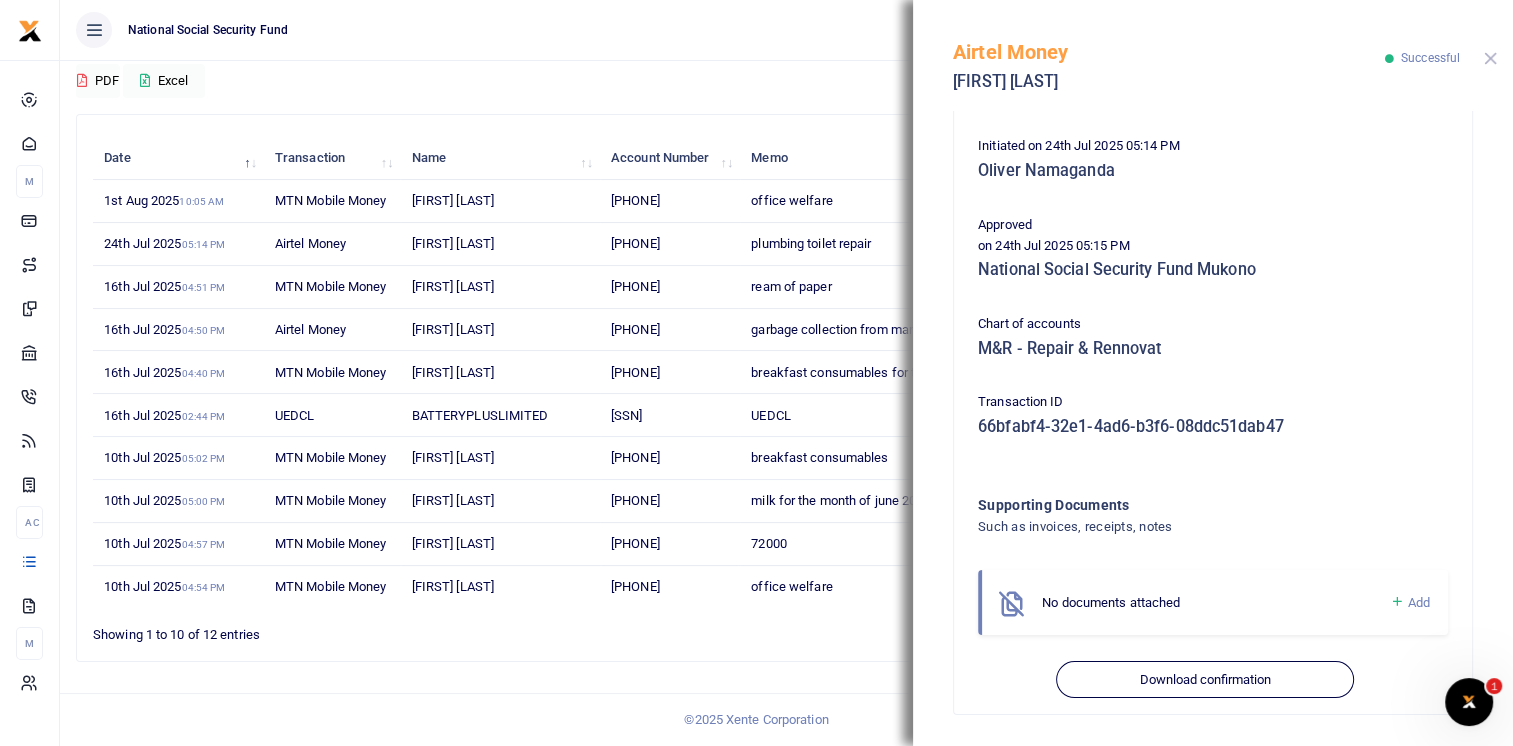 click at bounding box center (1490, 58) 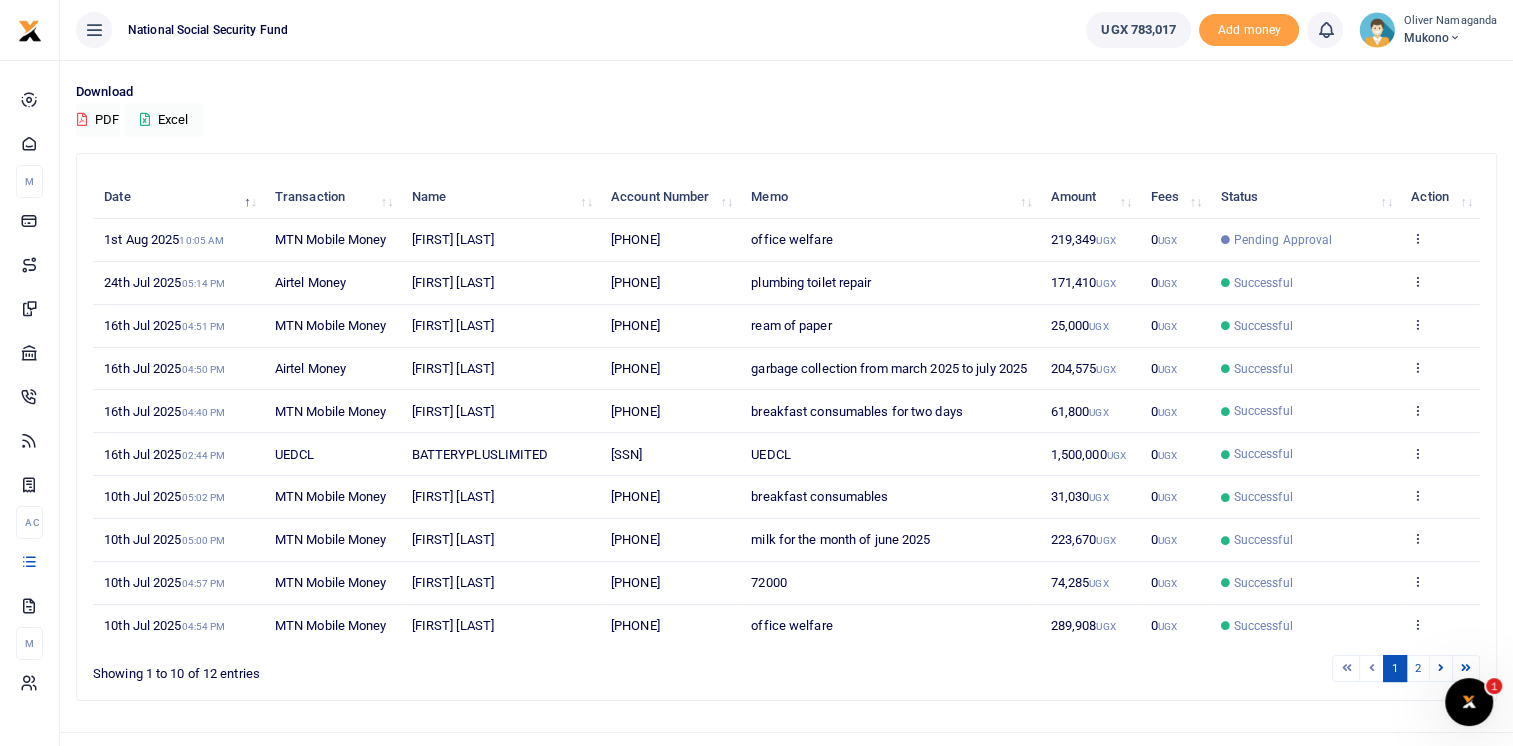 scroll, scrollTop: 0, scrollLeft: 0, axis: both 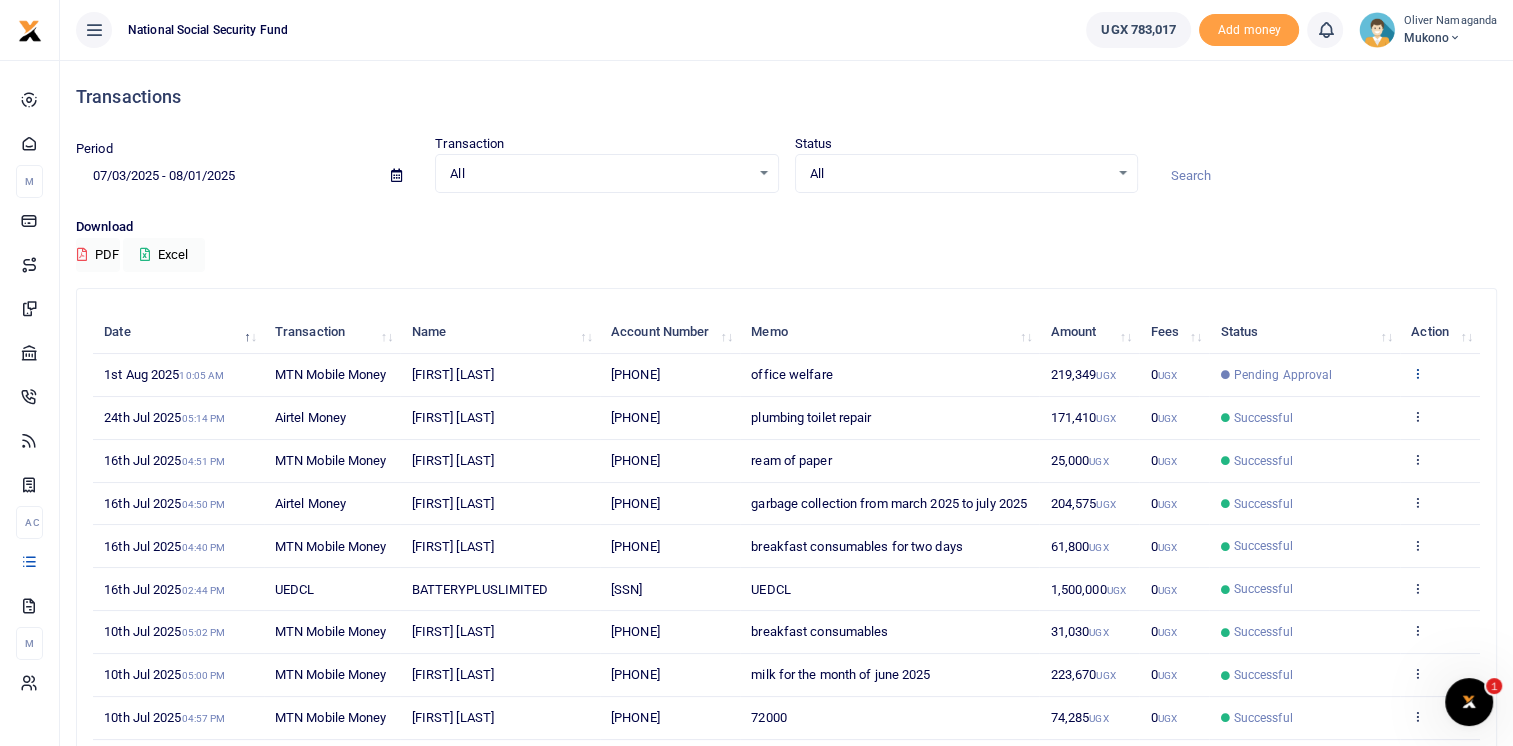 click at bounding box center [1417, 373] 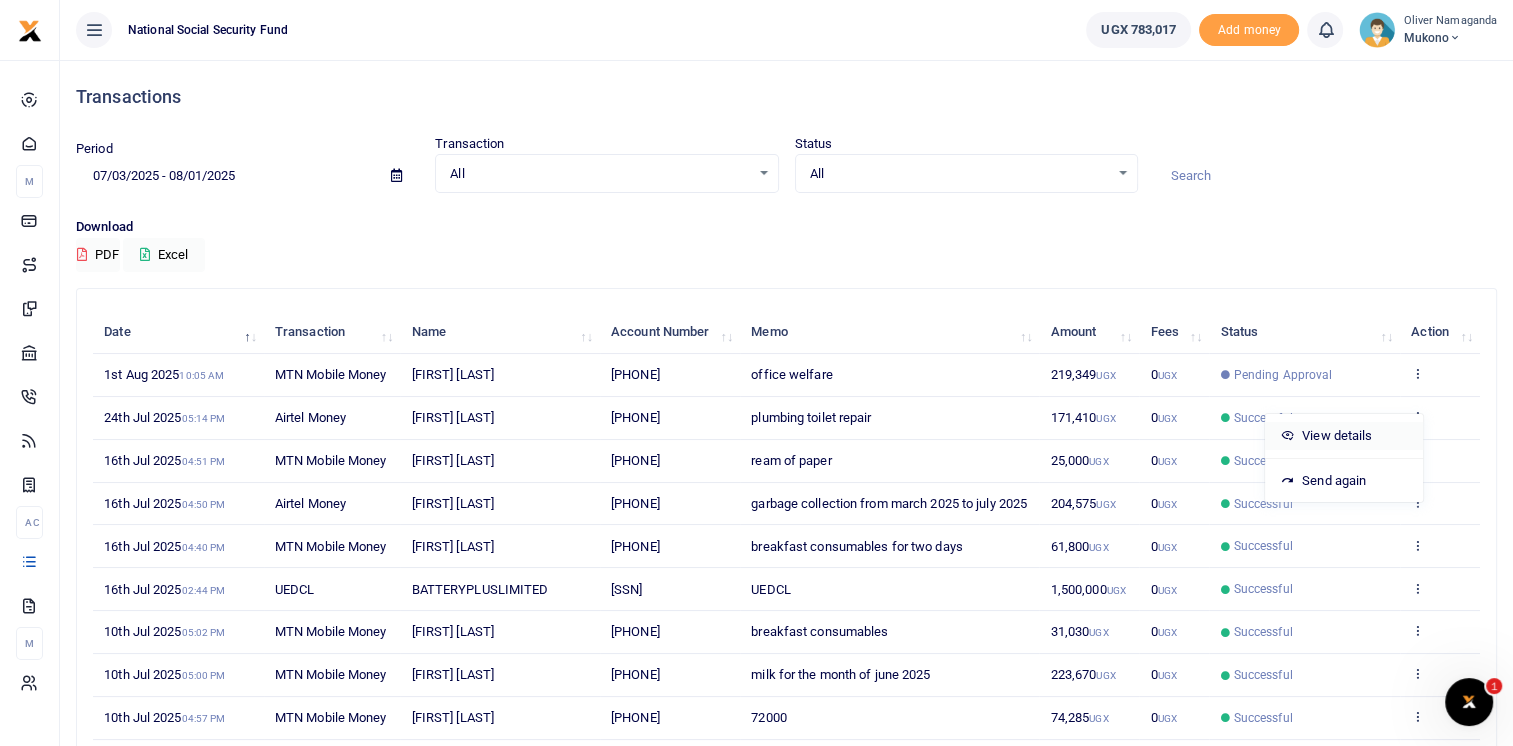 click on "View details" at bounding box center [1344, 436] 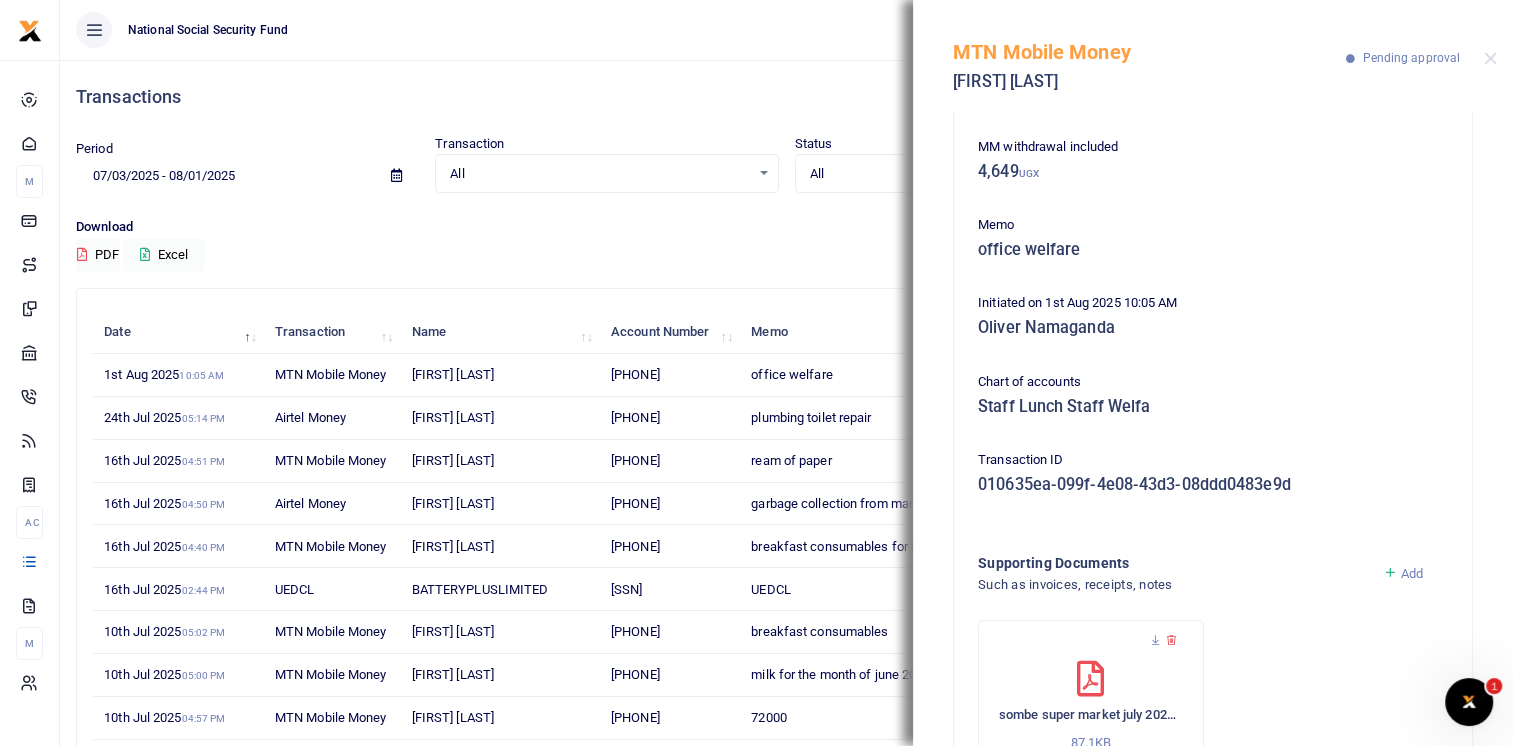 scroll, scrollTop: 256, scrollLeft: 0, axis: vertical 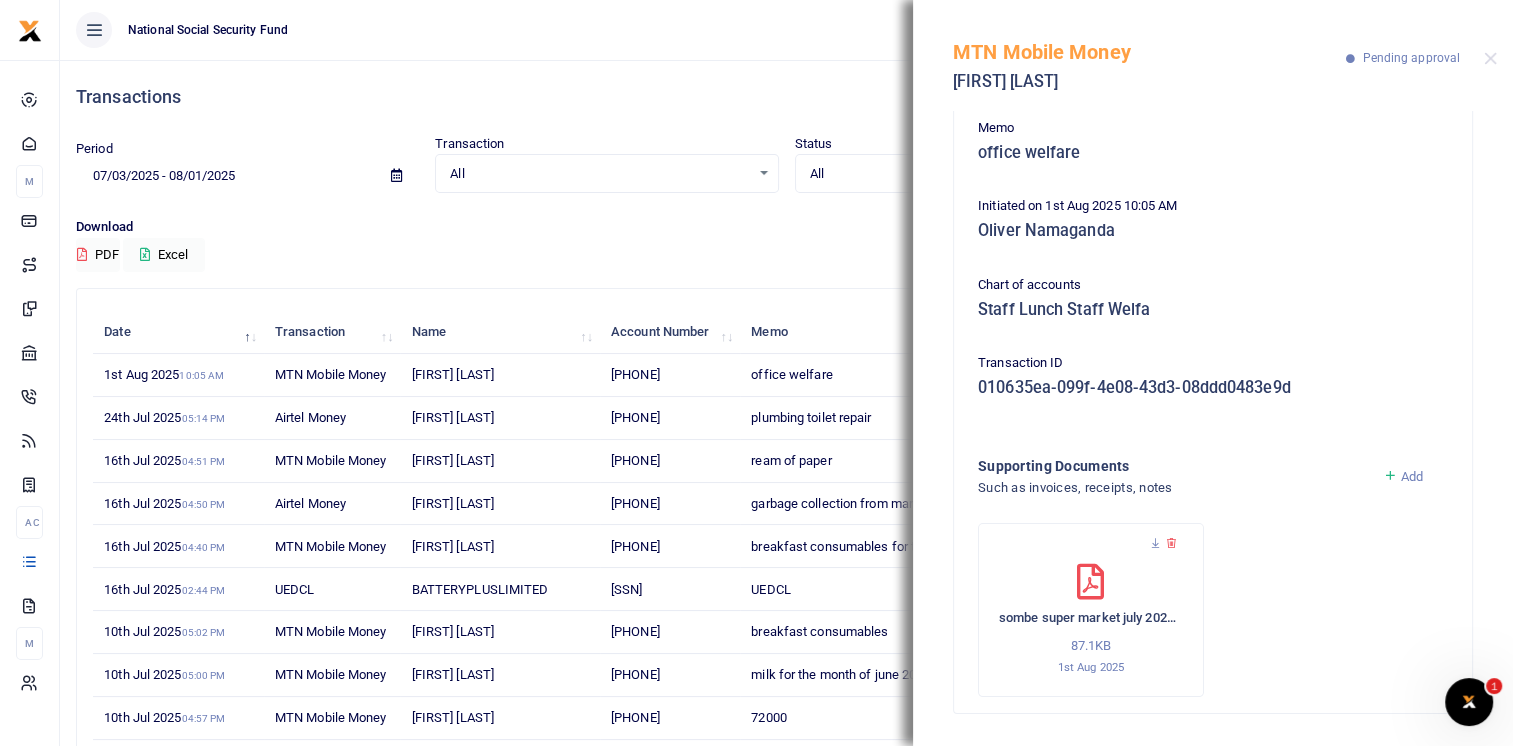 click on "Download
PDF
Excel" at bounding box center [786, 244] 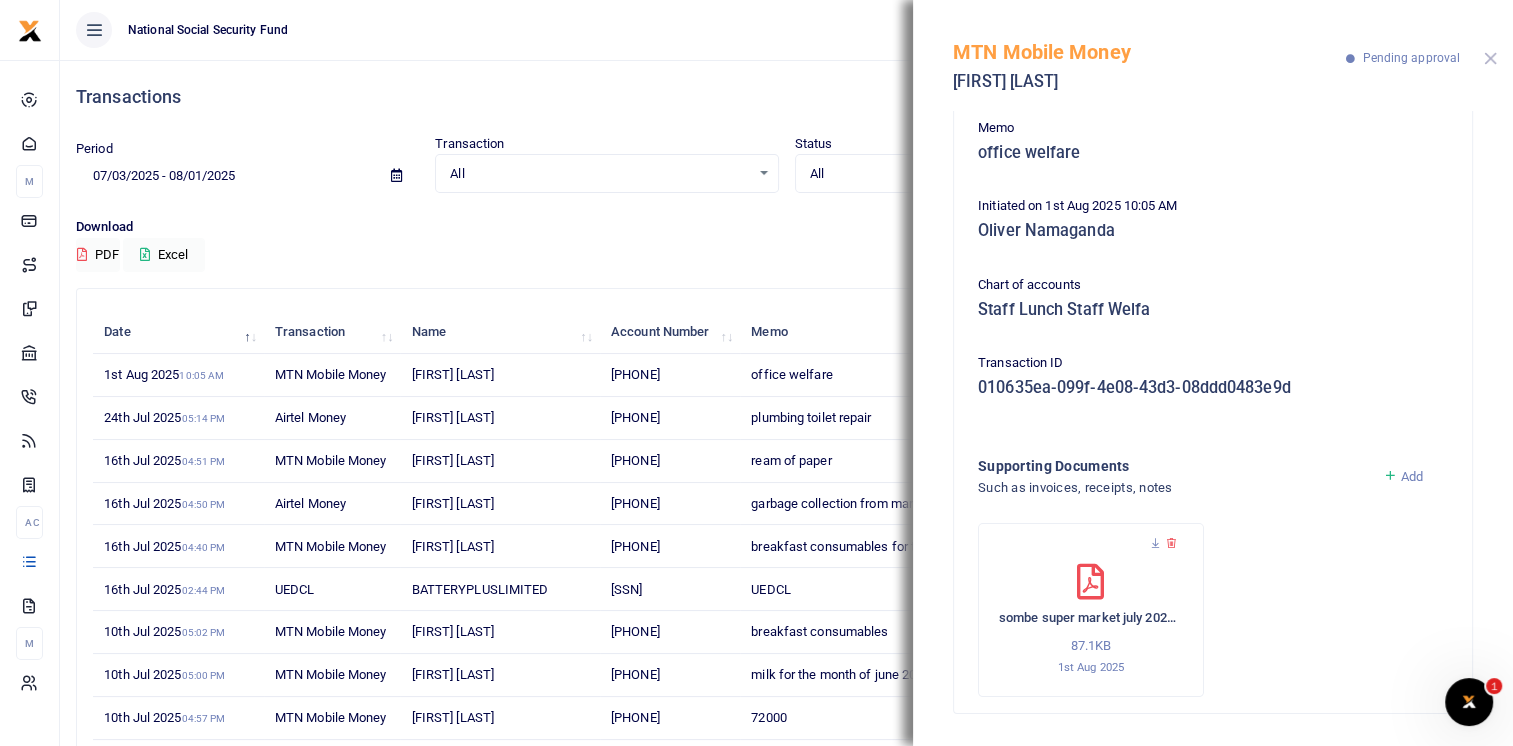 click at bounding box center (1490, 58) 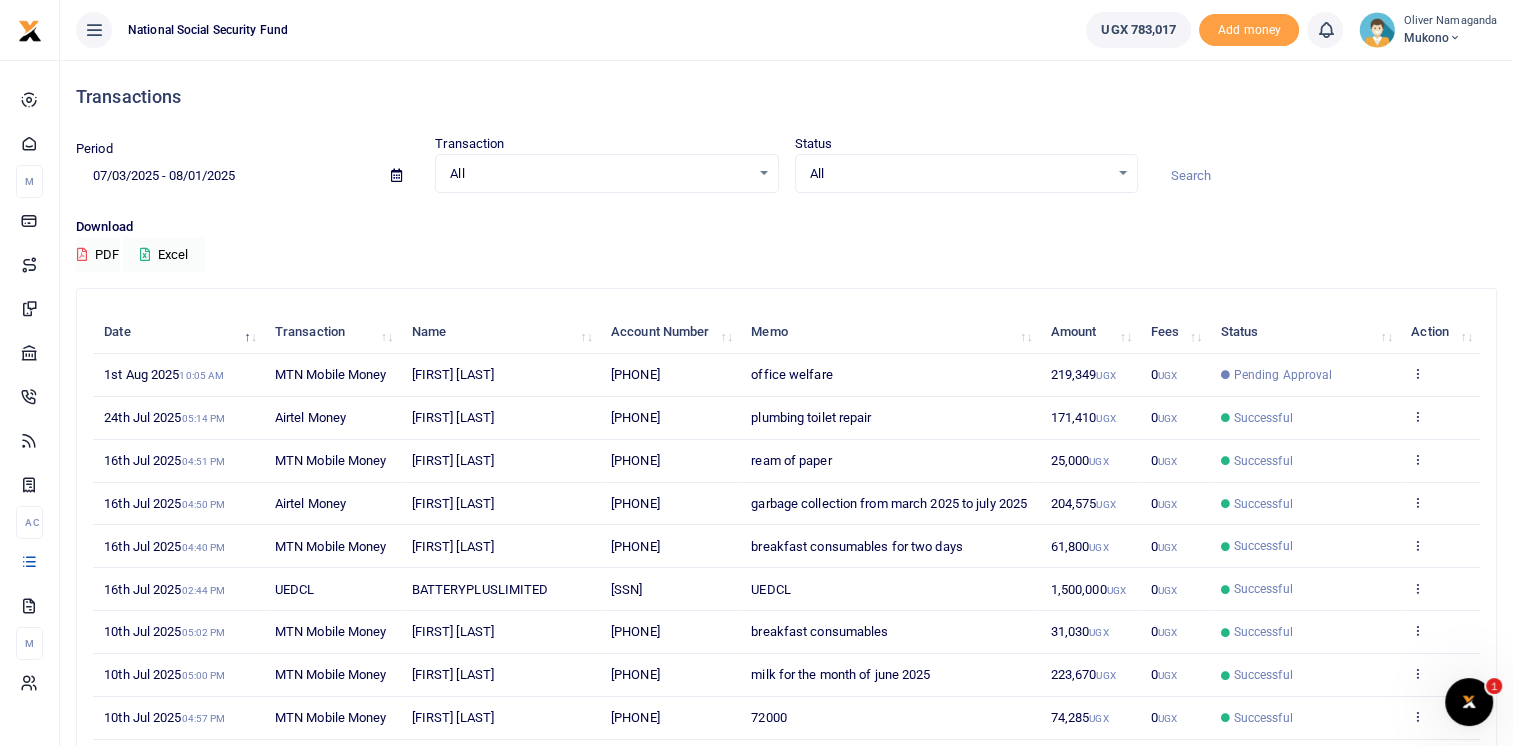 click on "View details
Send again" at bounding box center (1440, 418) 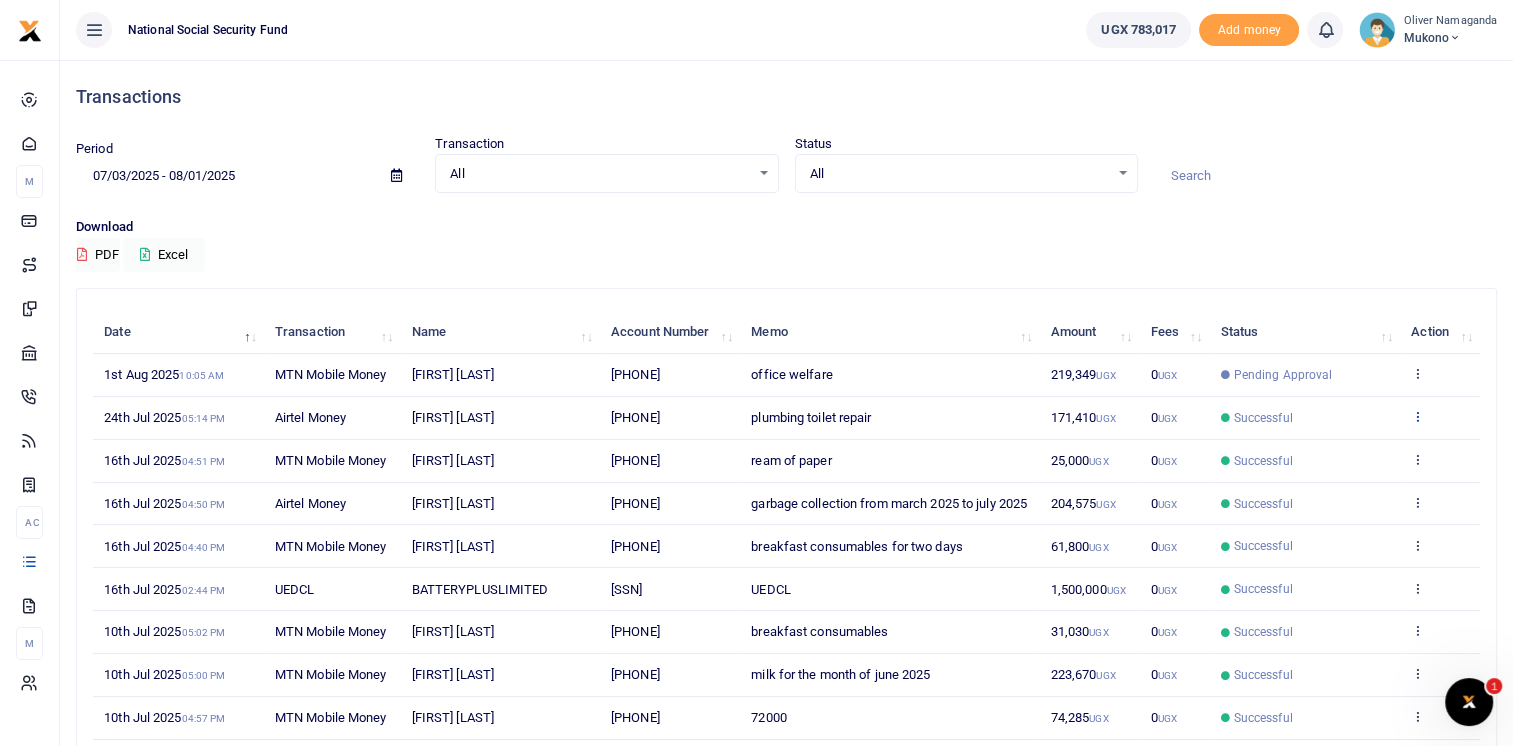 click at bounding box center (1417, 416) 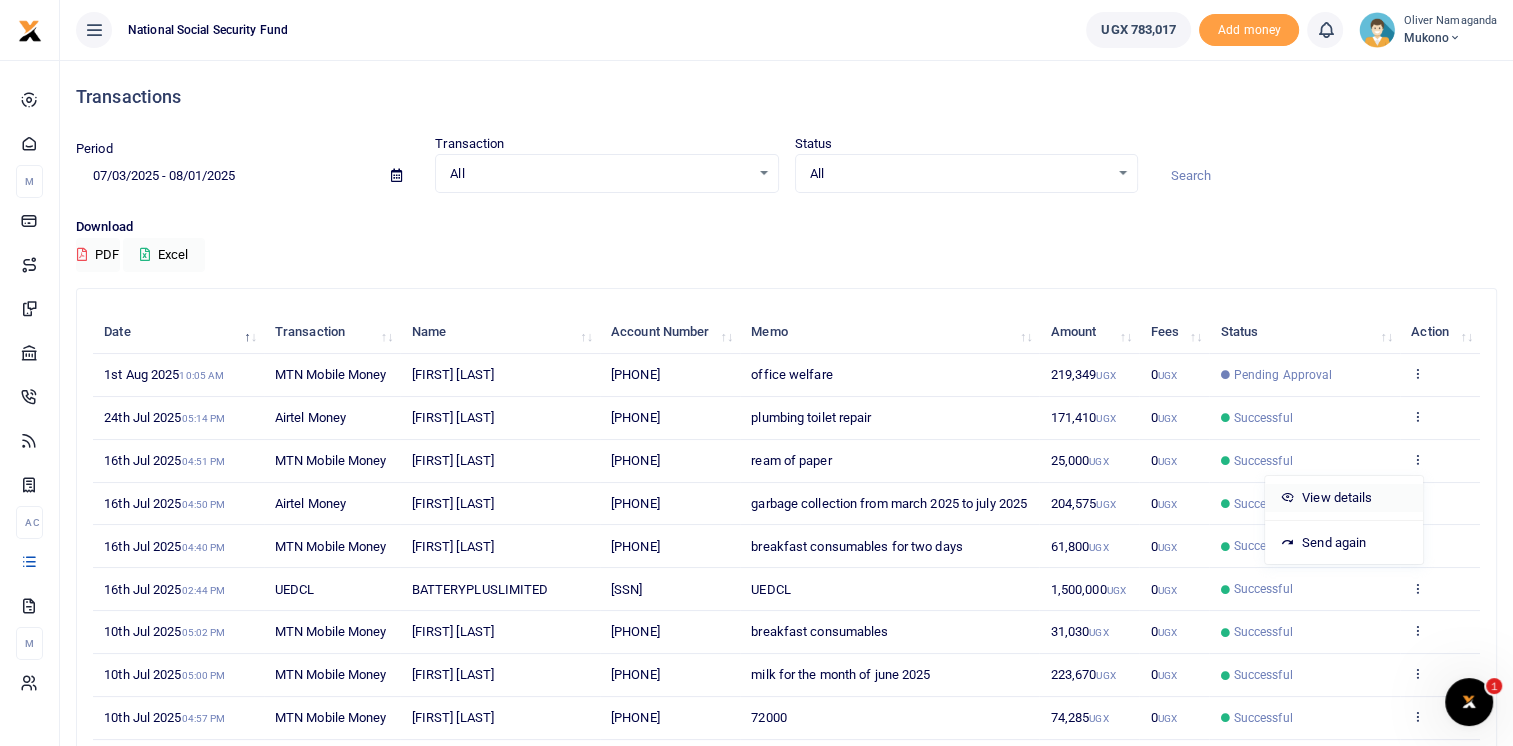 click on "View details" at bounding box center (1344, 498) 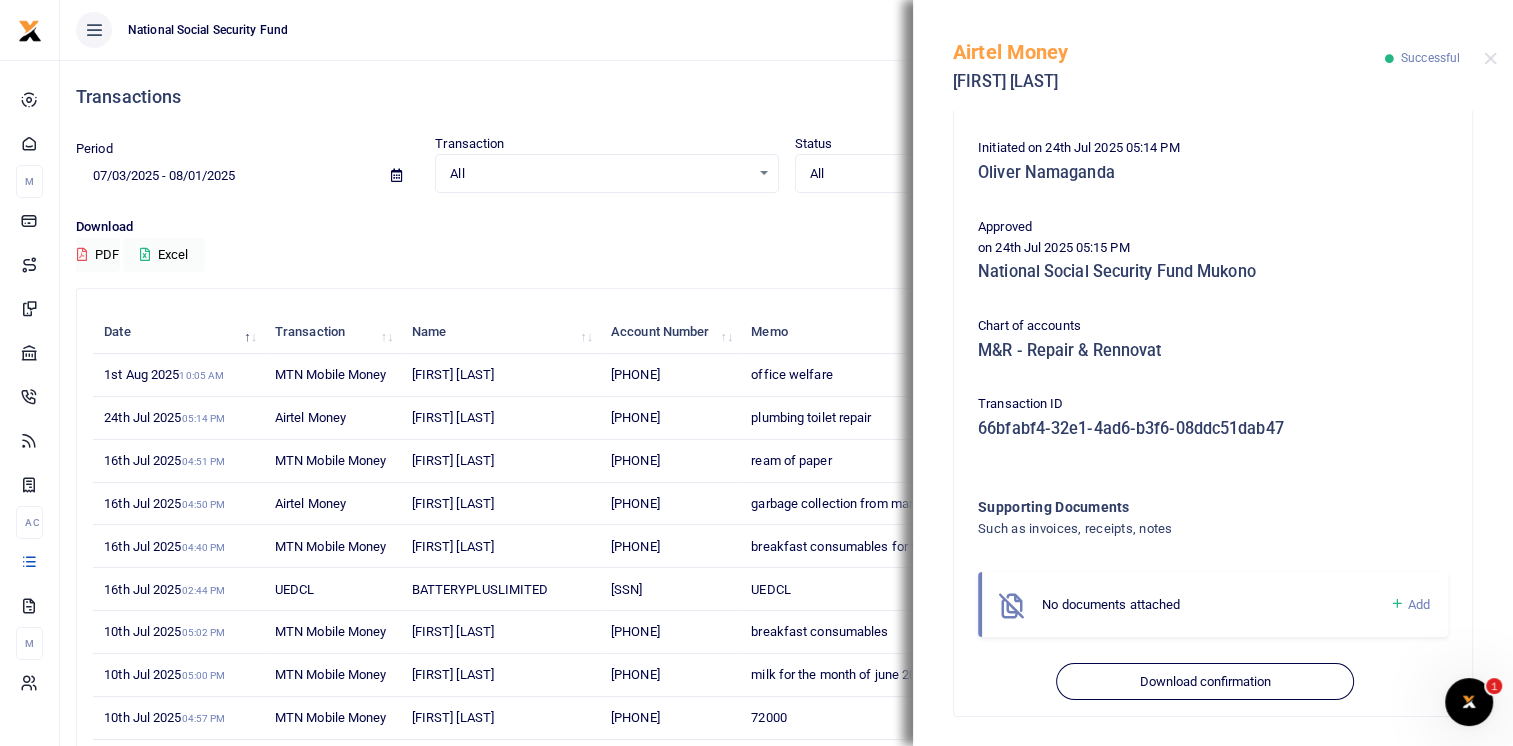 scroll, scrollTop: 316, scrollLeft: 0, axis: vertical 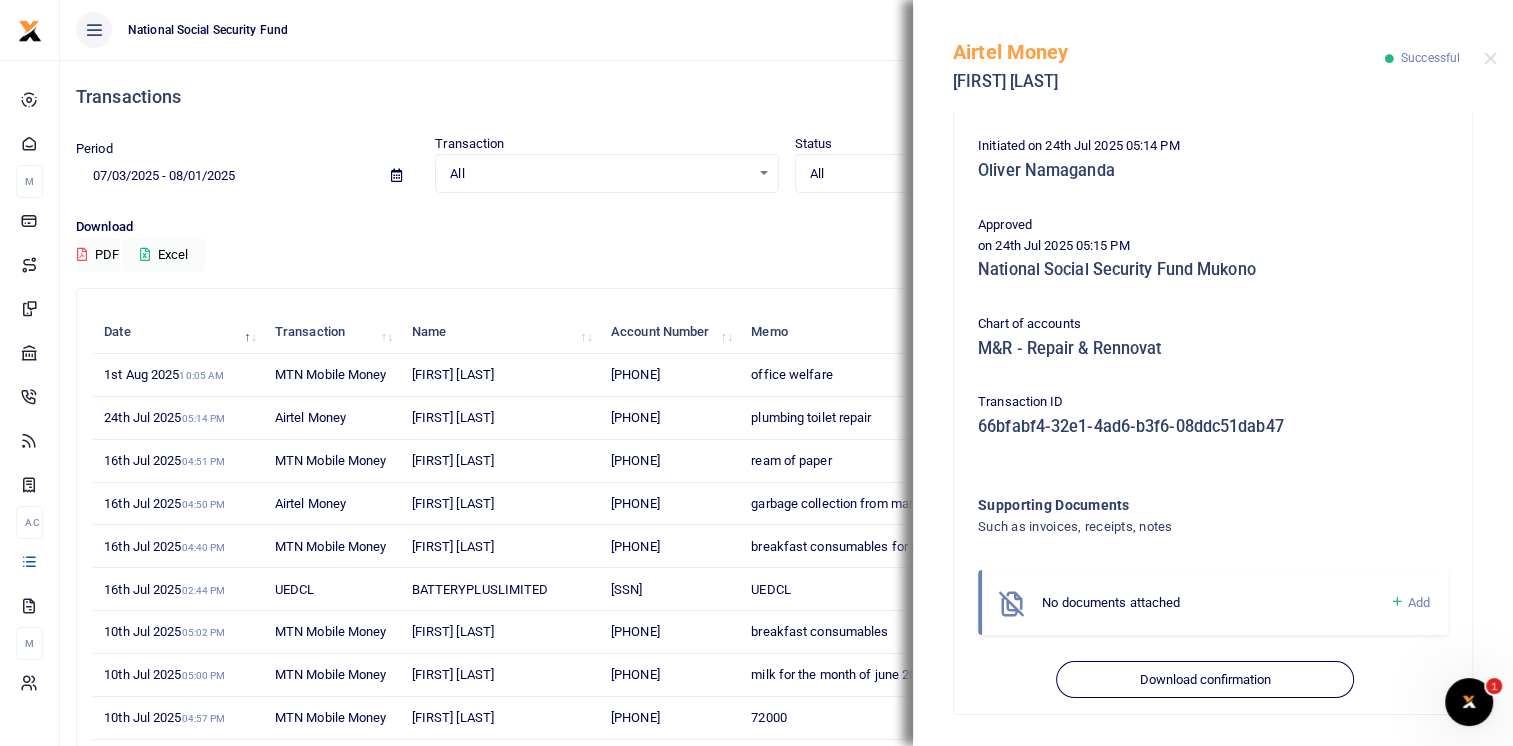 click on "Download
PDF
Excel" at bounding box center (786, 244) 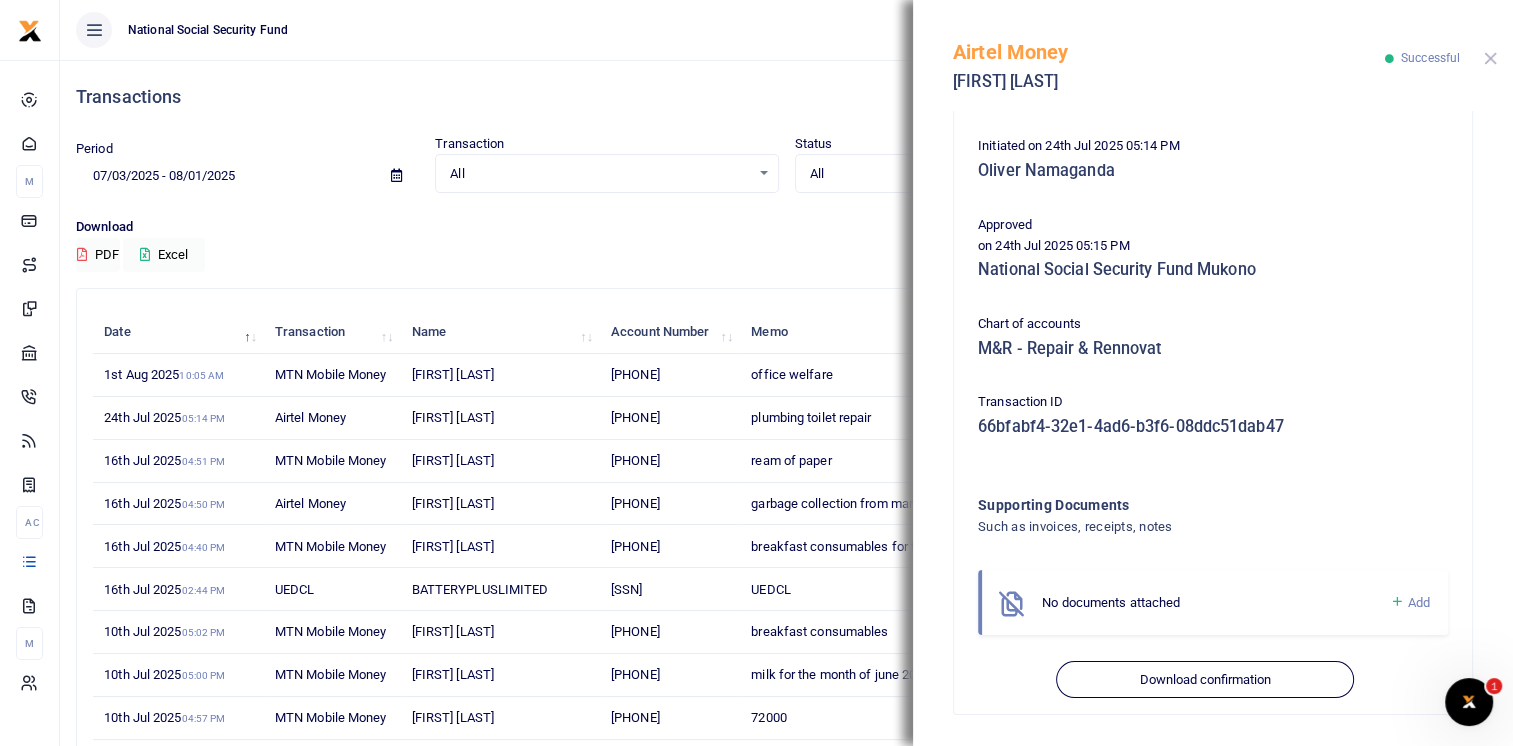 click at bounding box center [1490, 58] 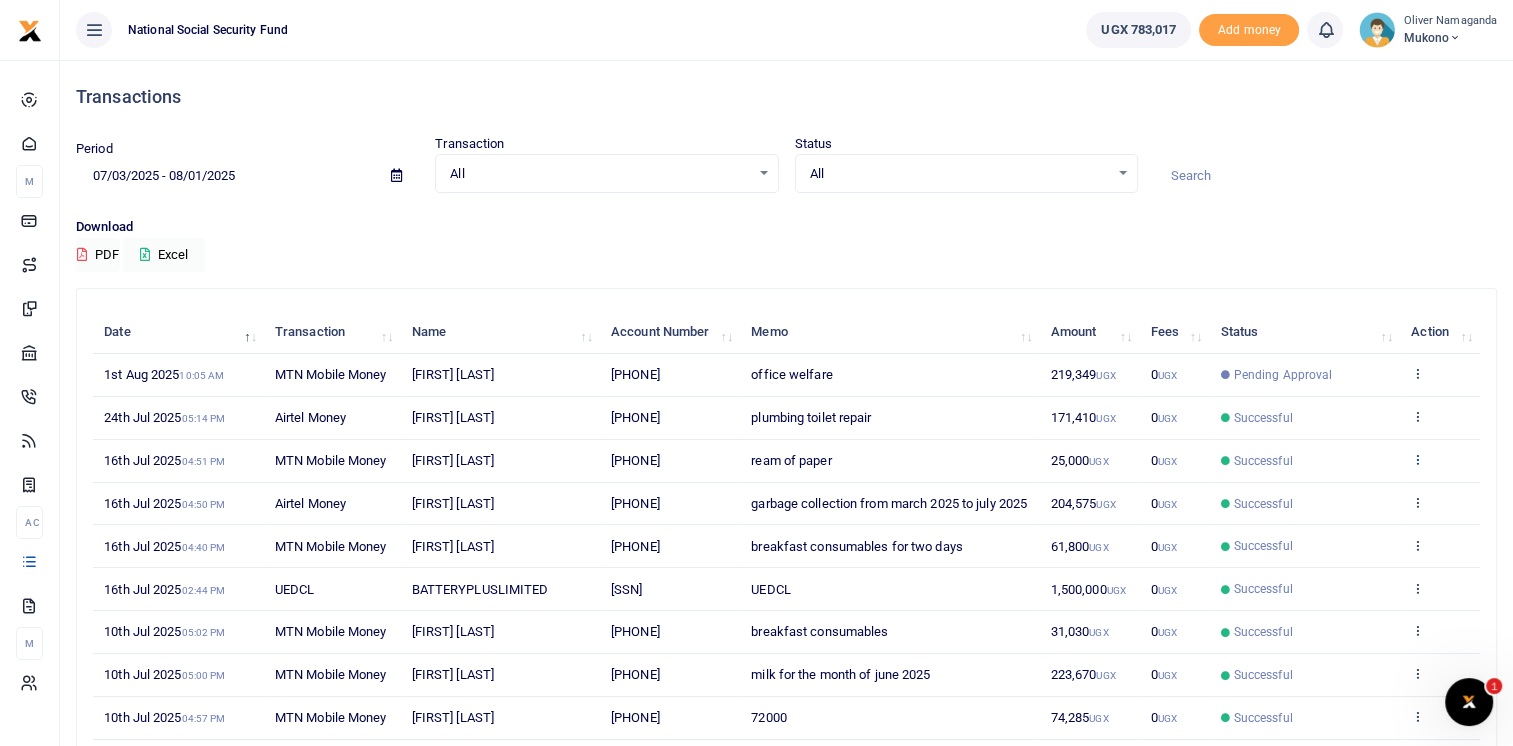 click at bounding box center (1417, 459) 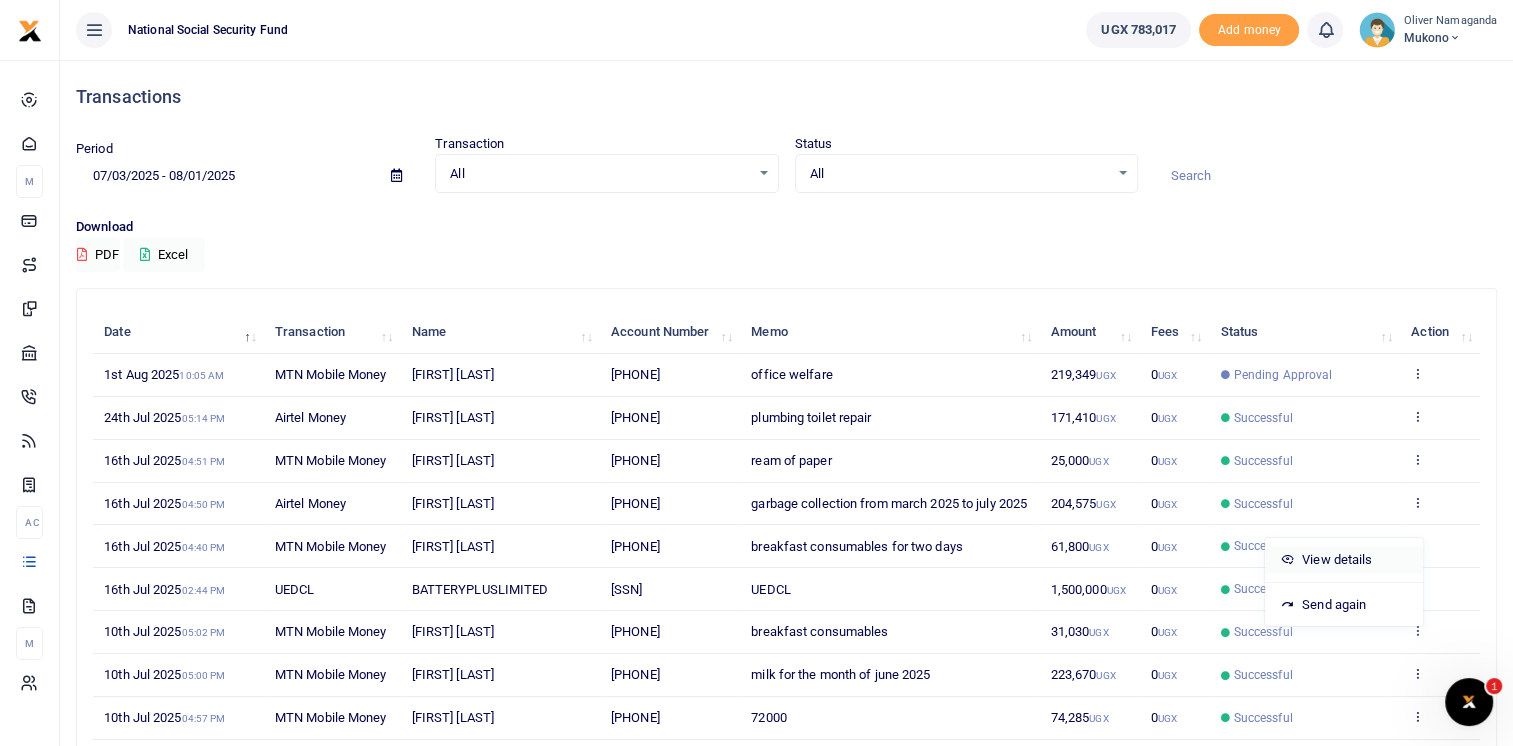 click on "View details" at bounding box center [1344, 560] 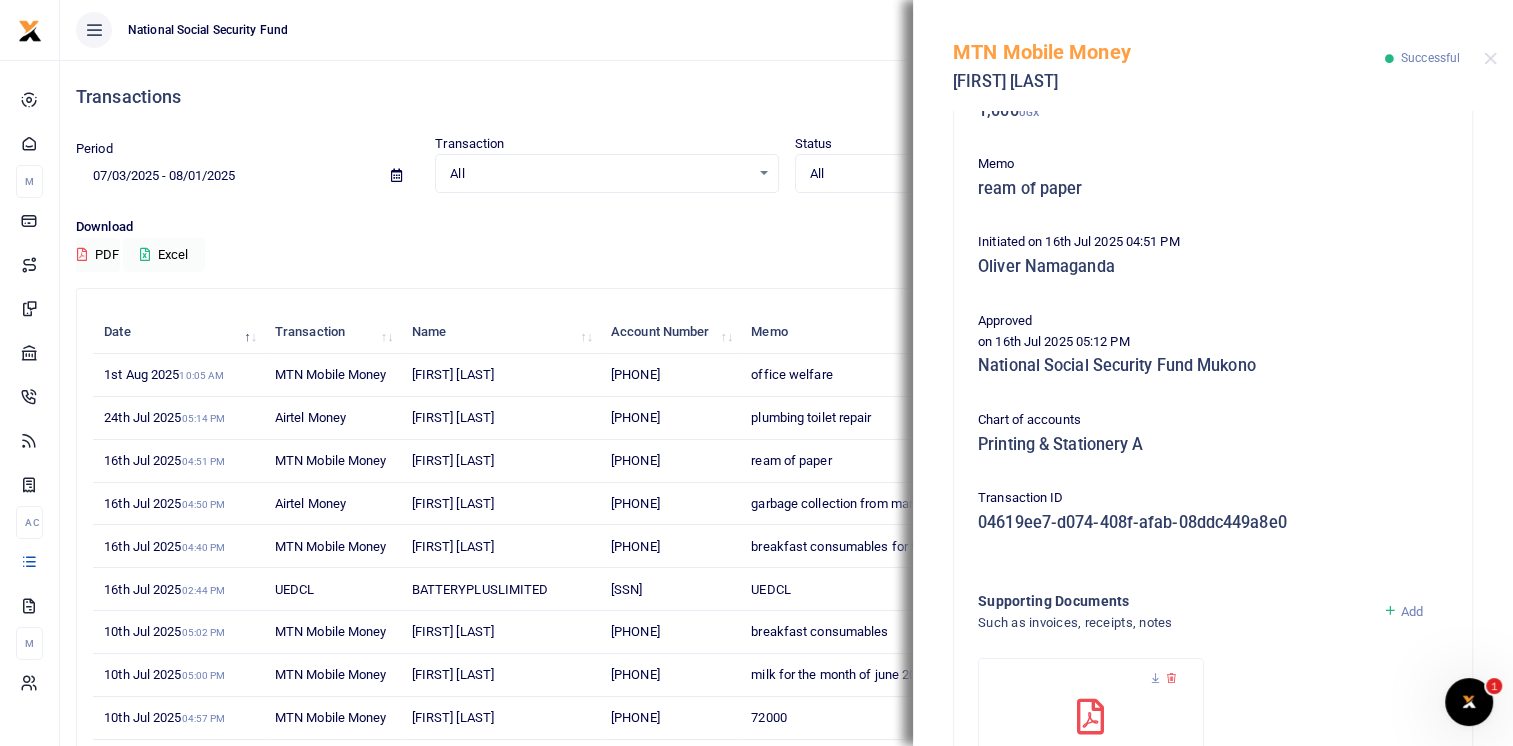 scroll, scrollTop: 401, scrollLeft: 0, axis: vertical 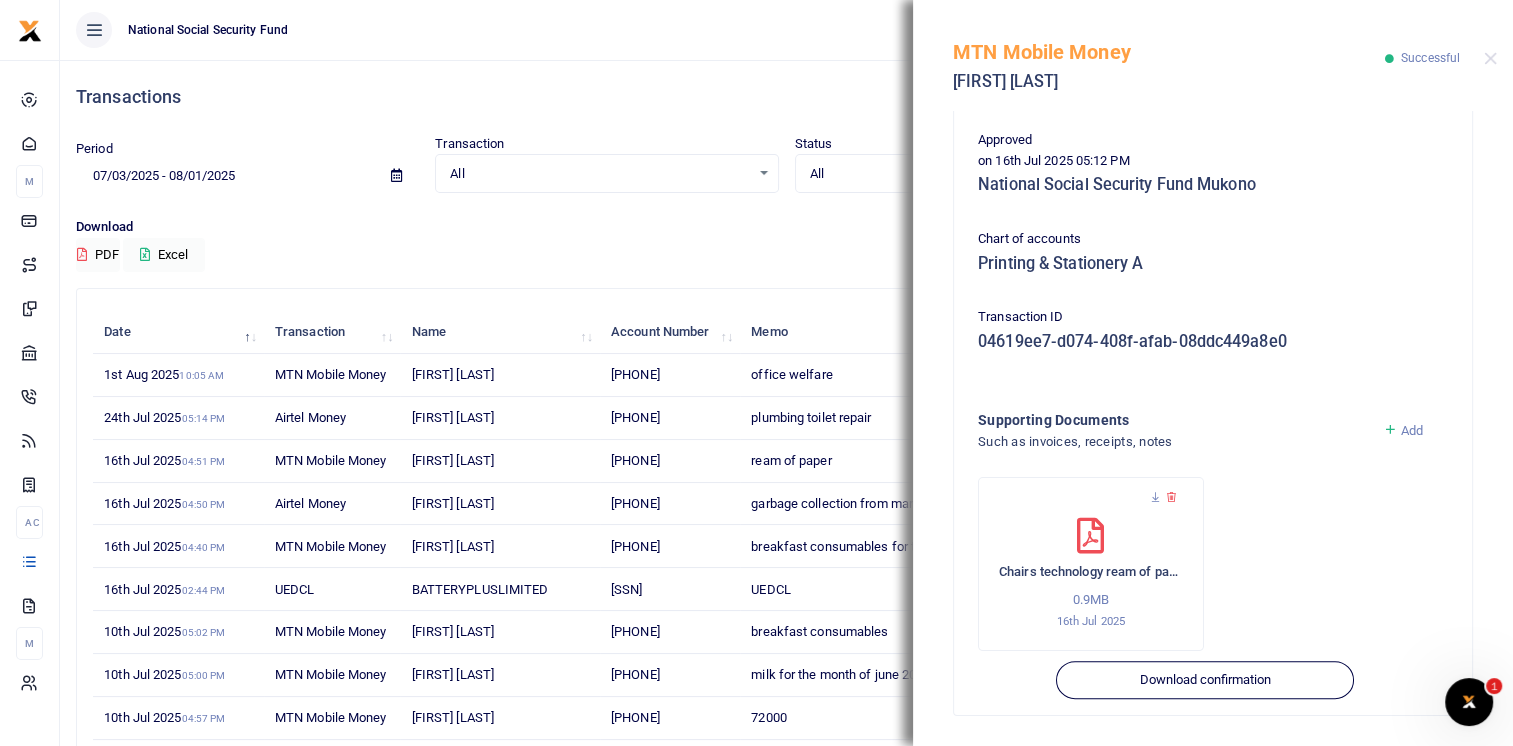 click on "Download
PDF
Excel" at bounding box center (786, 244) 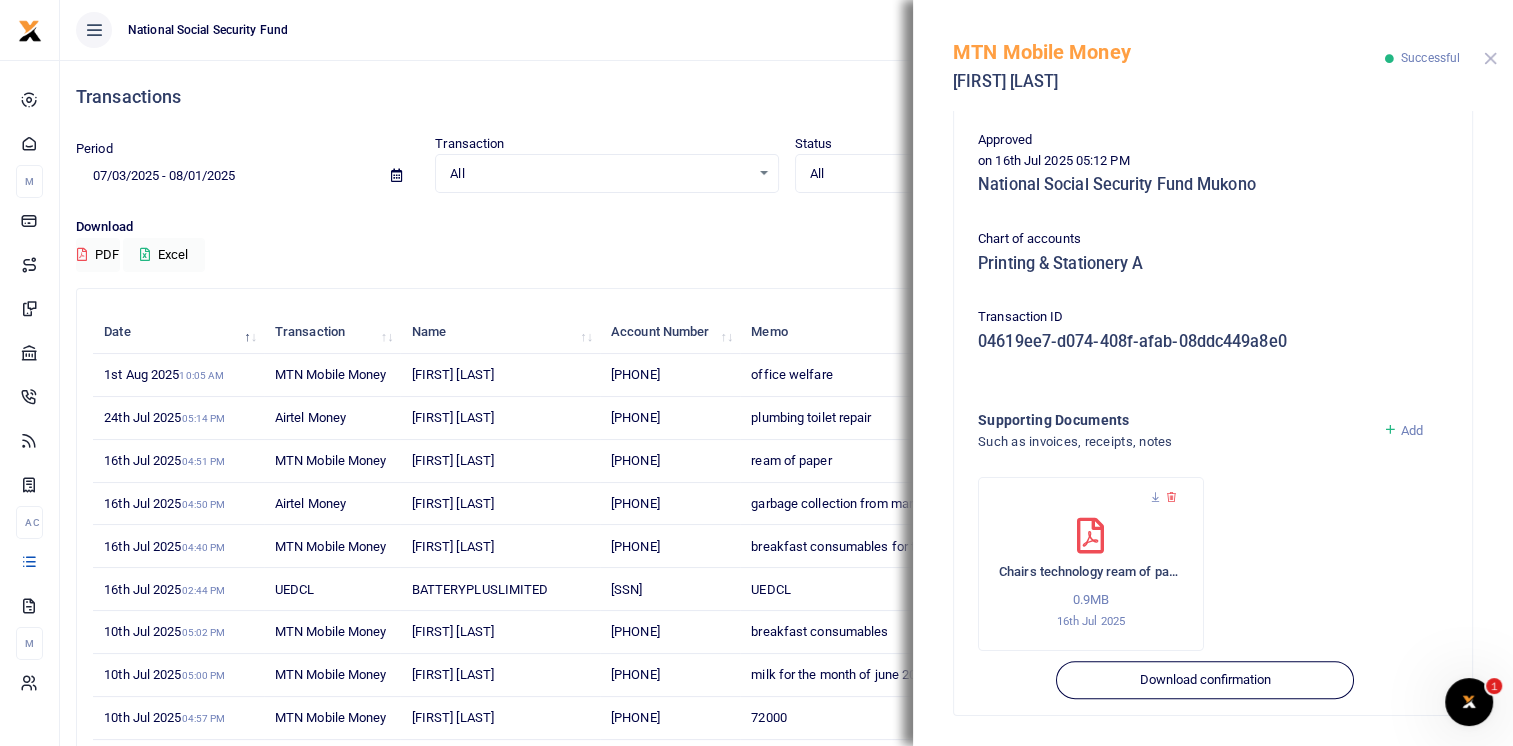 click at bounding box center (1490, 58) 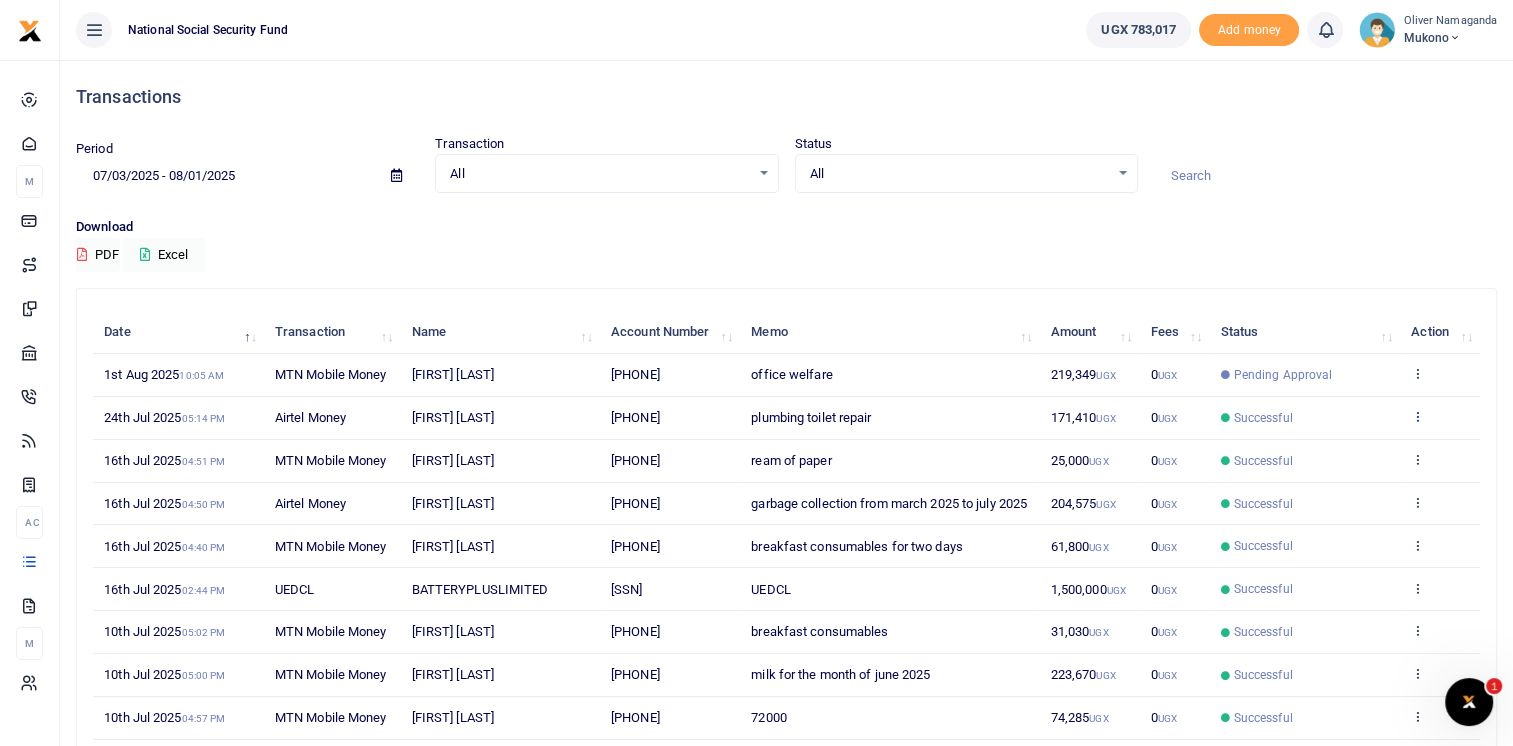 click at bounding box center [1417, 416] 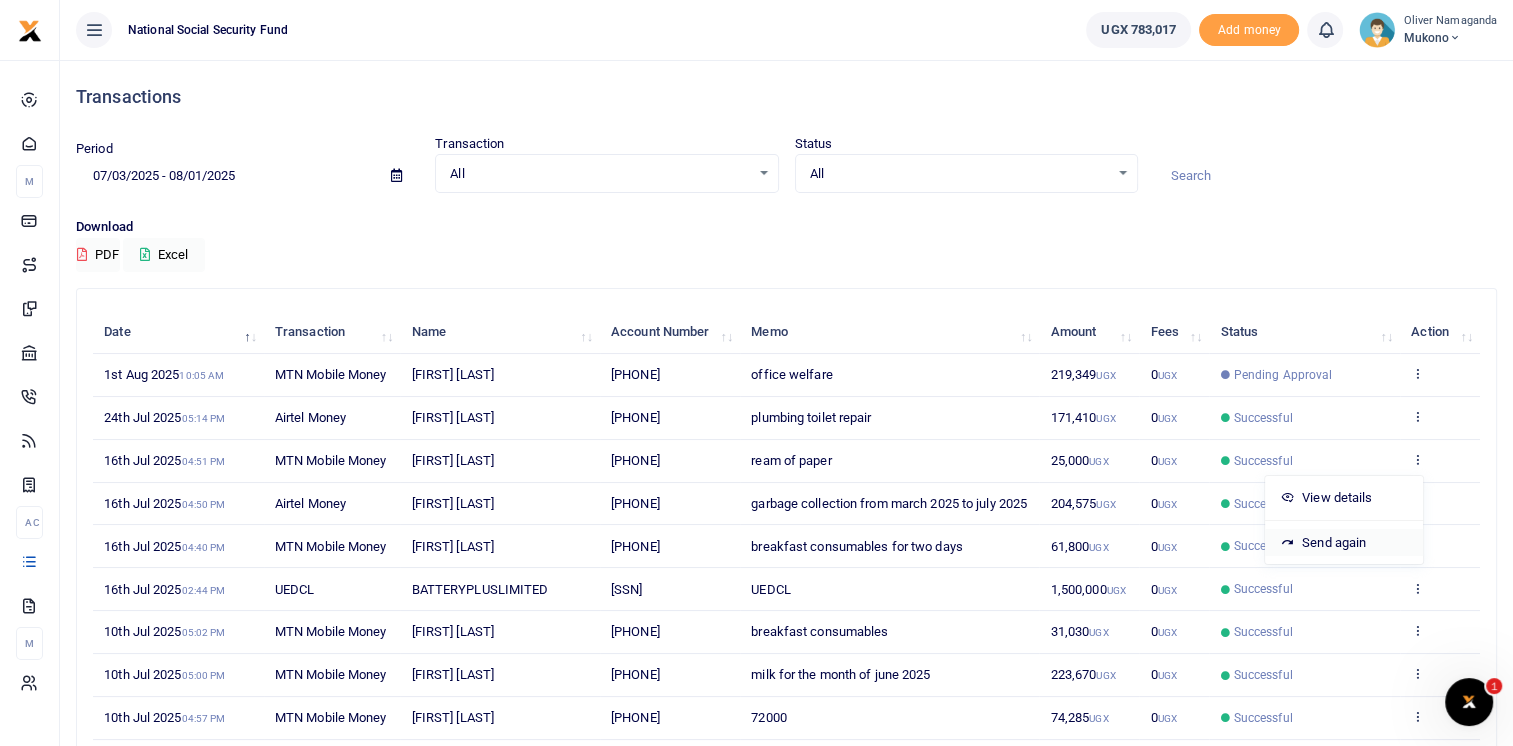 click on "Send again" at bounding box center [1344, 543] 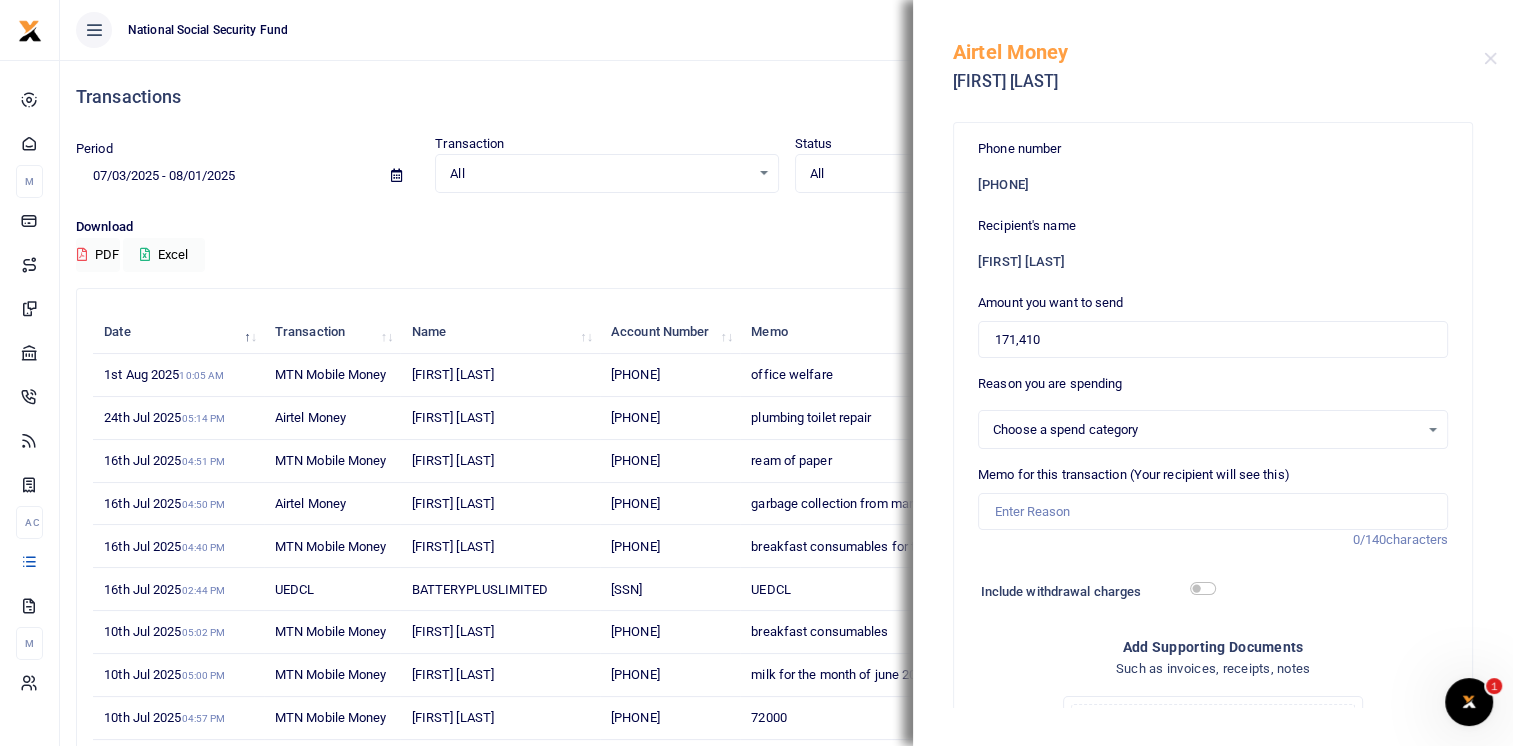 select on "250" 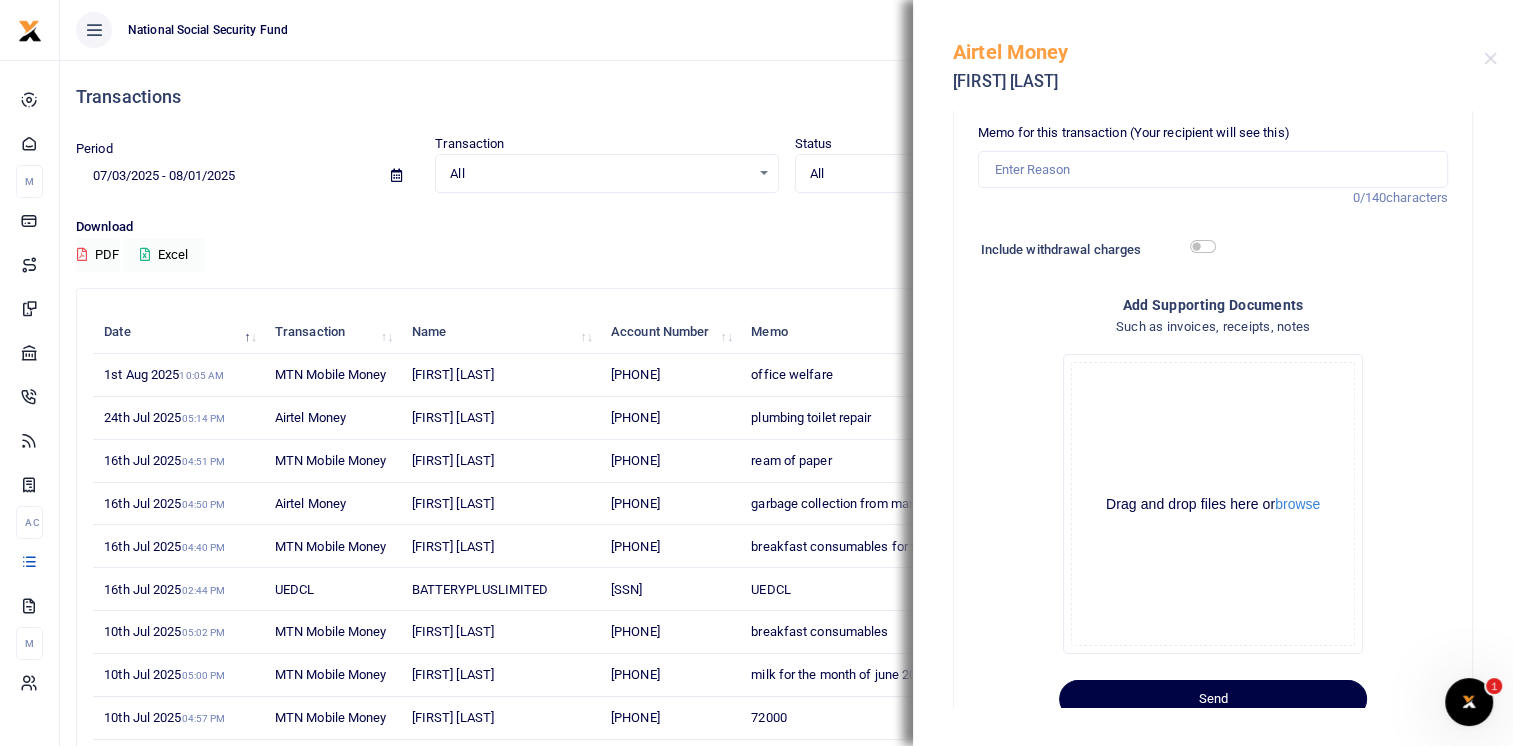 scroll, scrollTop: 399, scrollLeft: 0, axis: vertical 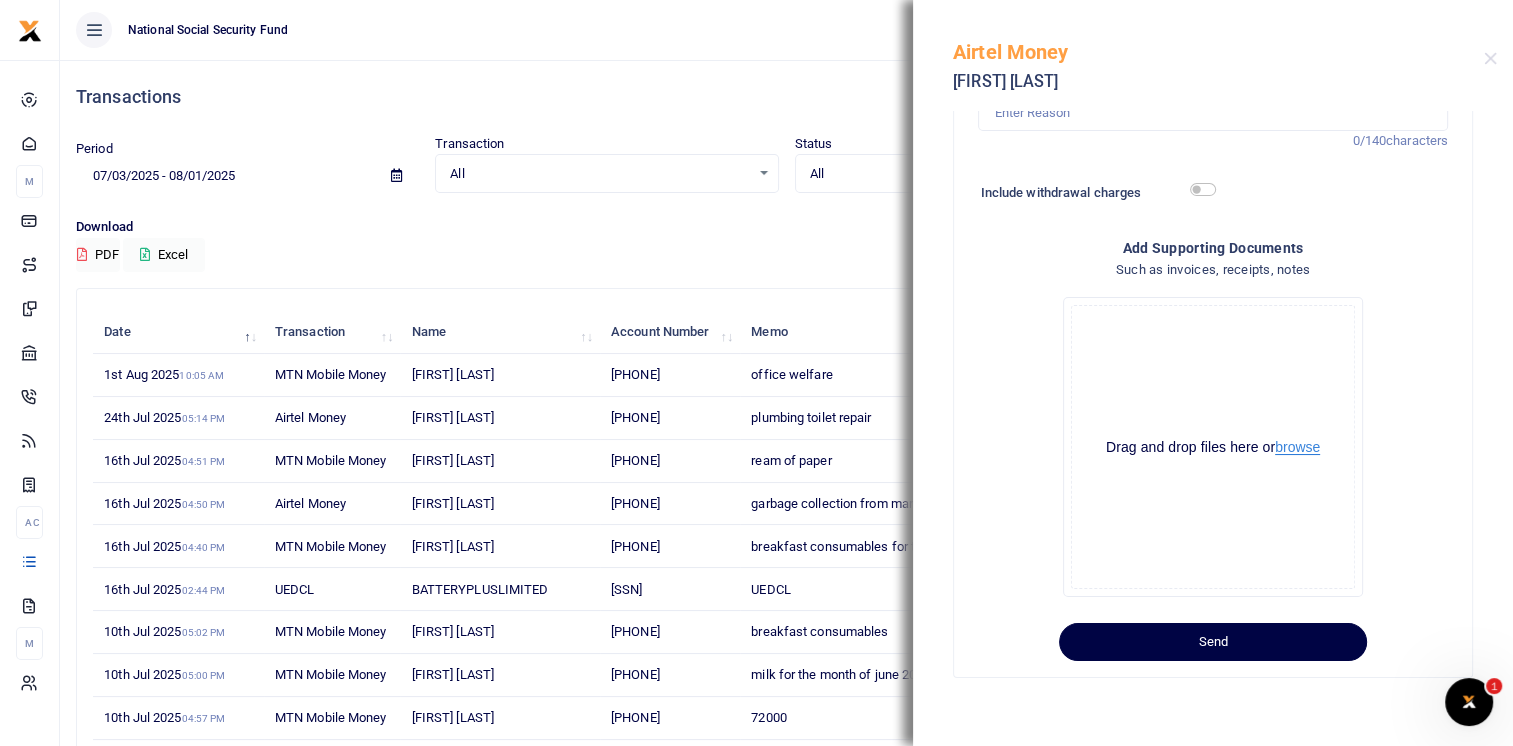 click on "browse" at bounding box center (1297, 447) 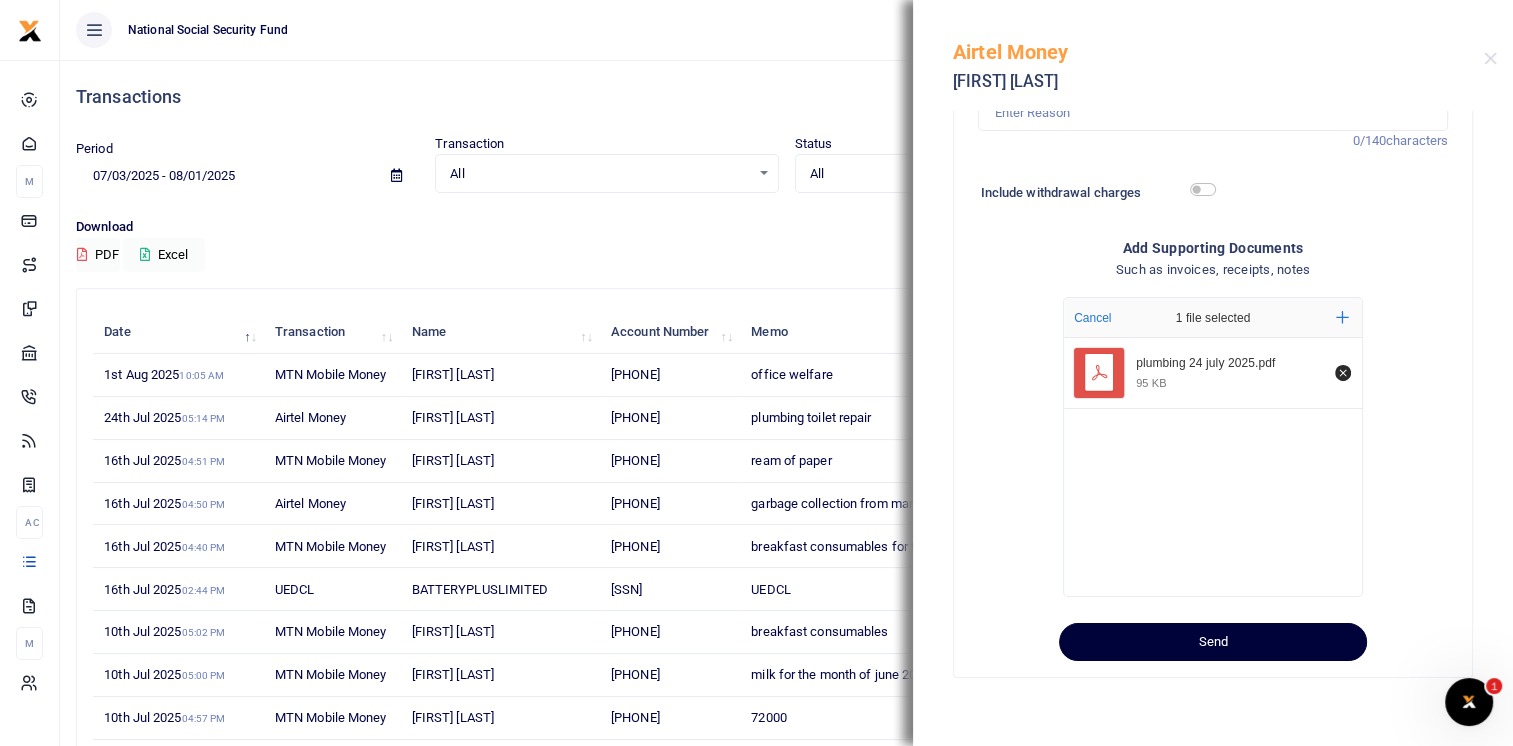 click on "Send" at bounding box center (1213, 642) 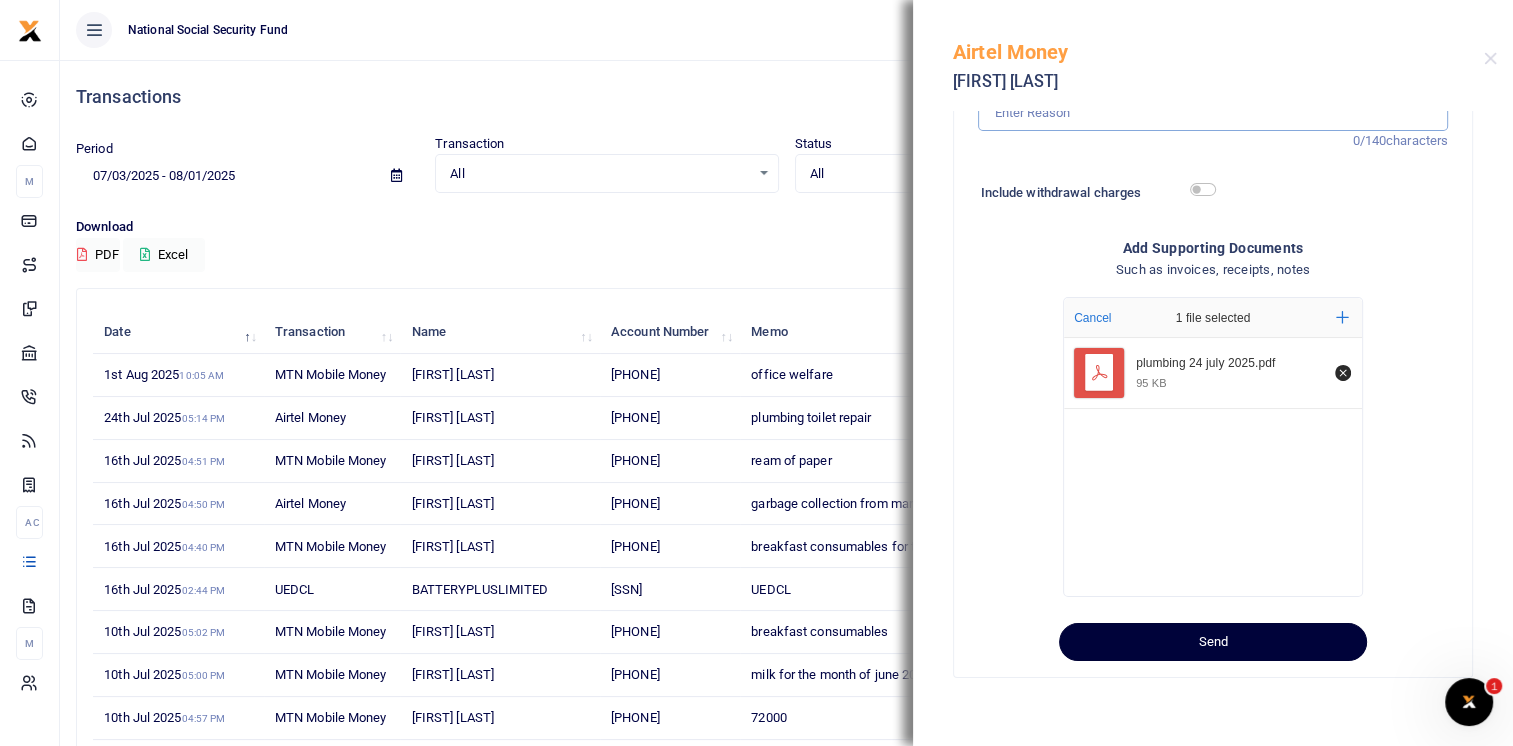 scroll, scrollTop: 381, scrollLeft: 0, axis: vertical 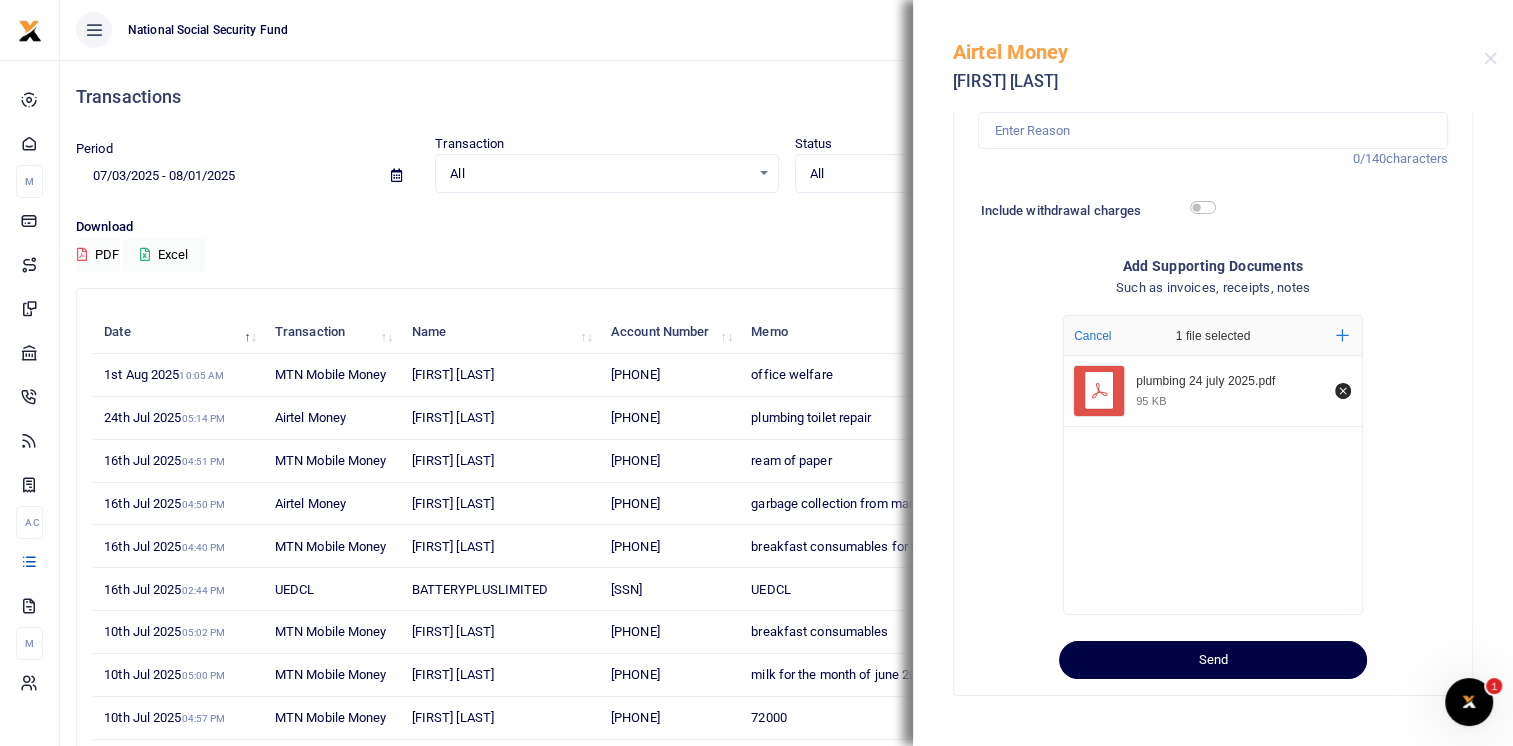 click on "plumbing 24 july 2025.pdf 95 KB" at bounding box center (1213, 480) 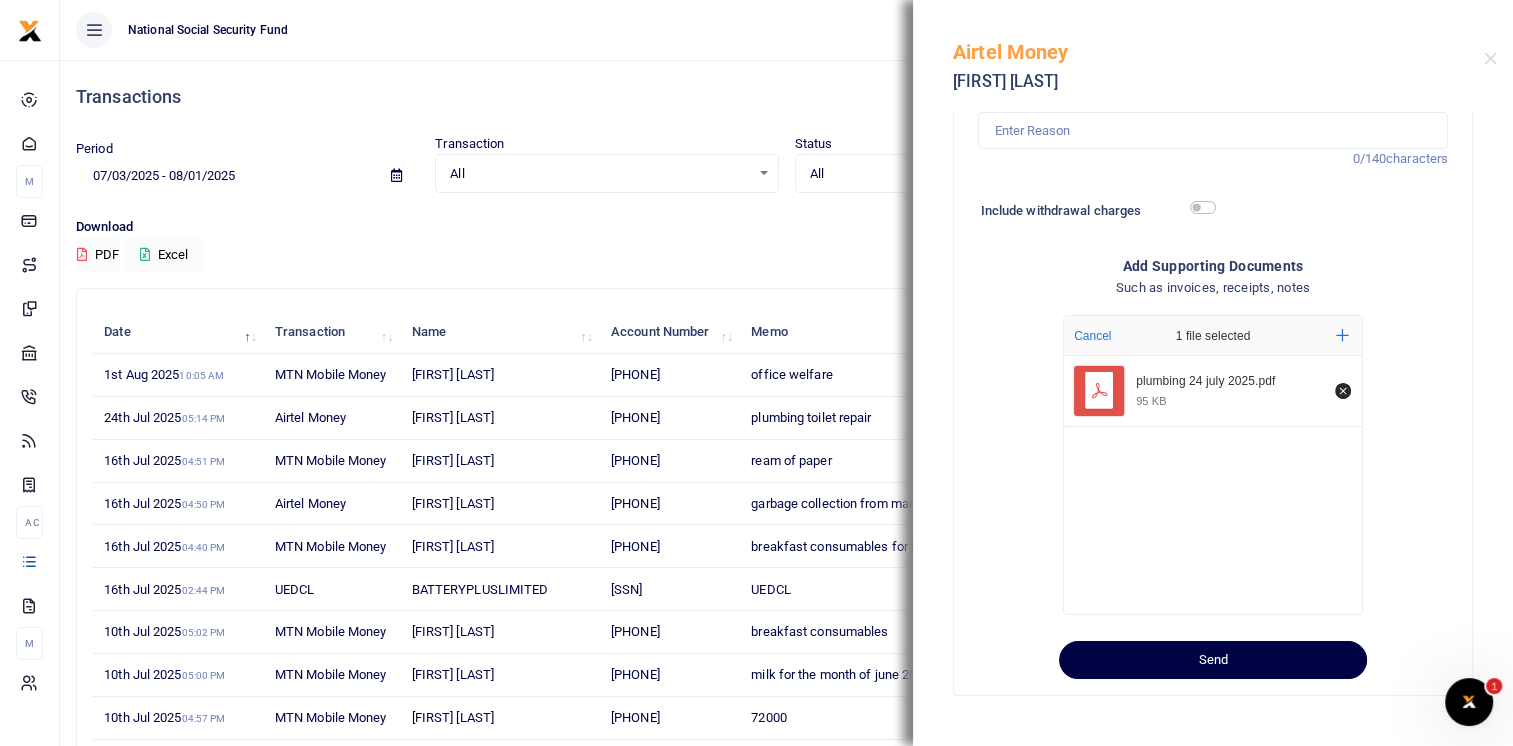 click on "plumbing 24 july 2025.pdf 95 KB" at bounding box center [1213, 480] 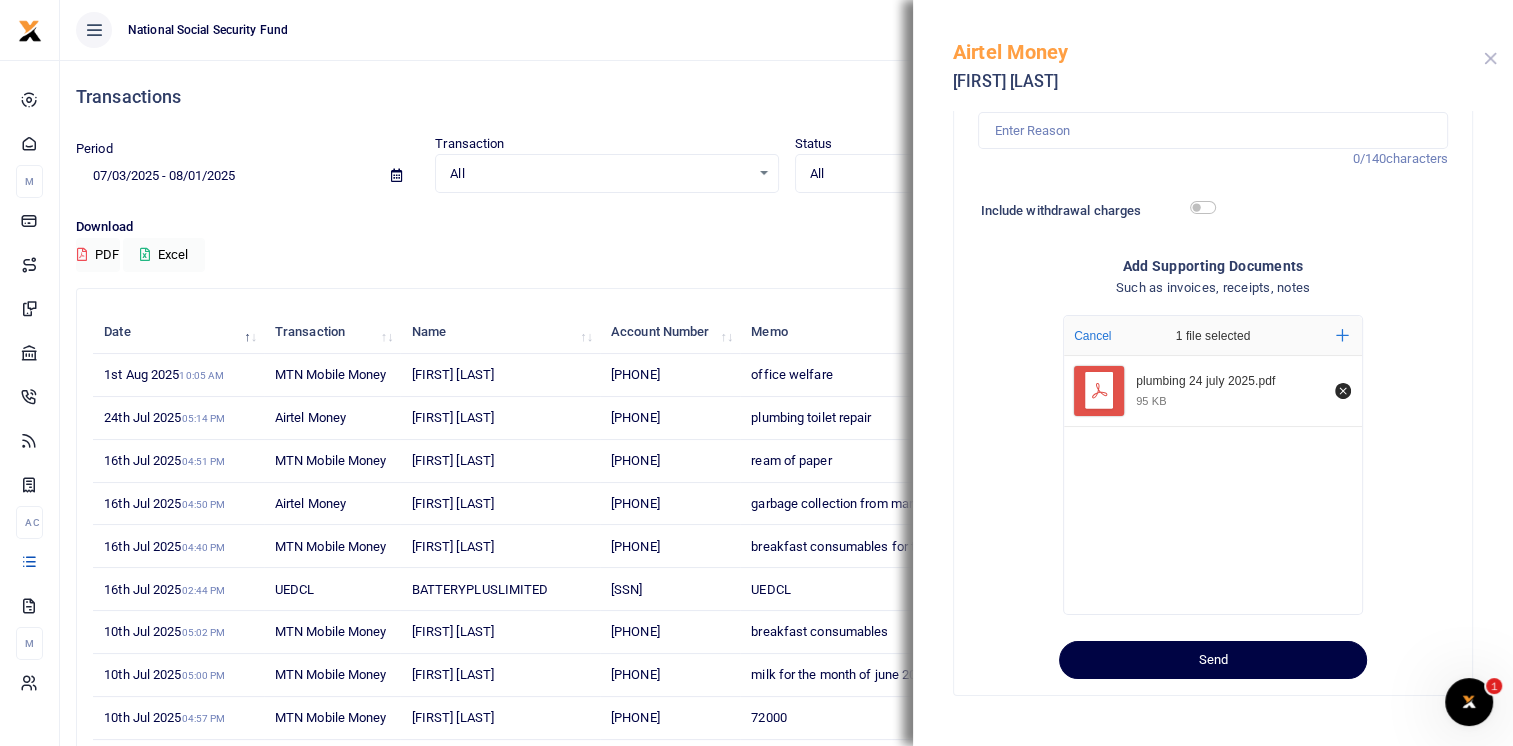 click at bounding box center (1490, 58) 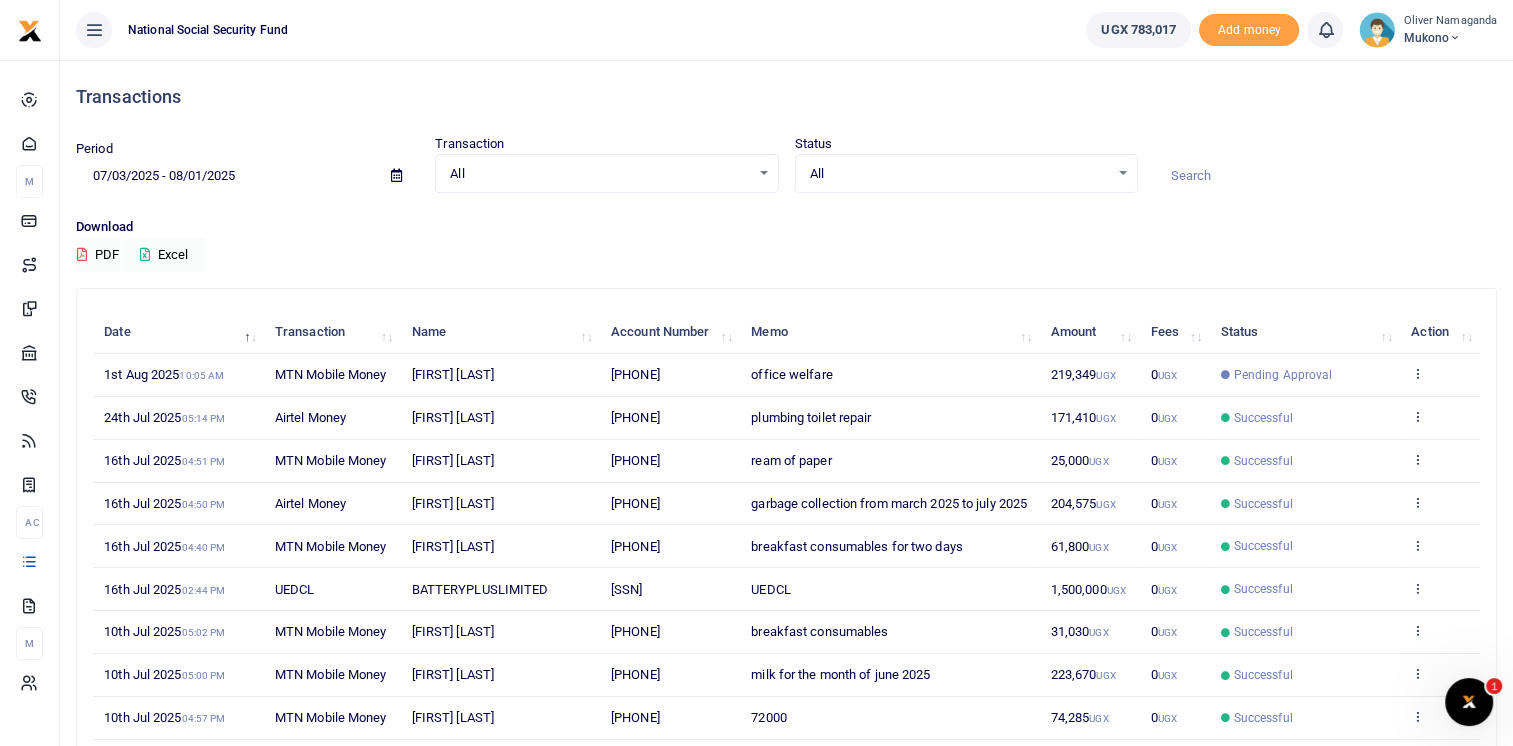 click on "View details
Send again" at bounding box center (1440, 418) 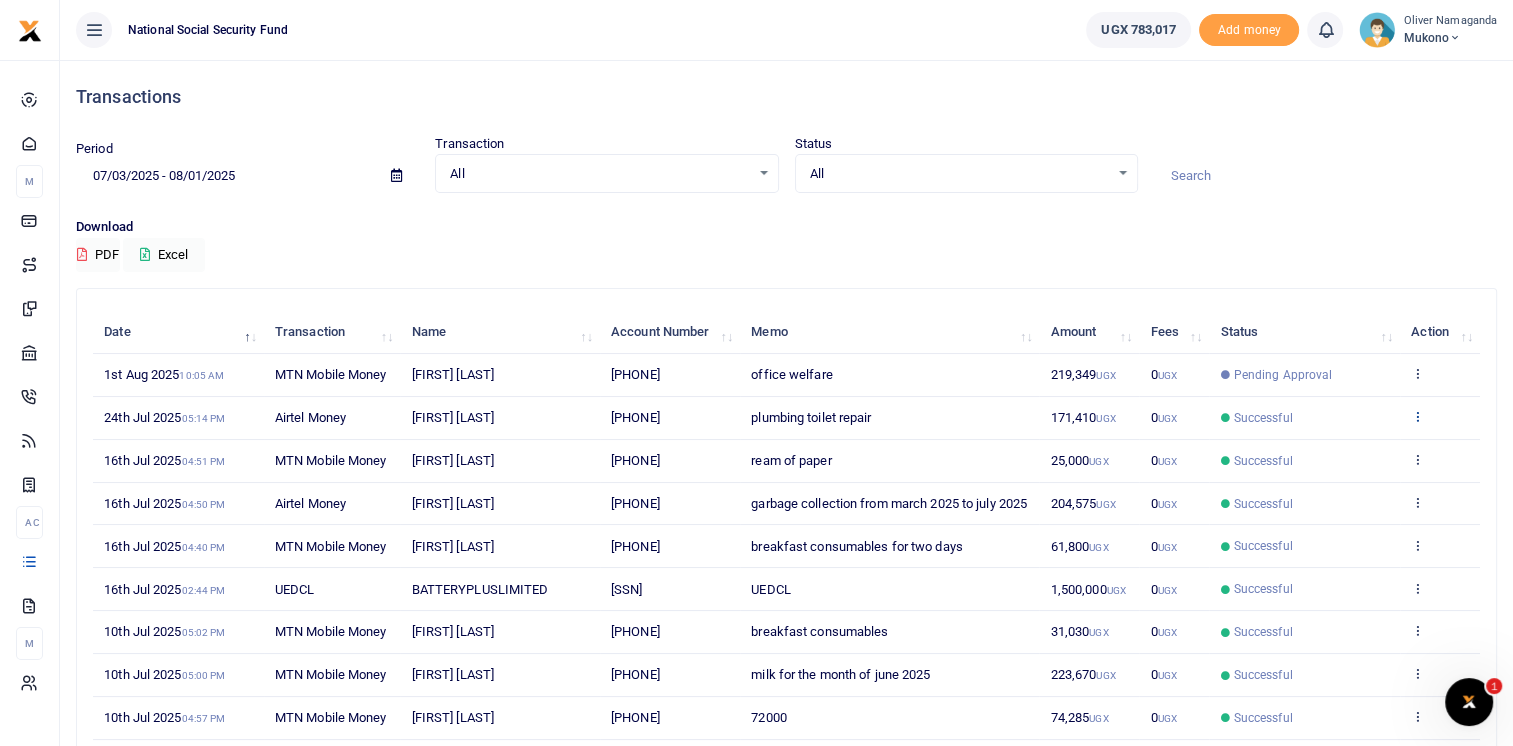 click at bounding box center (1417, 417) 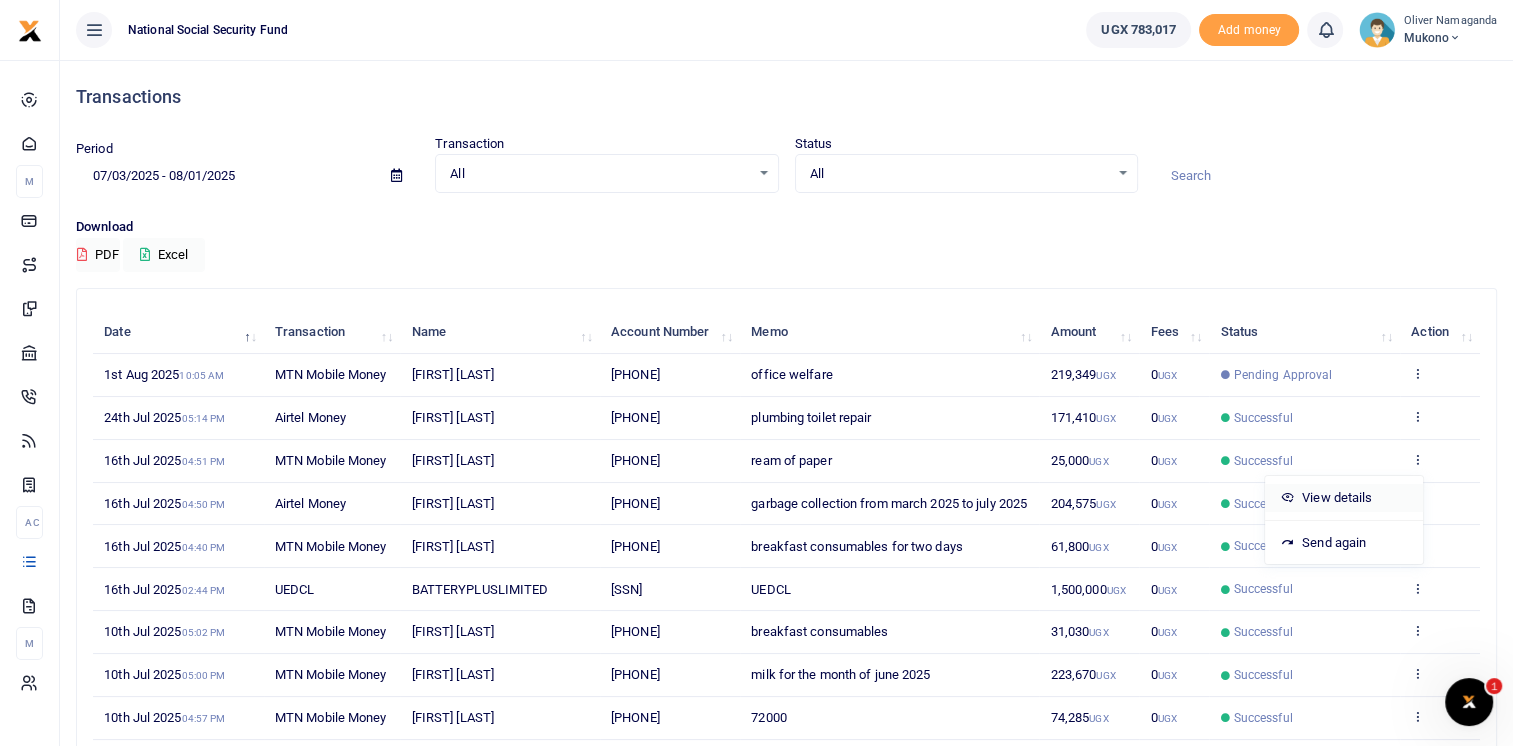 click on "View details" at bounding box center (1344, 498) 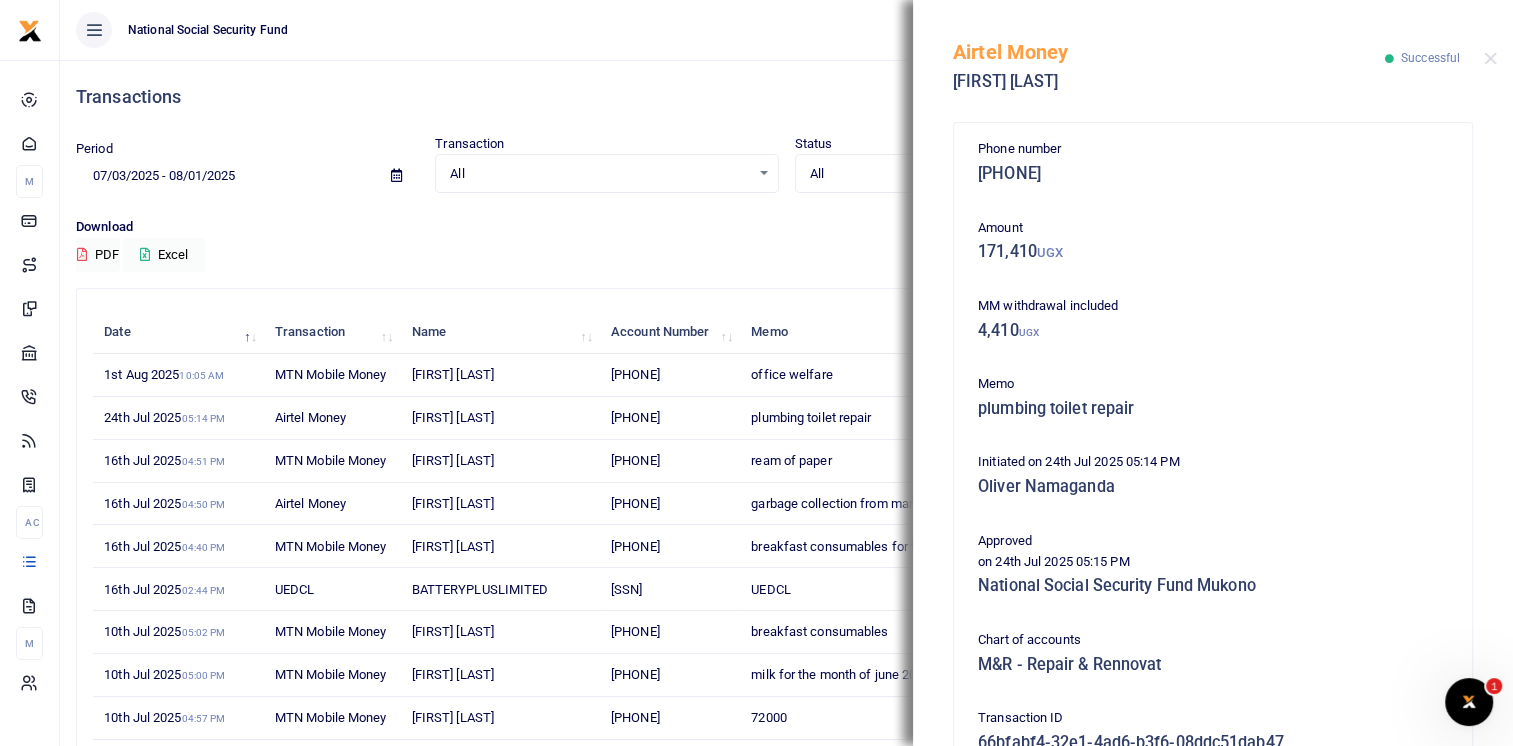 scroll, scrollTop: 316, scrollLeft: 0, axis: vertical 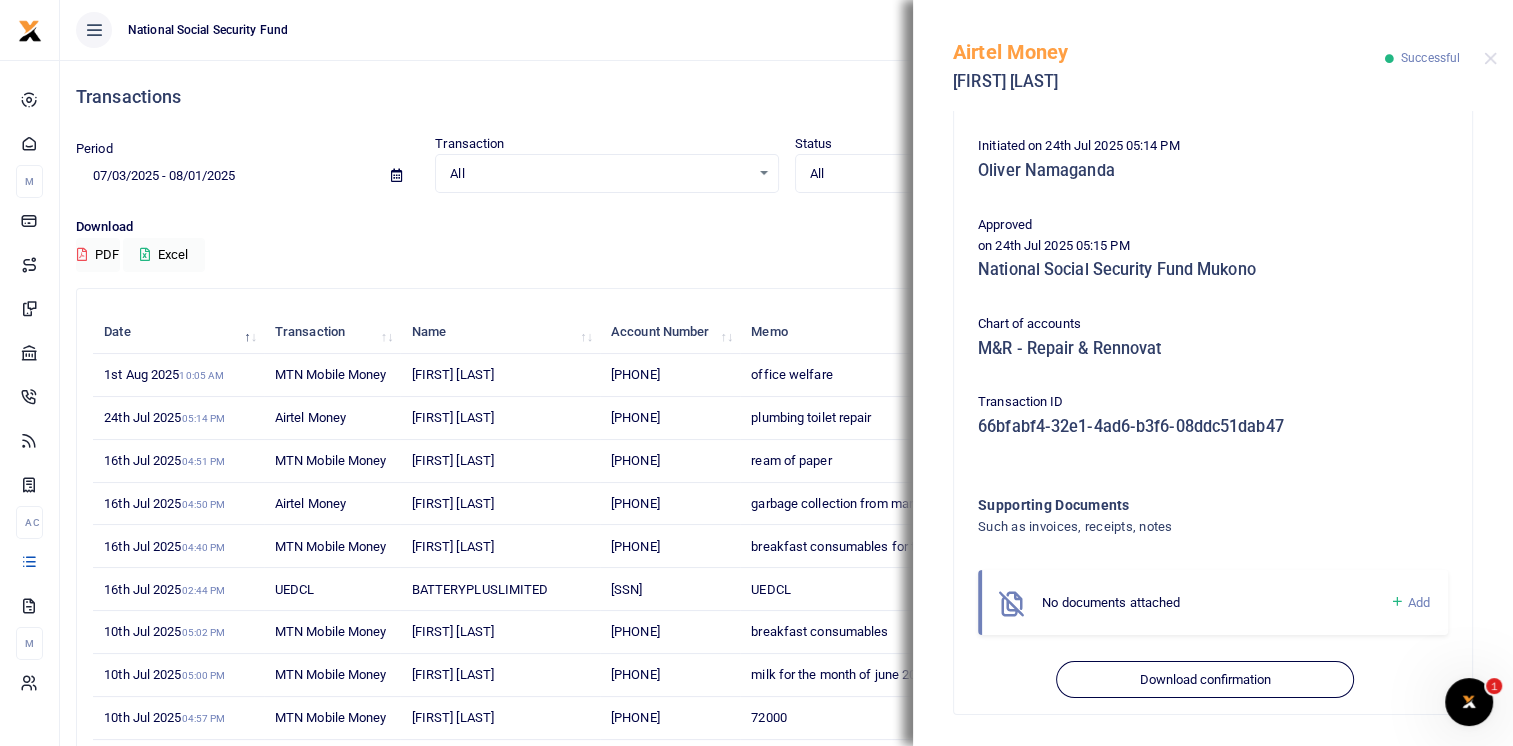 click on "Add" at bounding box center [1419, 602] 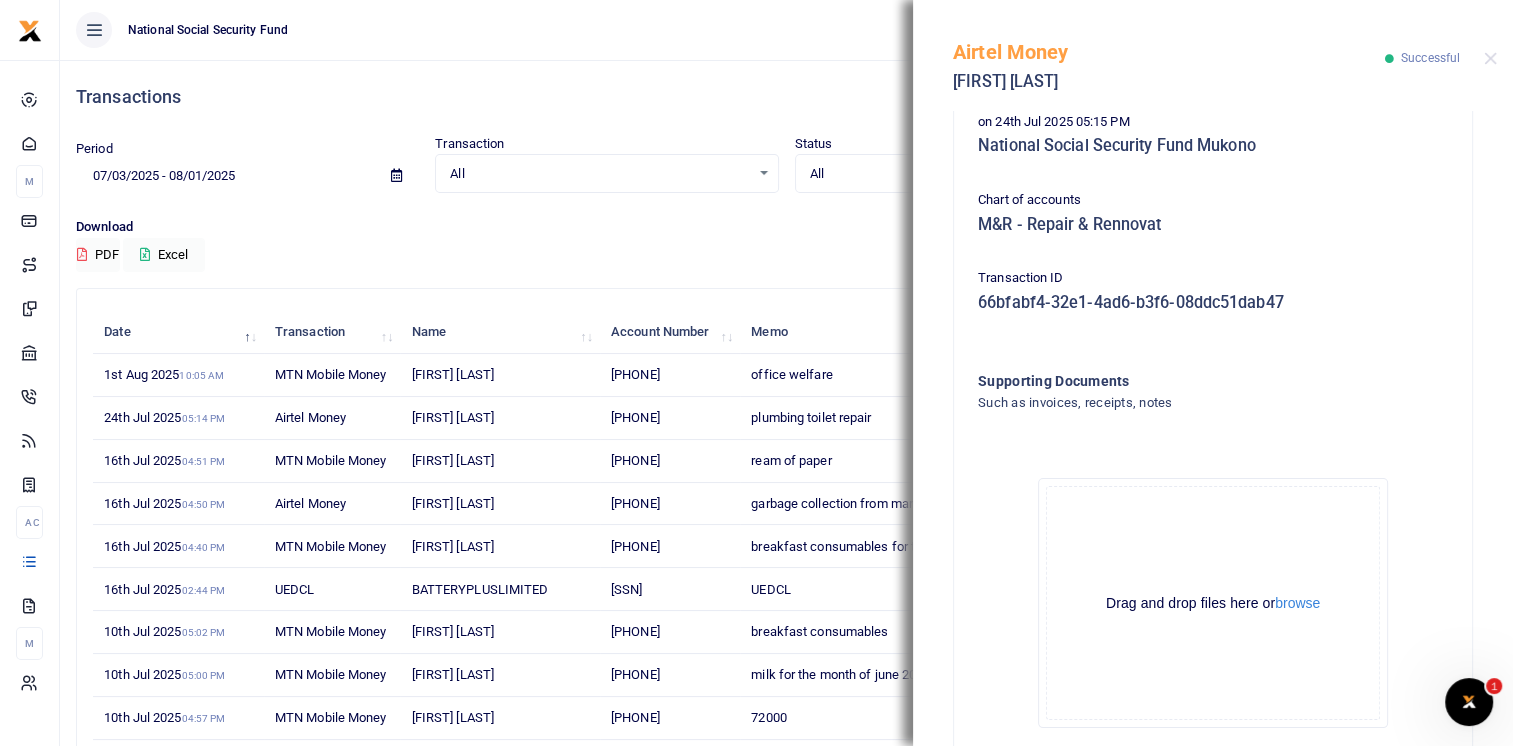 scroll, scrollTop: 541, scrollLeft: 0, axis: vertical 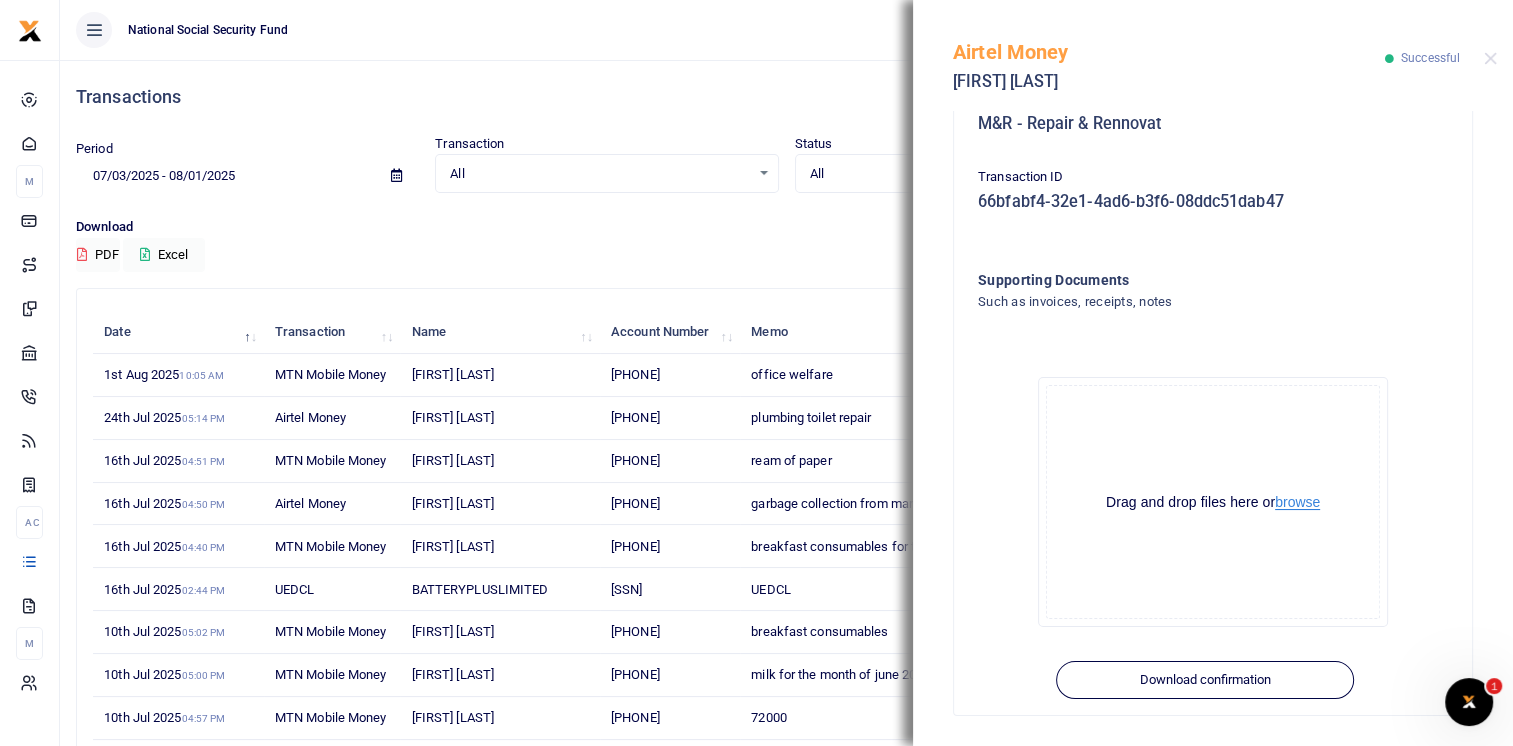 click on "browse" at bounding box center (1297, 502) 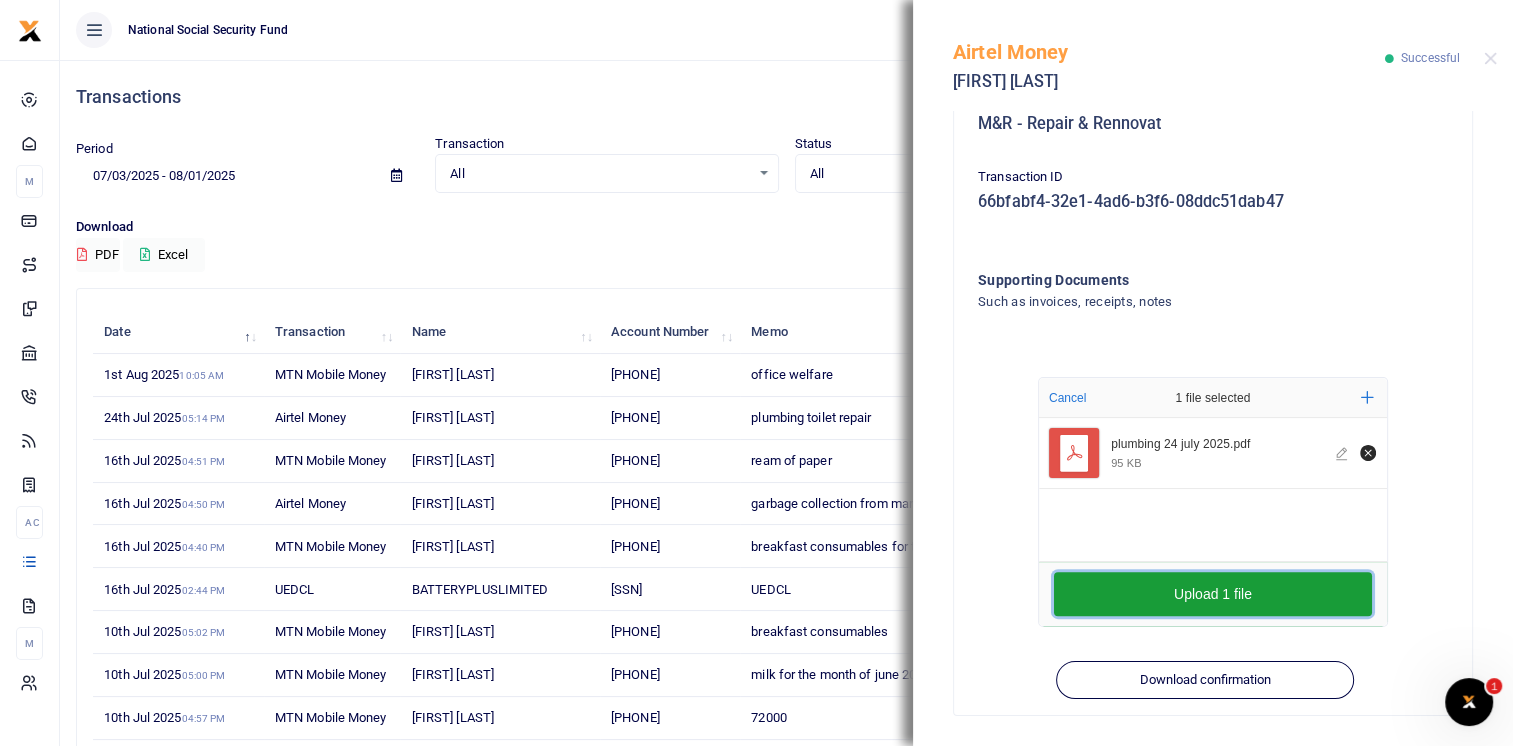 click on "Upload 1 file" at bounding box center [1213, 594] 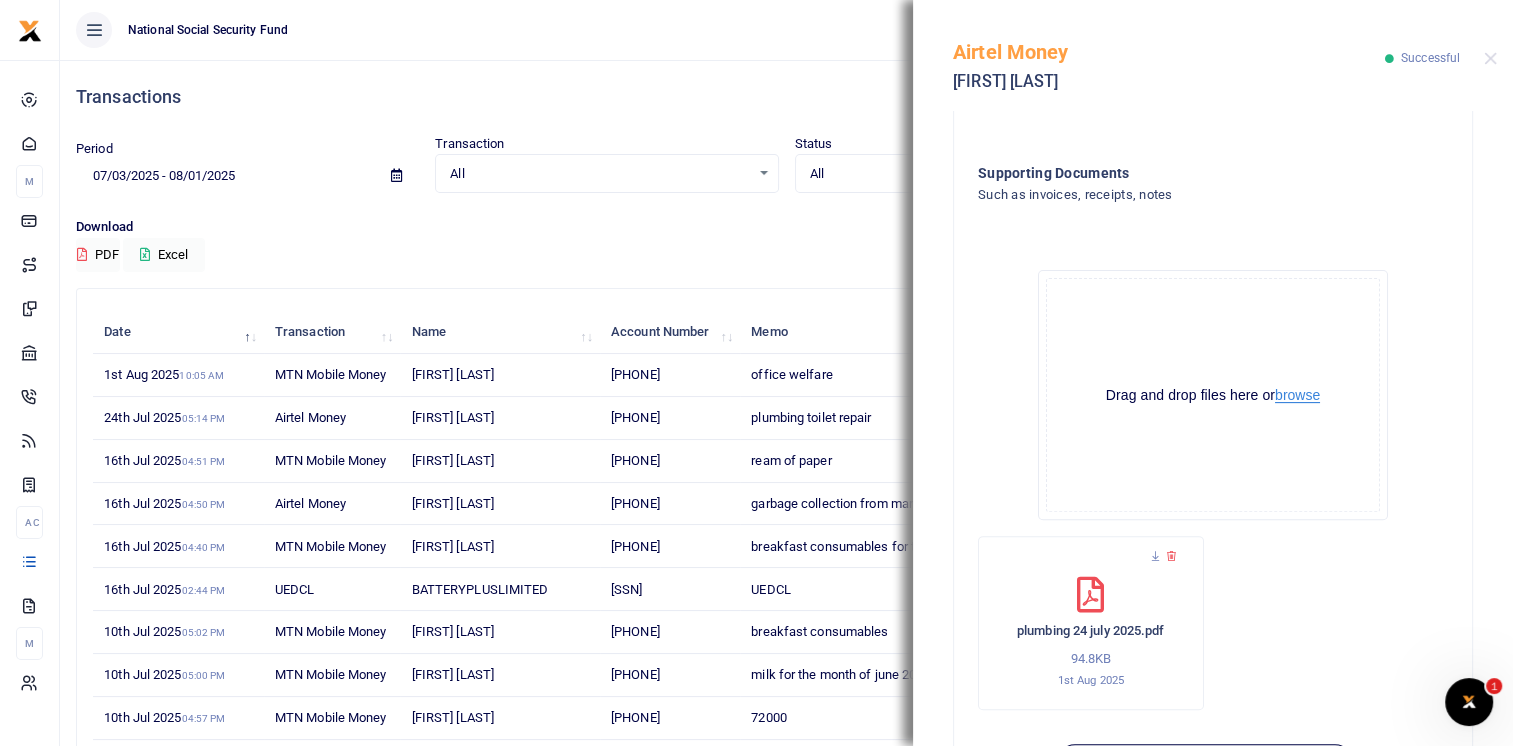 scroll, scrollTop: 732, scrollLeft: 0, axis: vertical 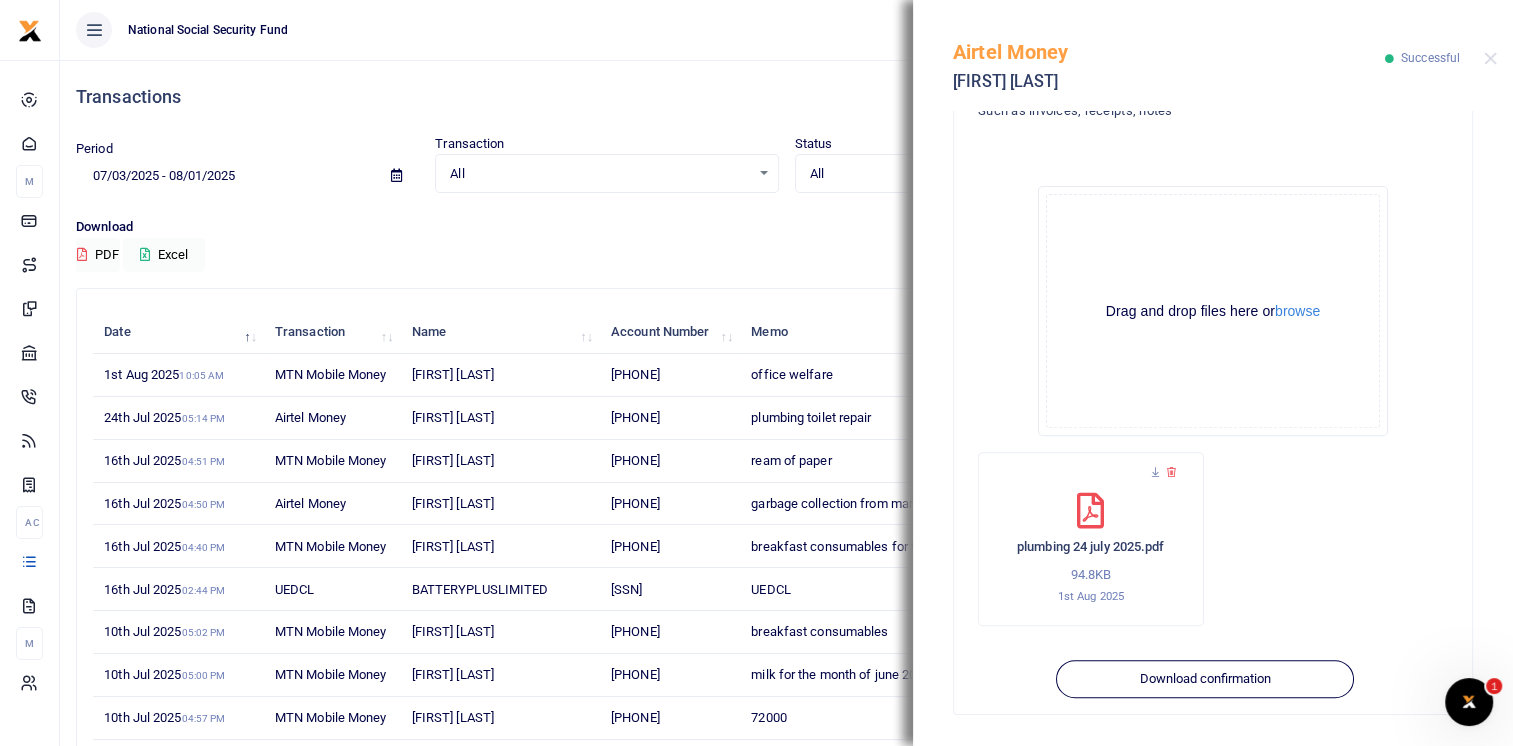 click on "All" at bounding box center (599, 174) 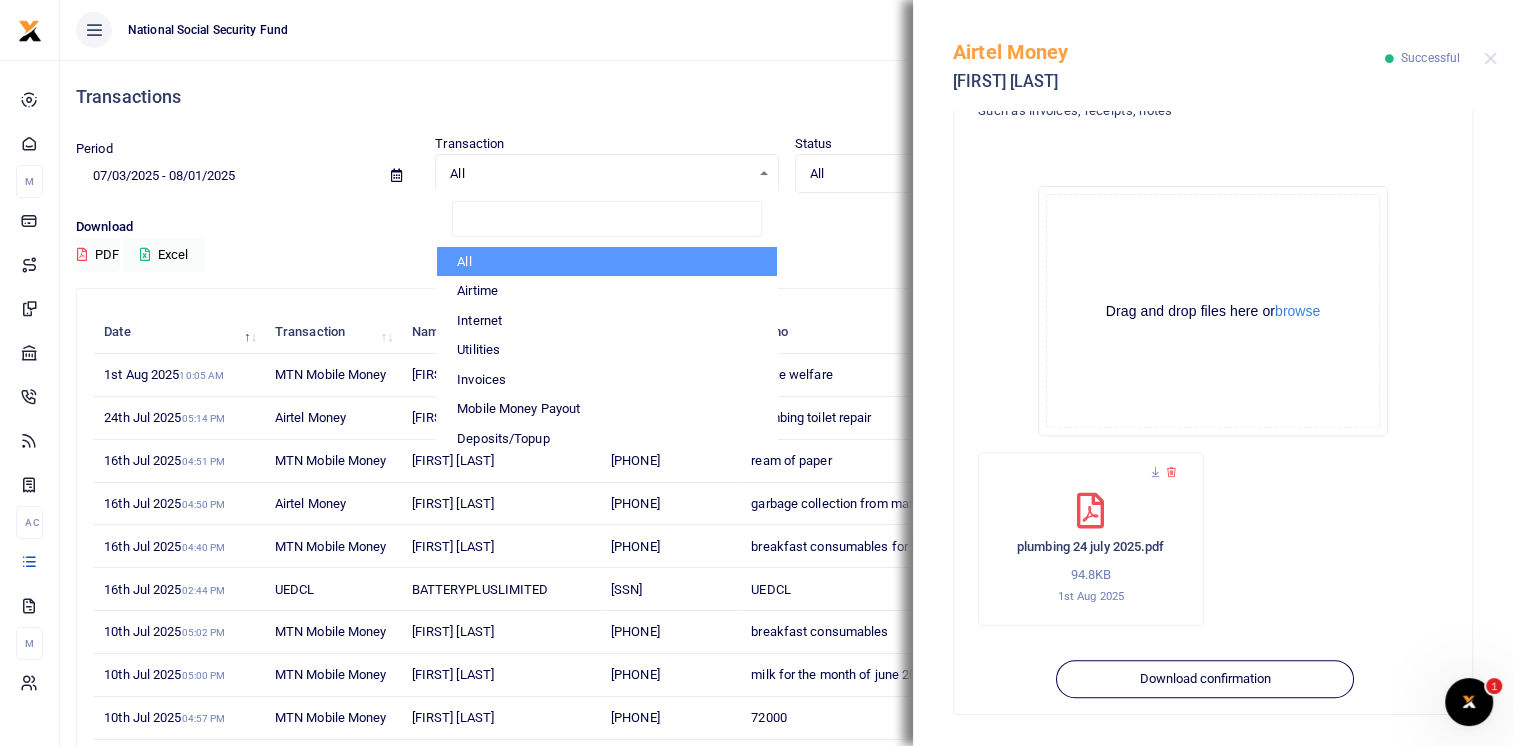 click on "Airtel Money
ibrahim Makagisa Ssempebwa
Successful" at bounding box center [1213, 55] 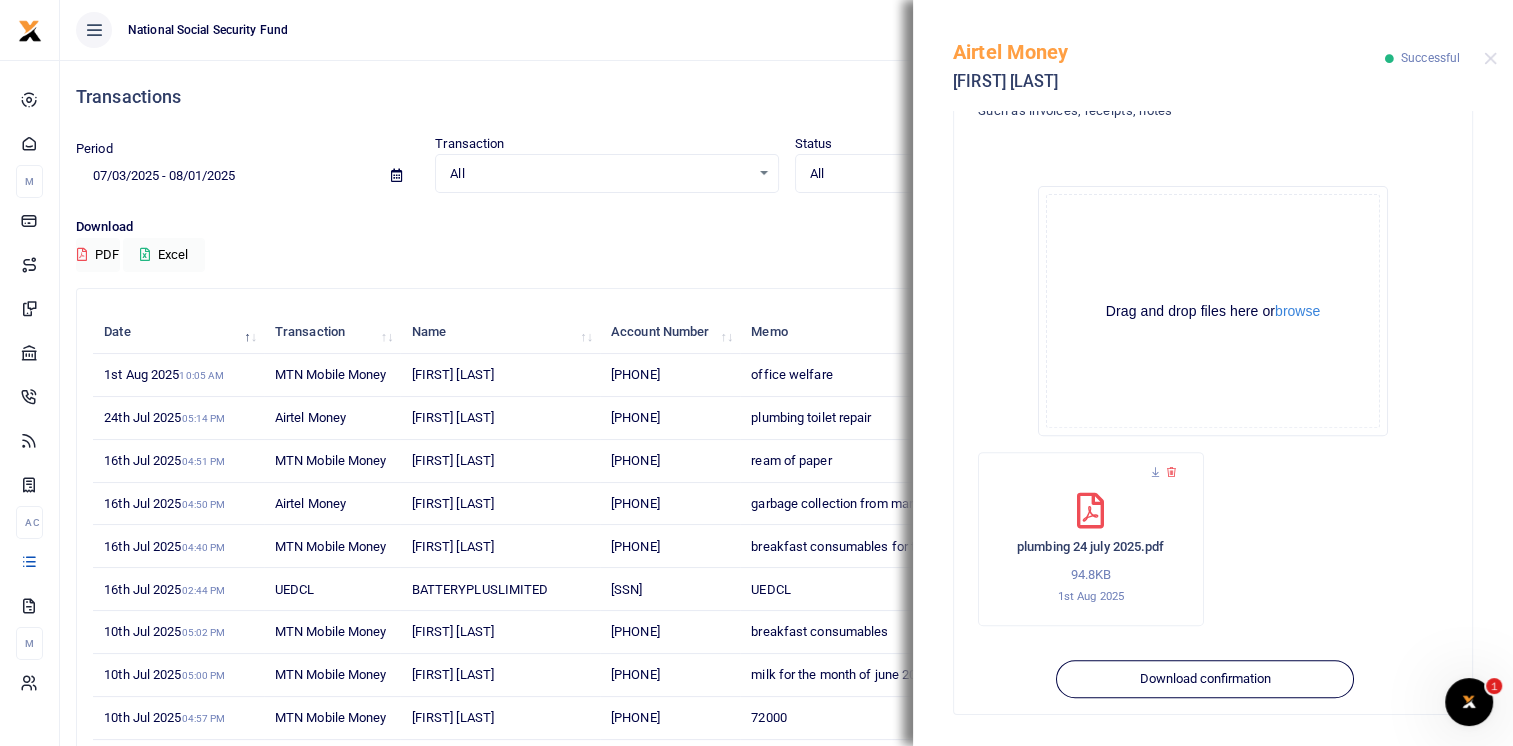 click on "Airtel Money
ibrahim Makagisa Ssempebwa
Successful" at bounding box center (1213, 55) 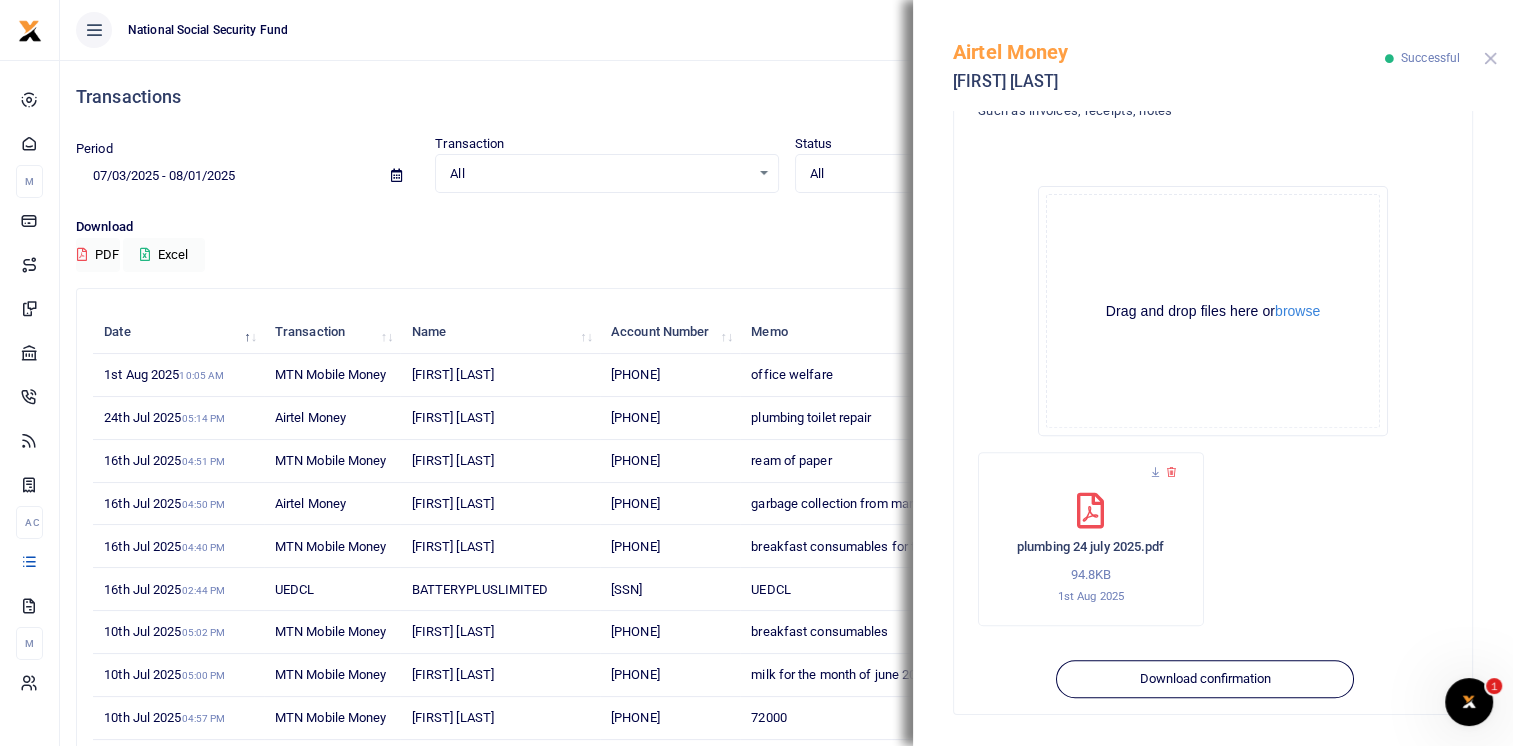 click at bounding box center [1490, 58] 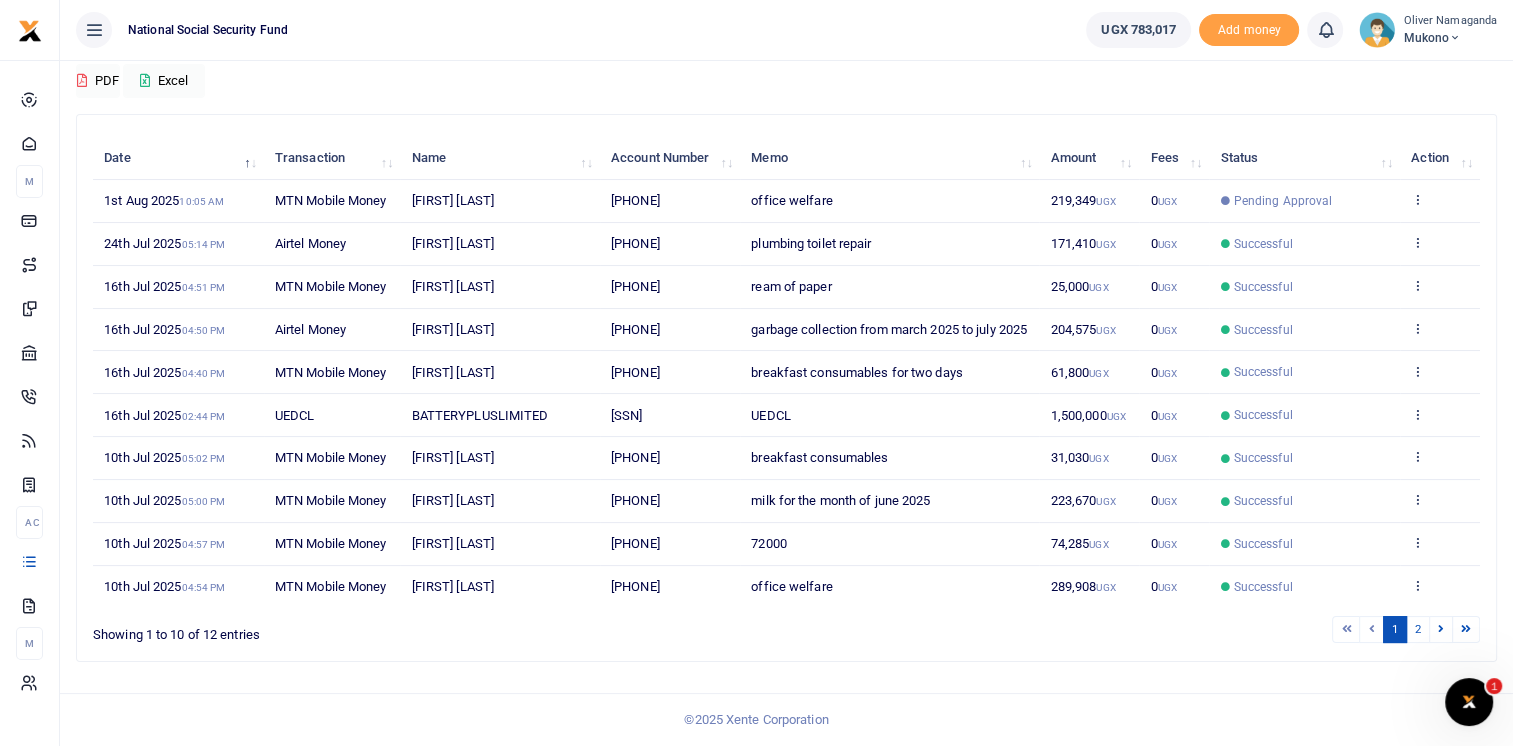scroll, scrollTop: 300, scrollLeft: 0, axis: vertical 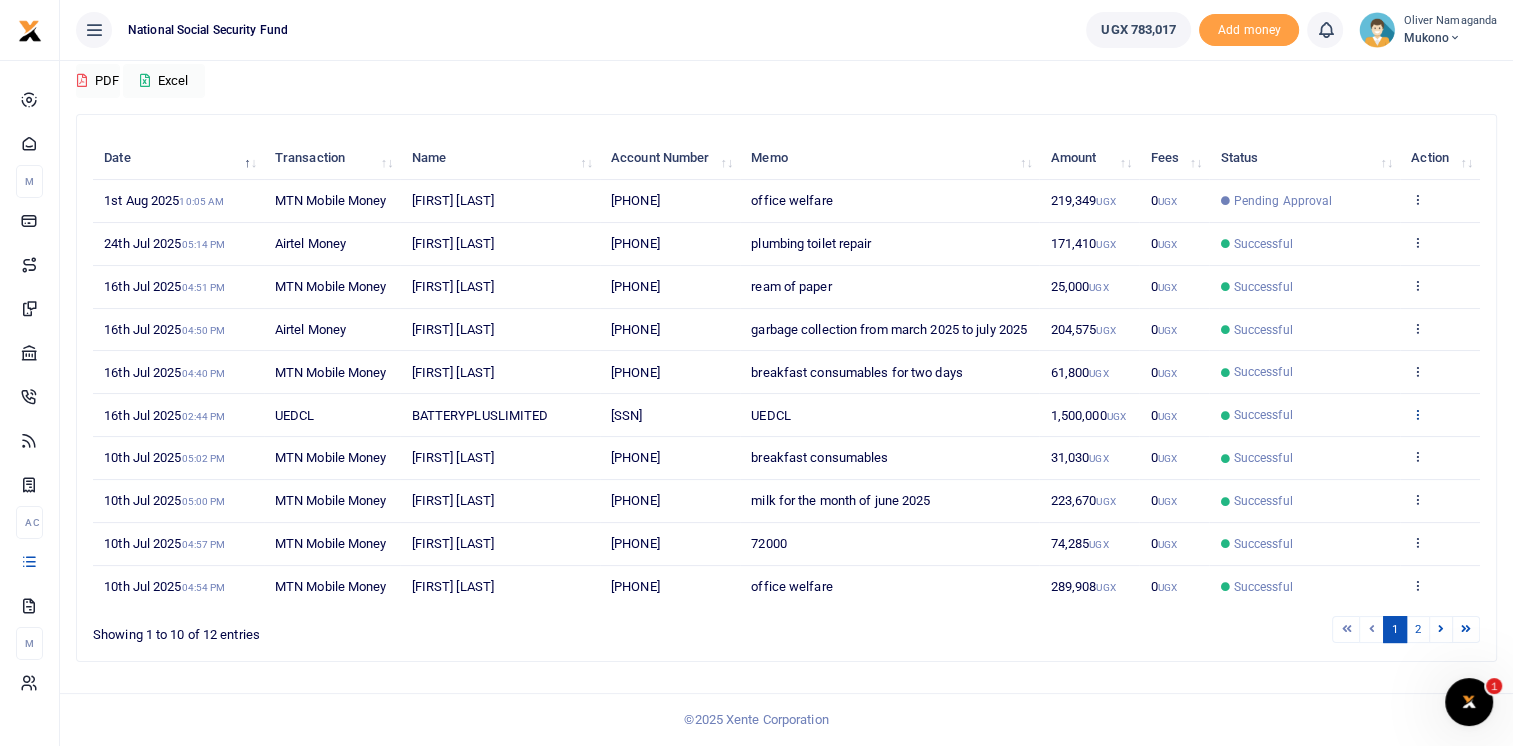 click at bounding box center (1417, 414) 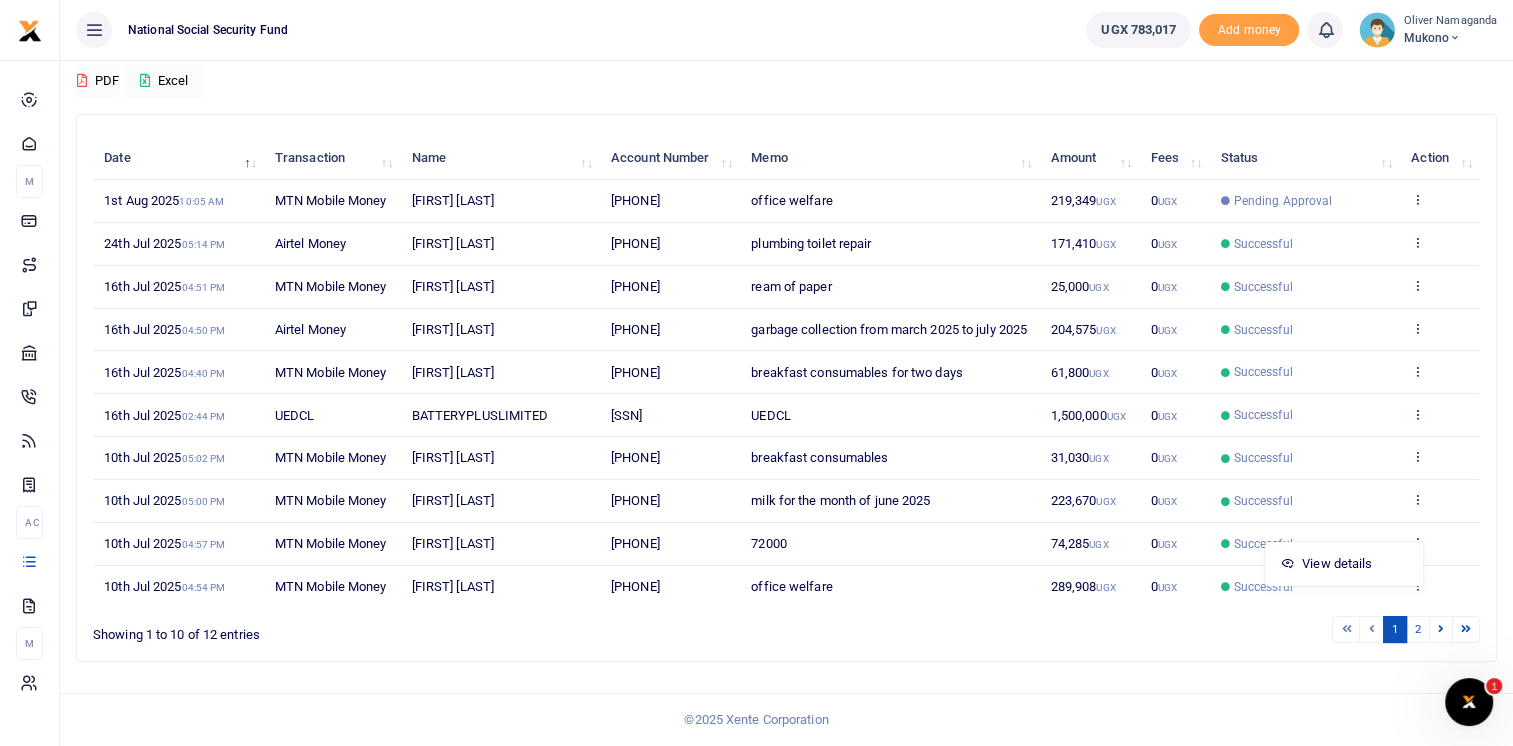 click at bounding box center (1417, 414) 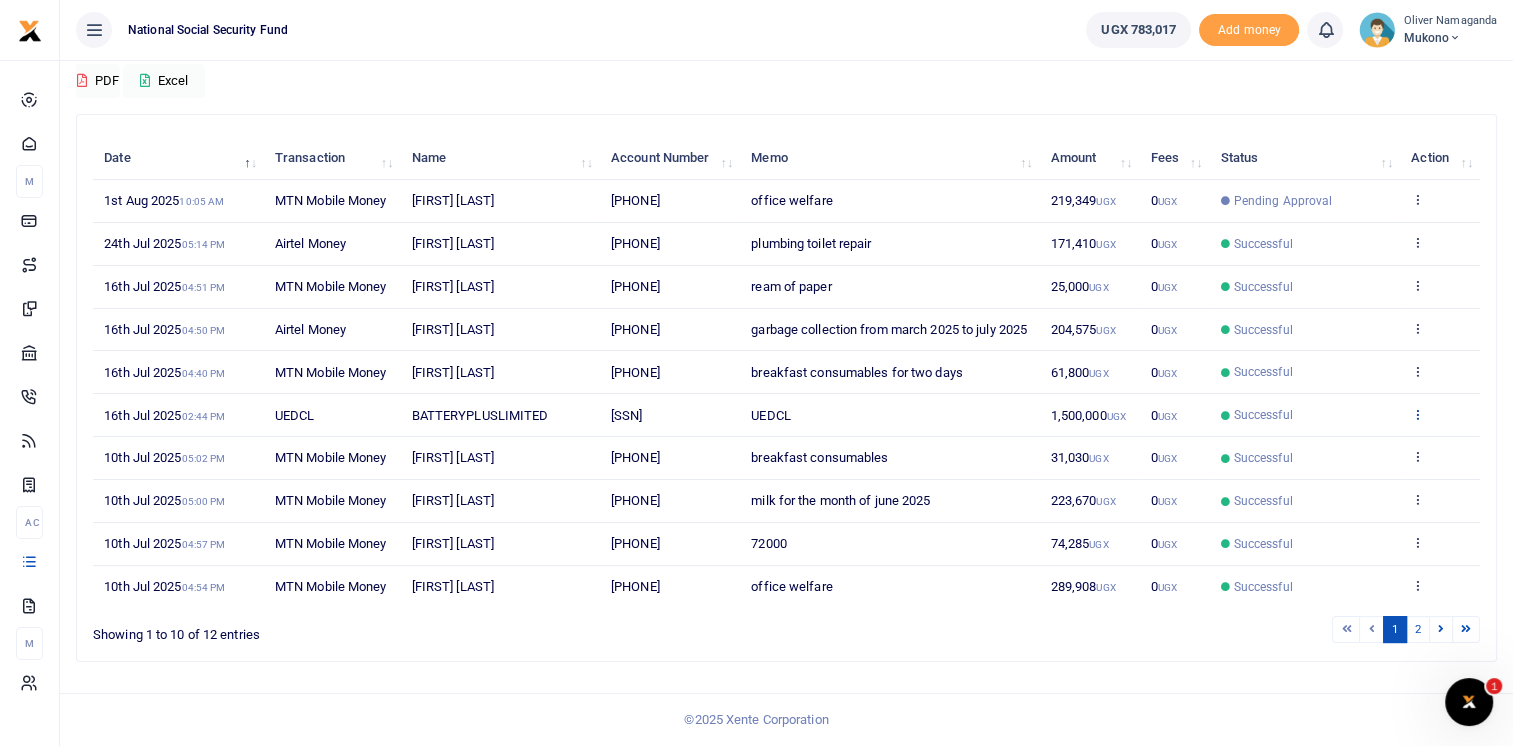 click at bounding box center [1417, 414] 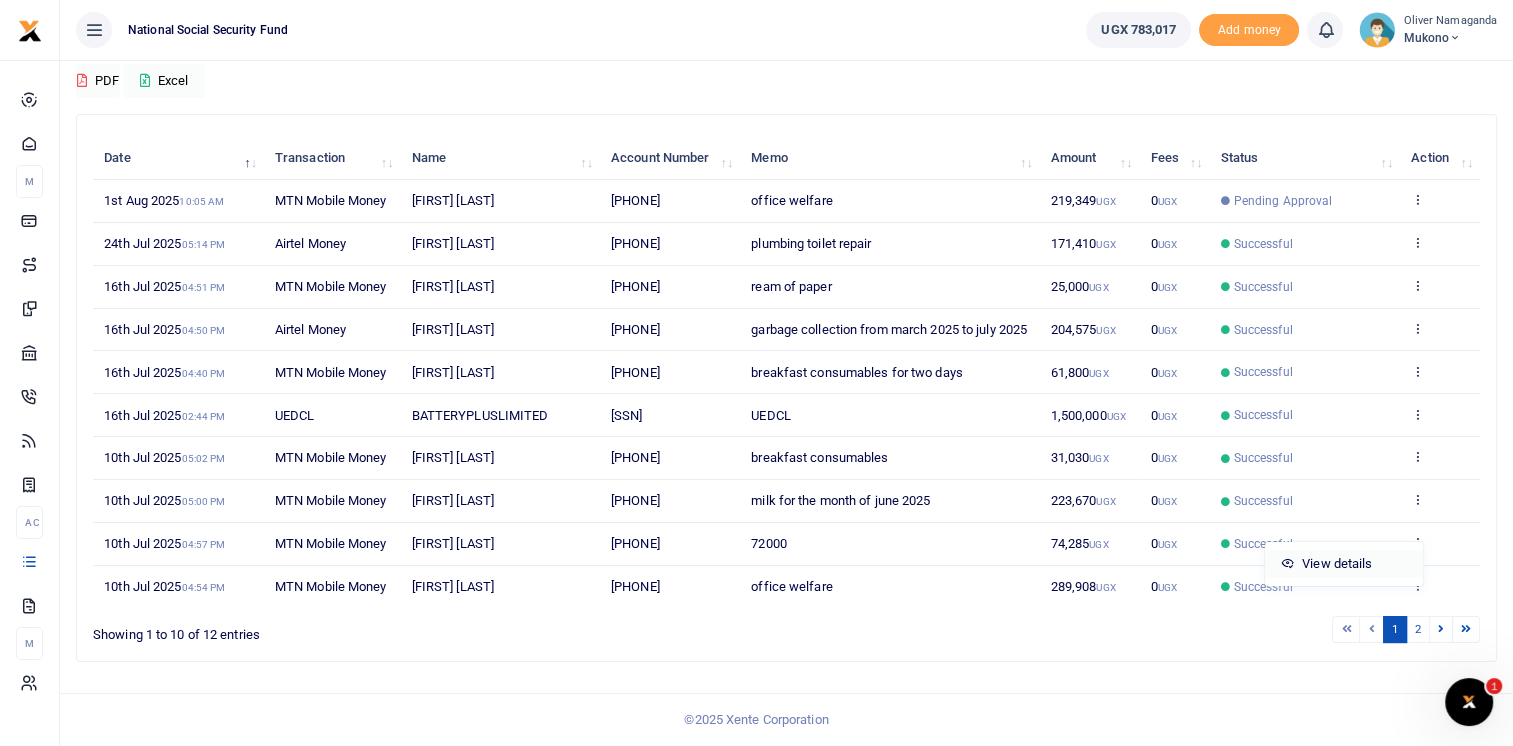 click on "View details" at bounding box center [1344, 564] 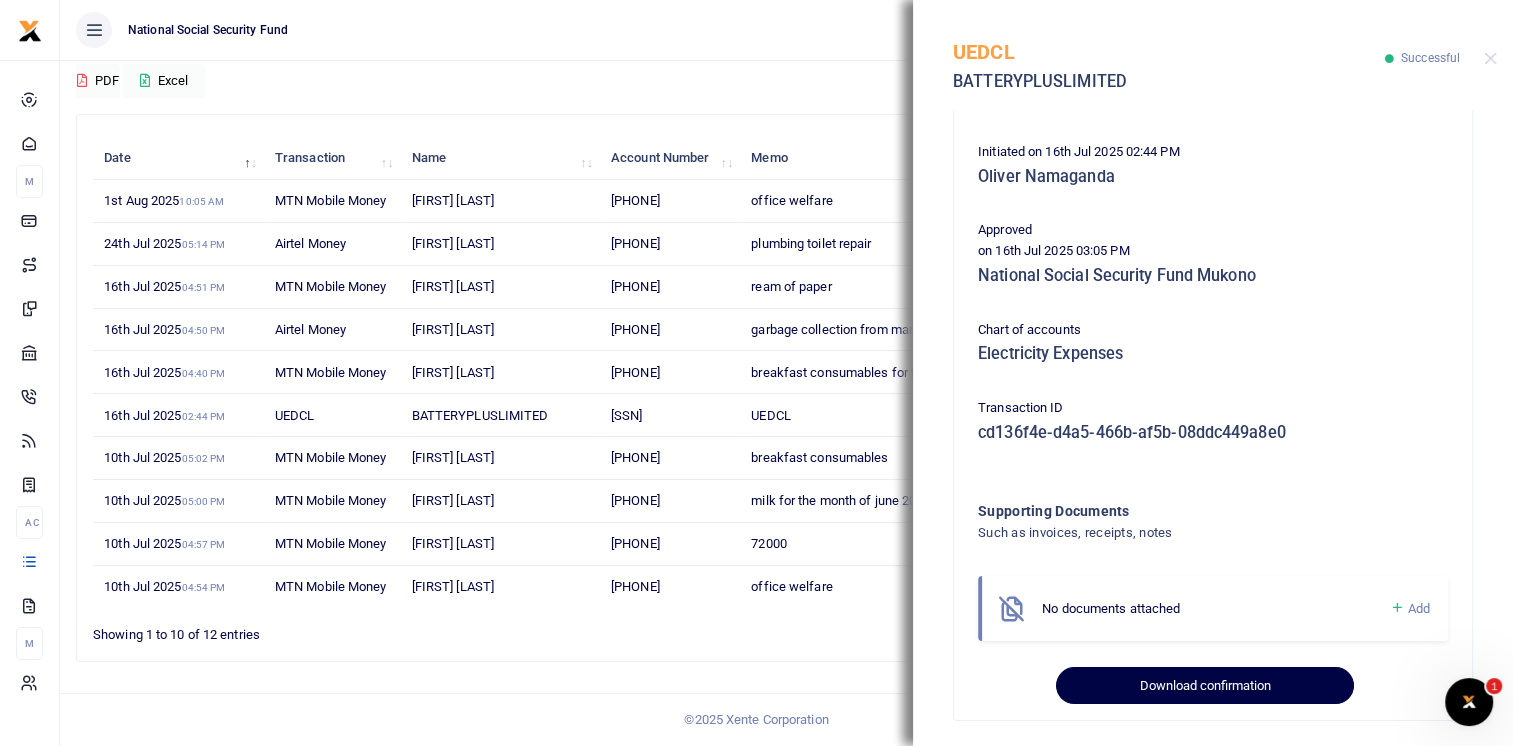 scroll, scrollTop: 239, scrollLeft: 0, axis: vertical 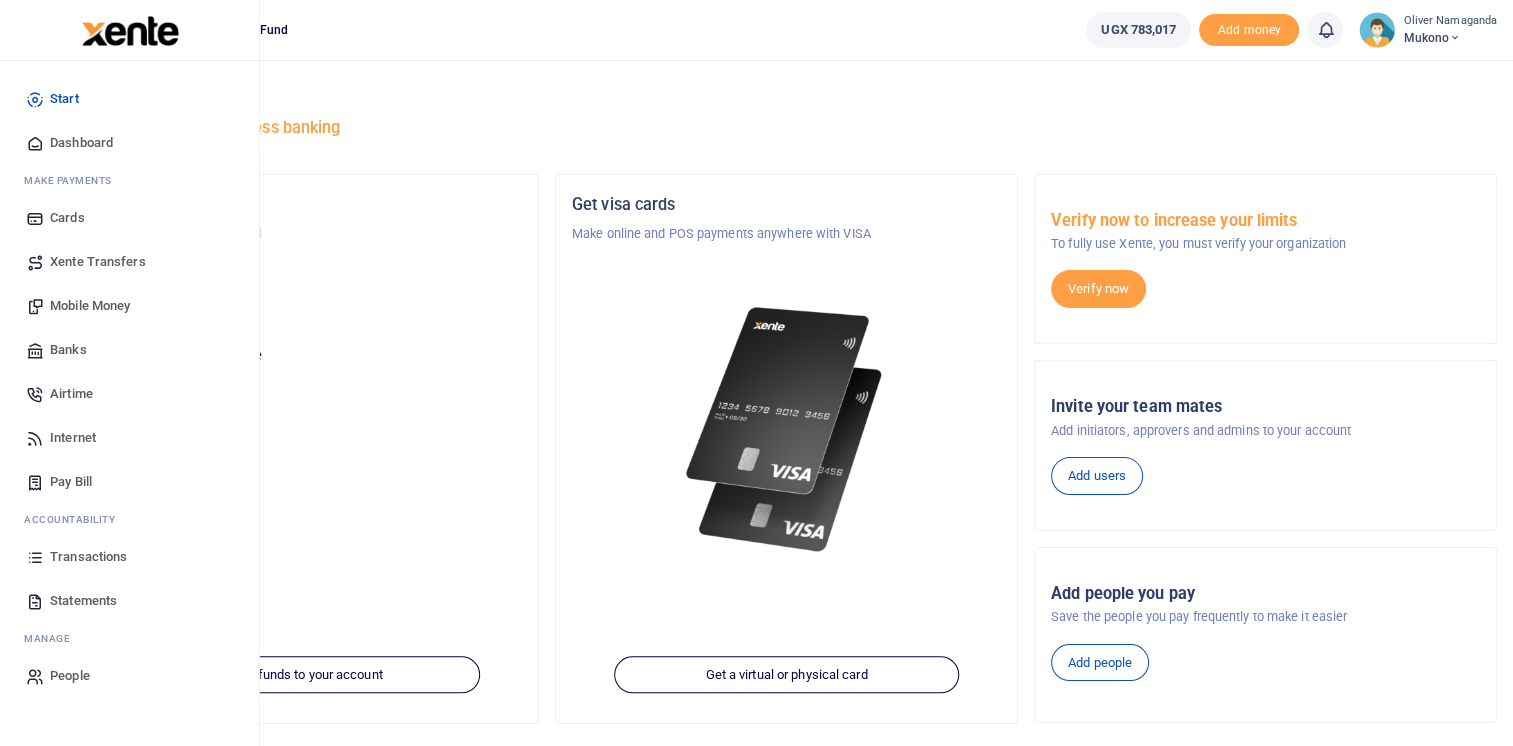click on "Transactions" at bounding box center [88, 557] 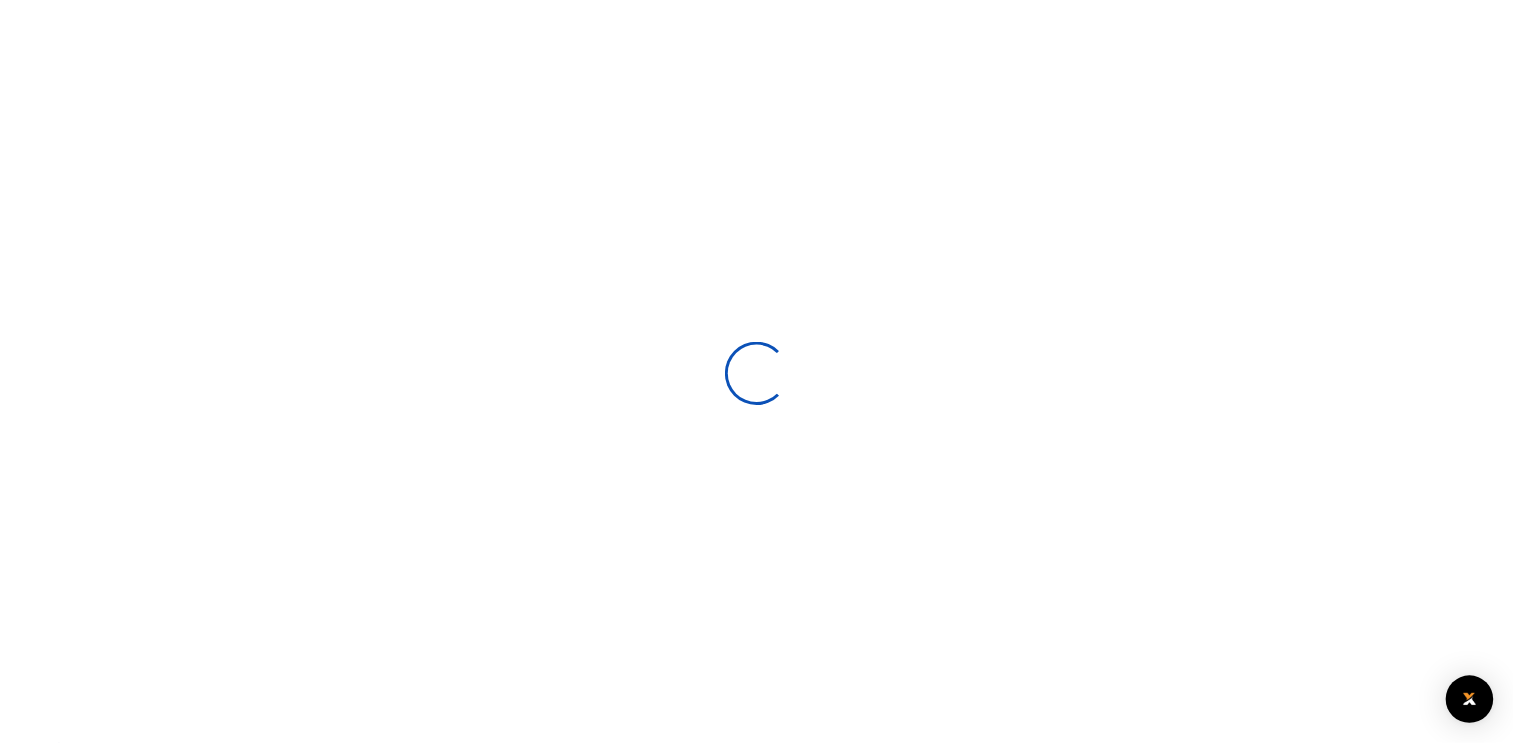 scroll, scrollTop: 0, scrollLeft: 0, axis: both 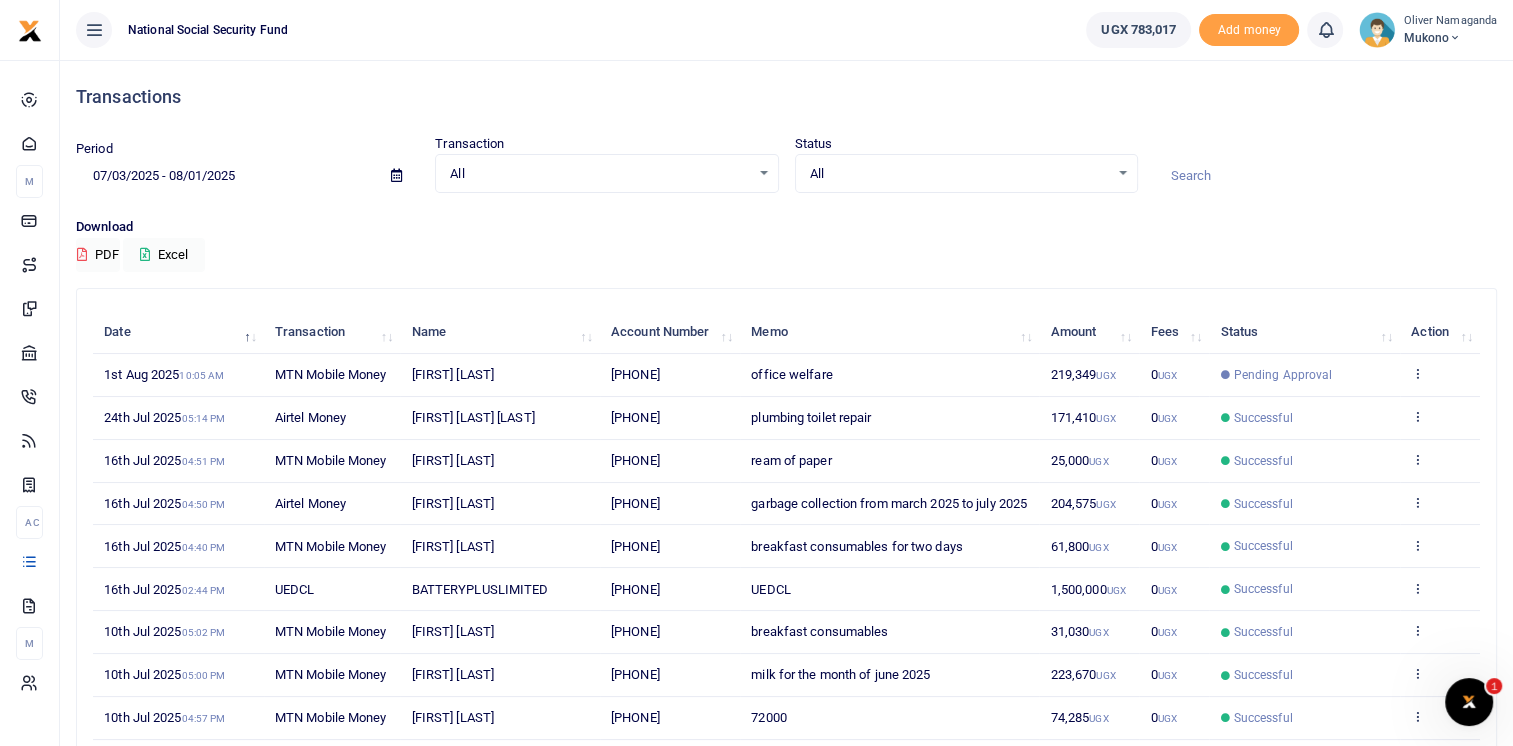 click at bounding box center [1417, 459] 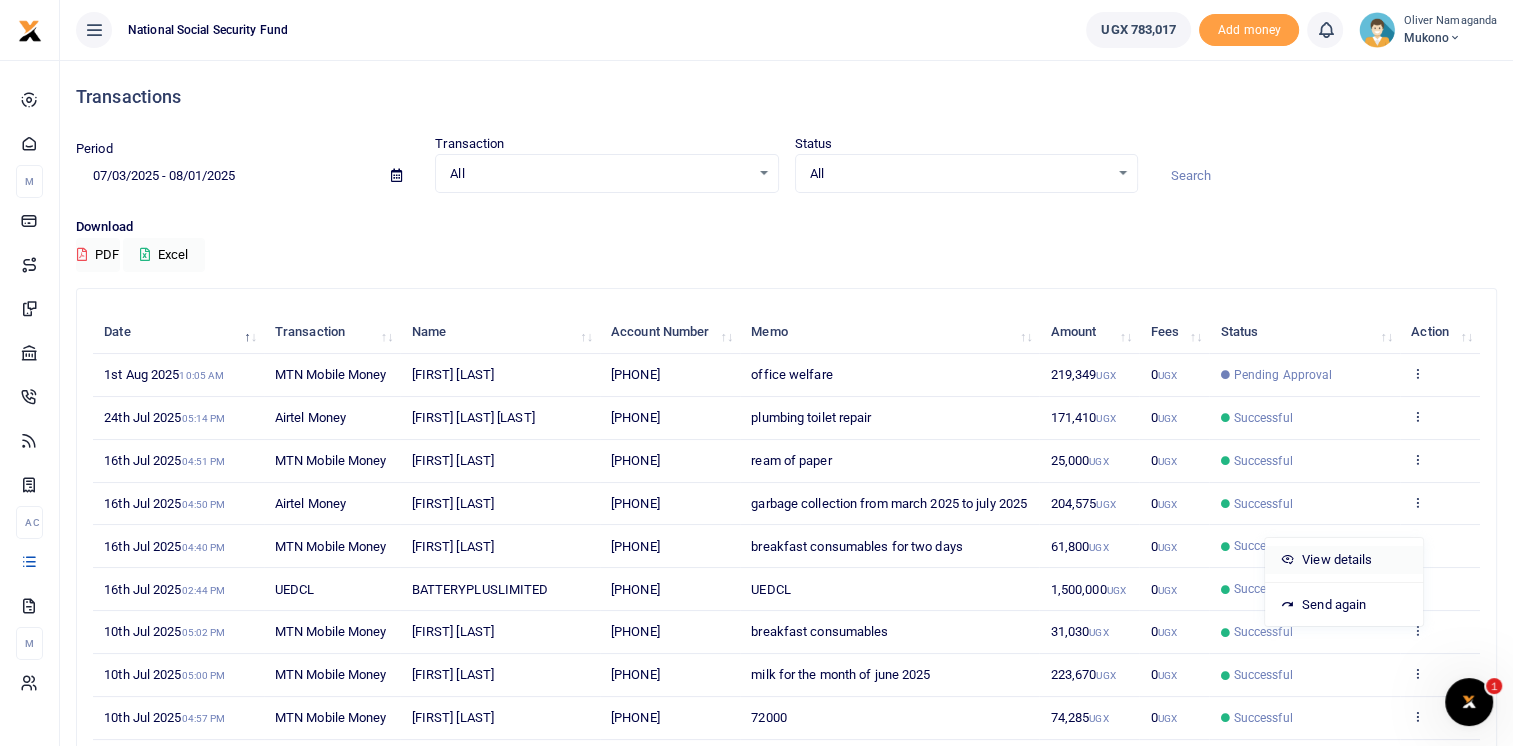 click on "View details" at bounding box center [1344, 560] 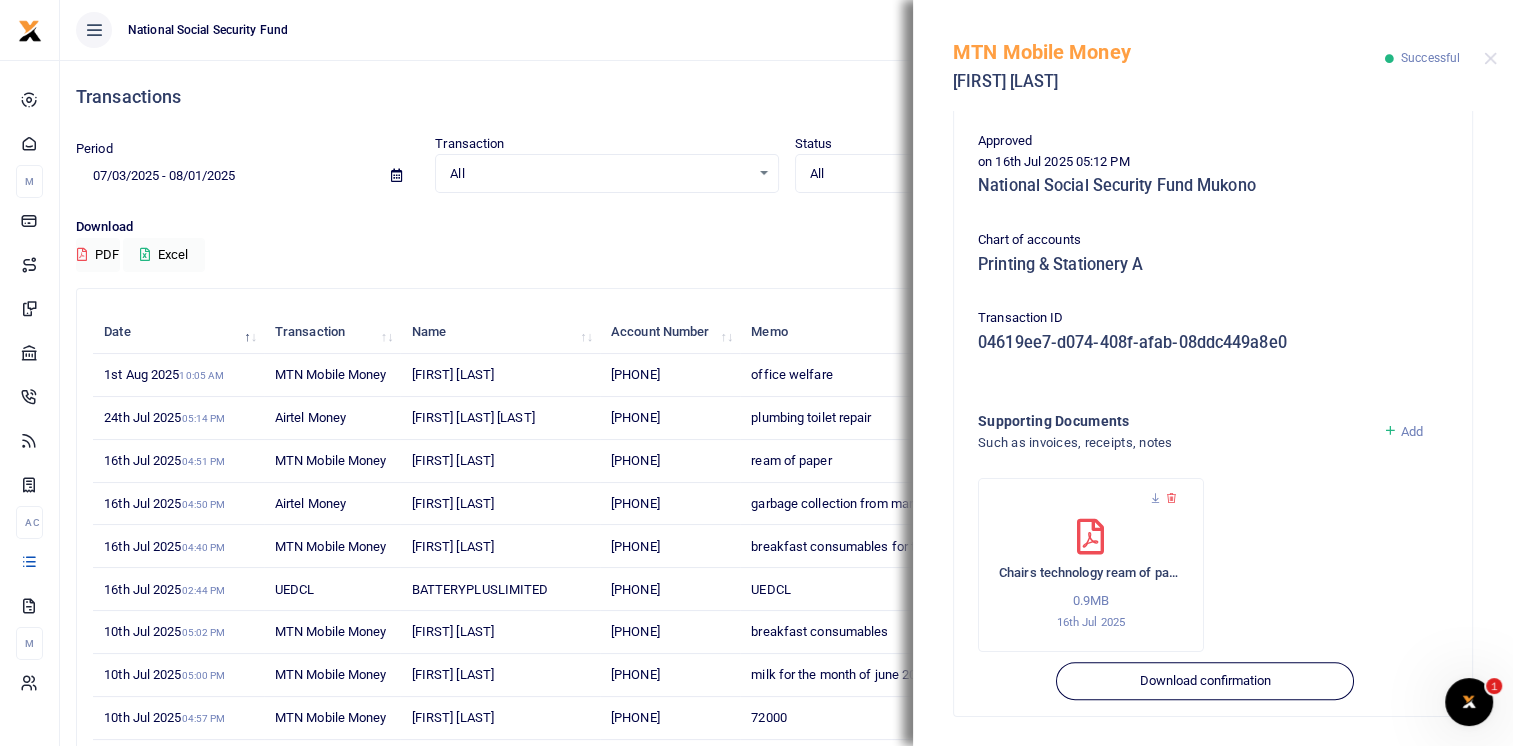 scroll, scrollTop: 401, scrollLeft: 0, axis: vertical 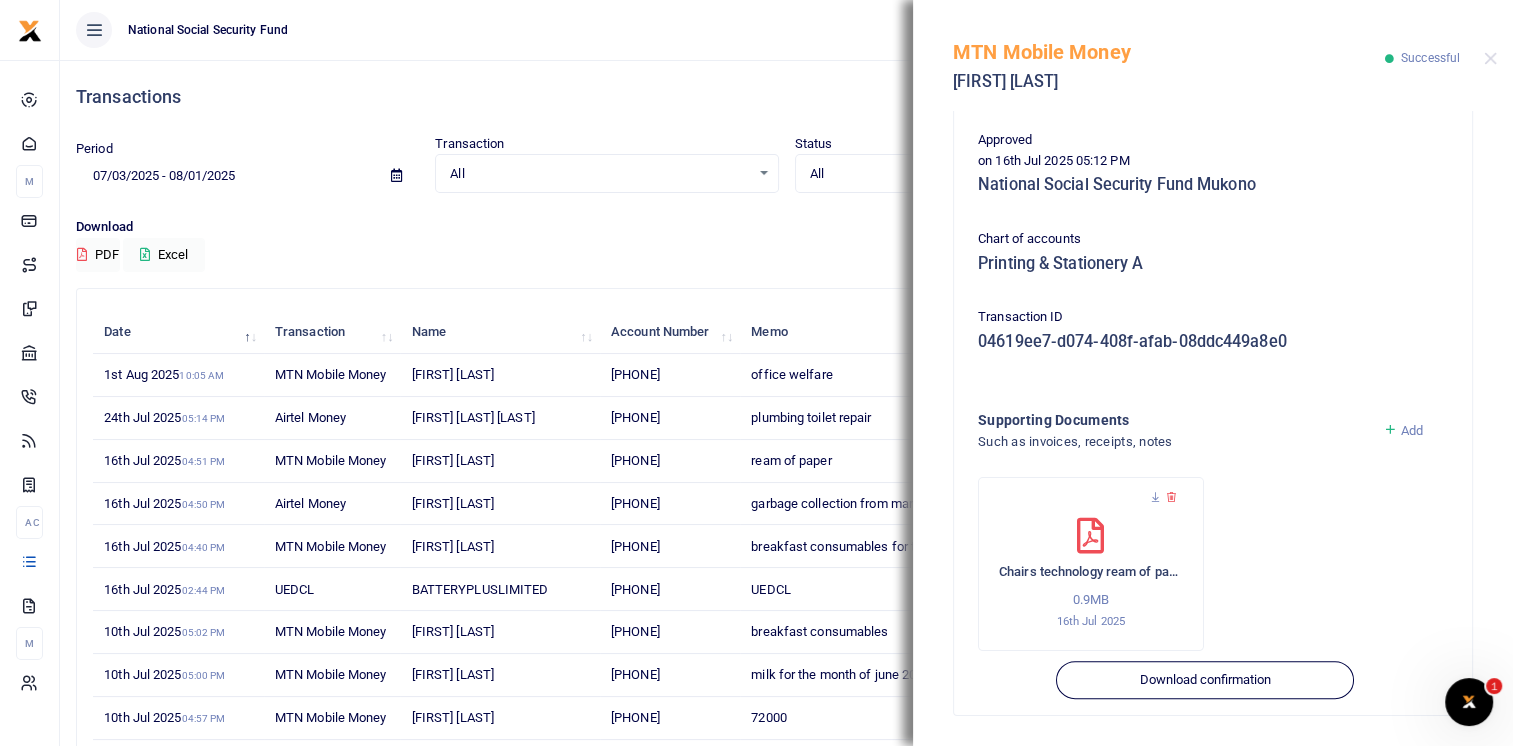 click on "Chairs technology ream of papers
0.9MB
16th Jul 2025" at bounding box center (1091, 574) 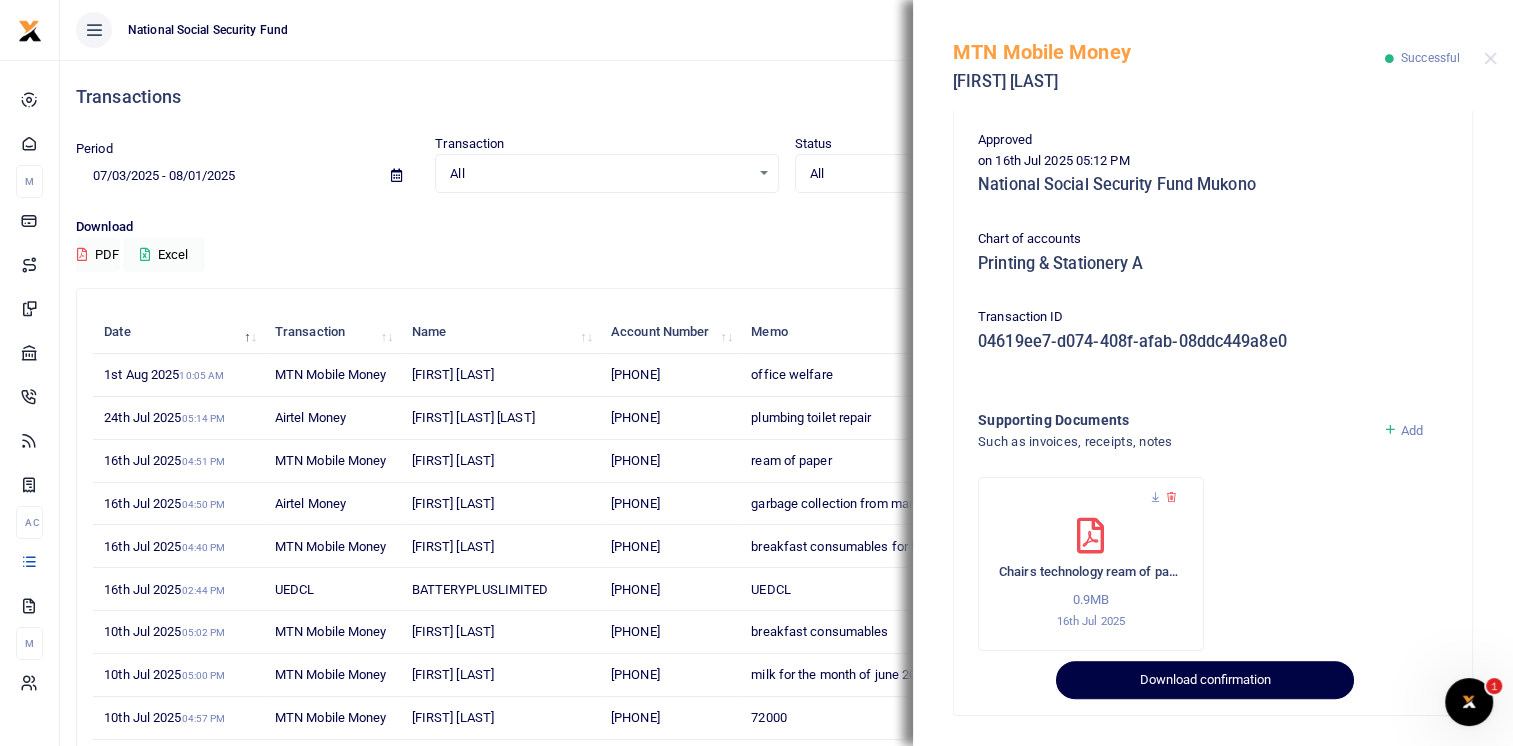 click on "Download confirmation" at bounding box center (1204, 680) 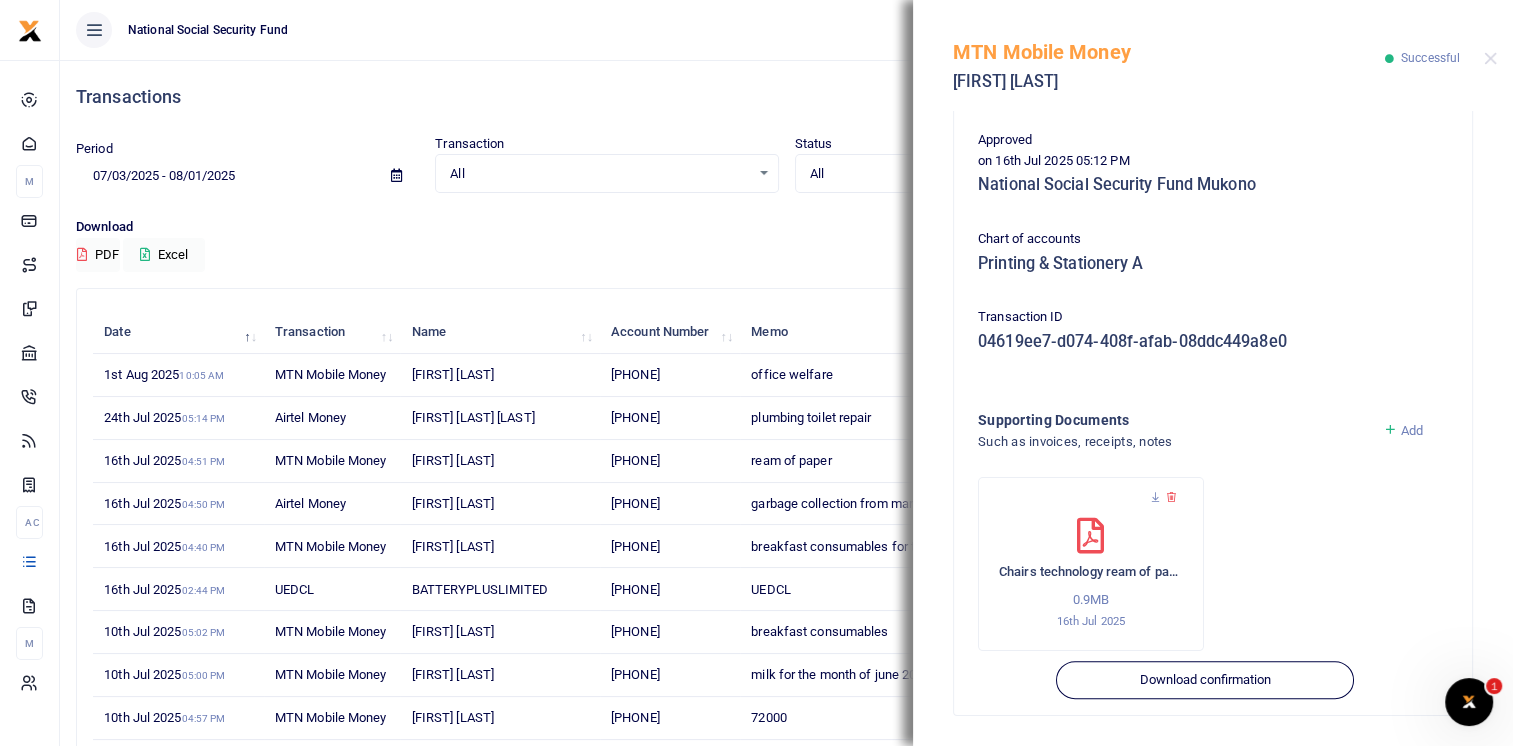 click on "Chairs technology ream of papers" at bounding box center [1091, 572] 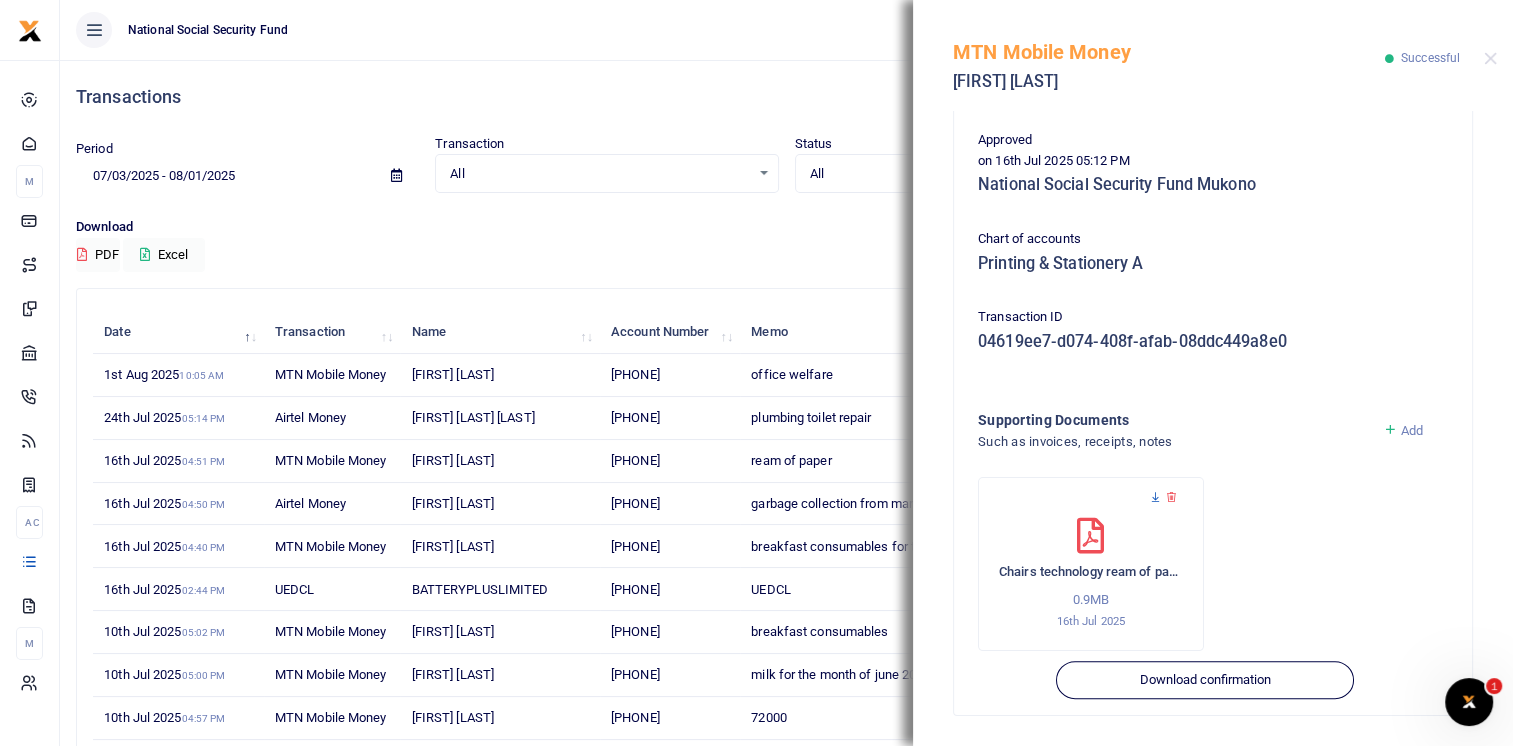 click at bounding box center [1155, 497] 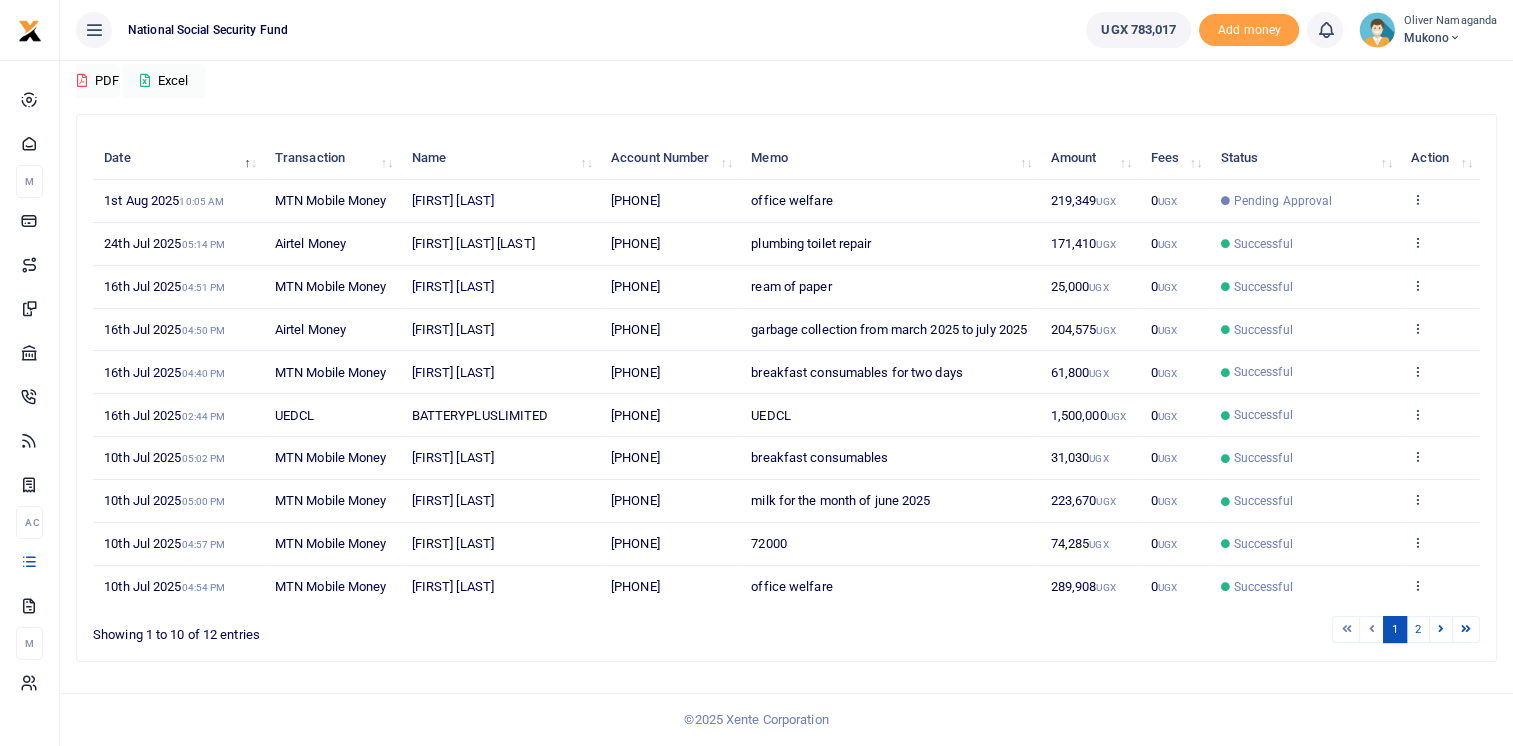 scroll, scrollTop: 100, scrollLeft: 0, axis: vertical 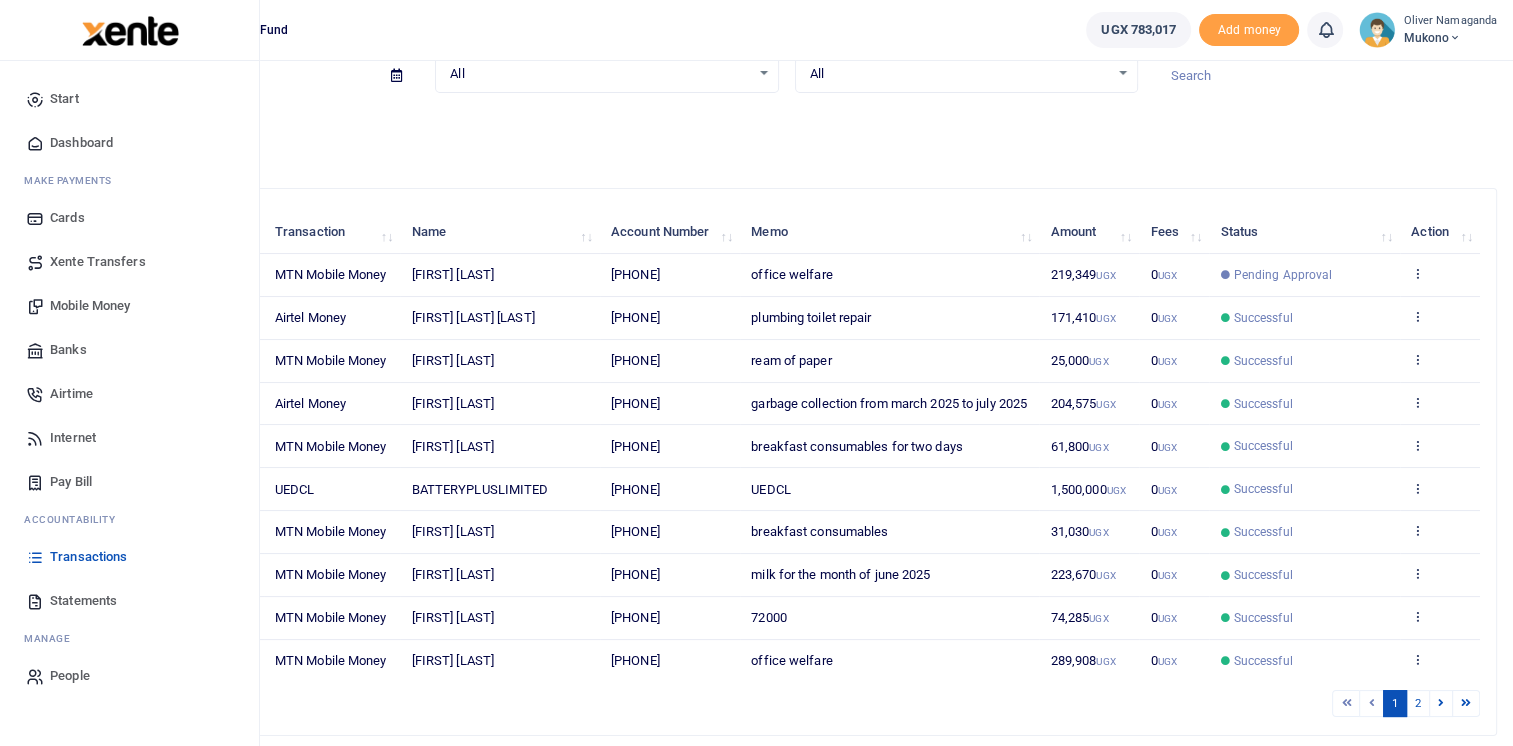 click on "Mobile Money" at bounding box center (90, 306) 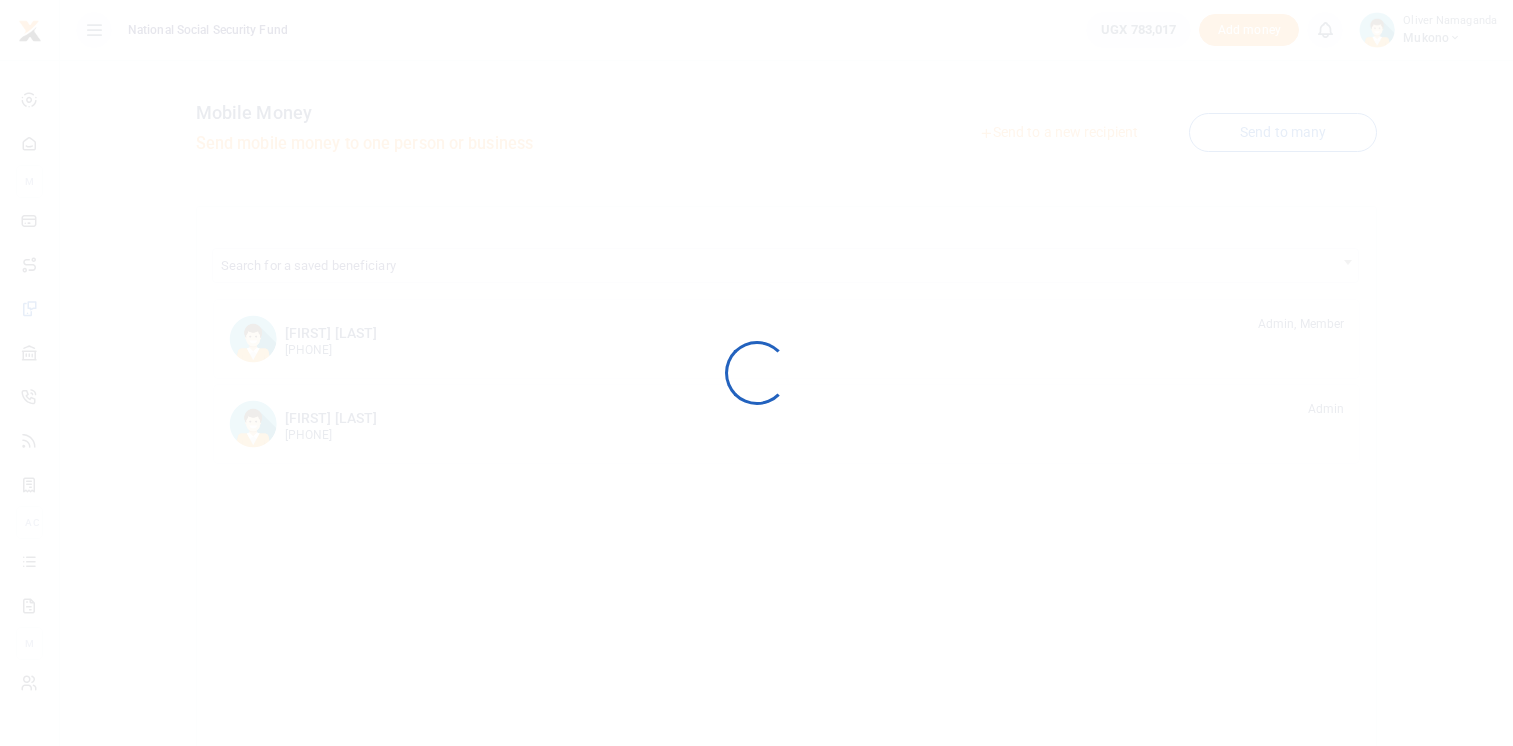 scroll, scrollTop: 0, scrollLeft: 0, axis: both 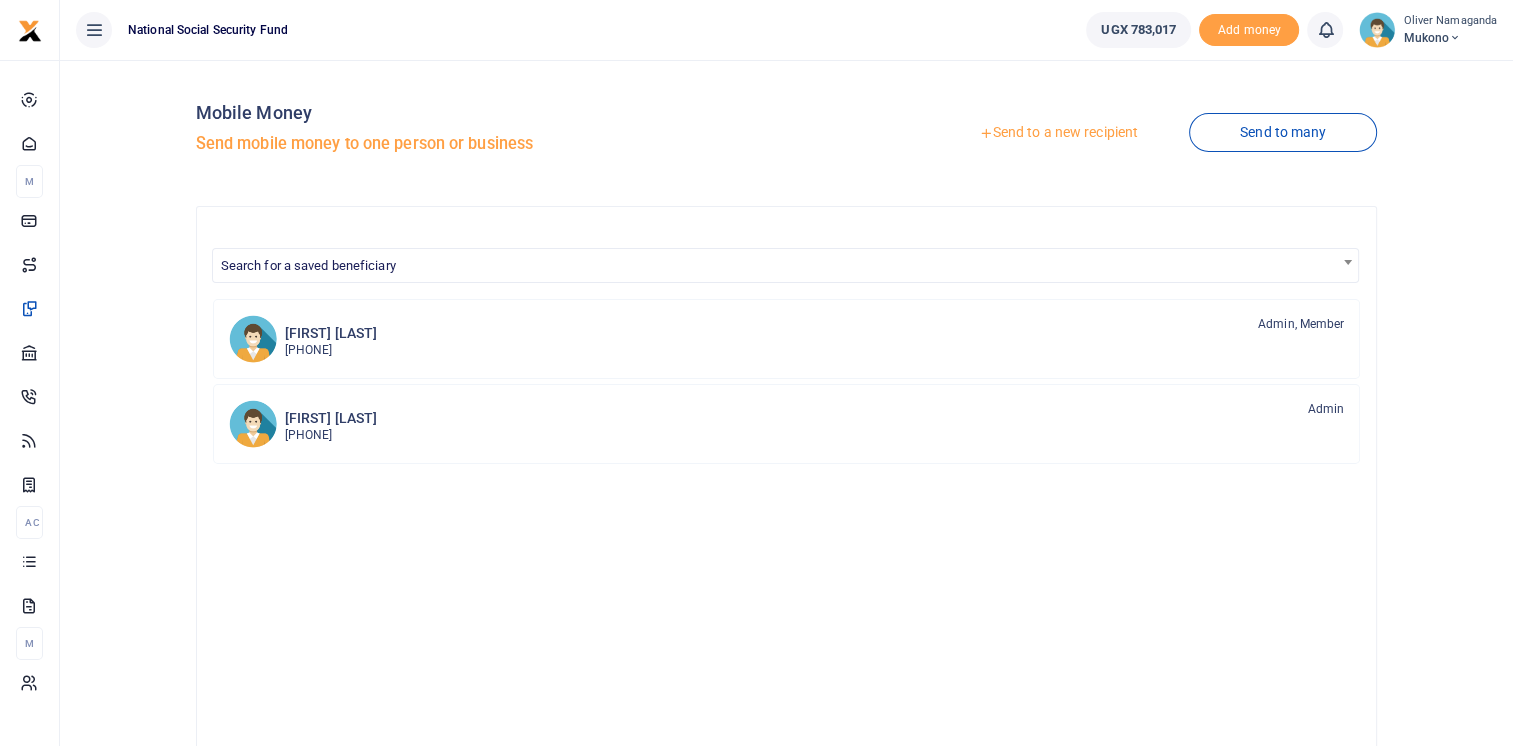 click on "Send to a new recipient" at bounding box center [1058, 133] 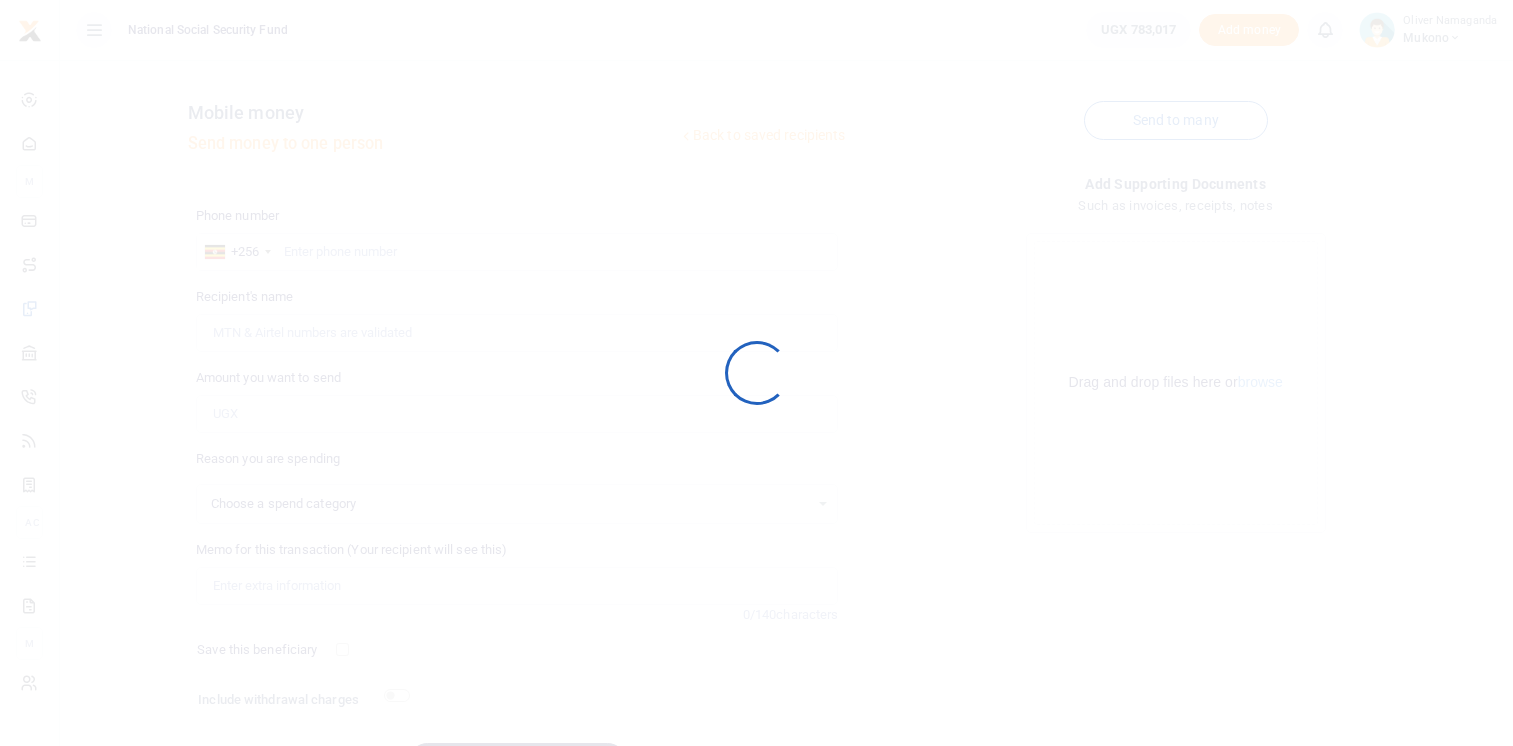 scroll, scrollTop: 0, scrollLeft: 0, axis: both 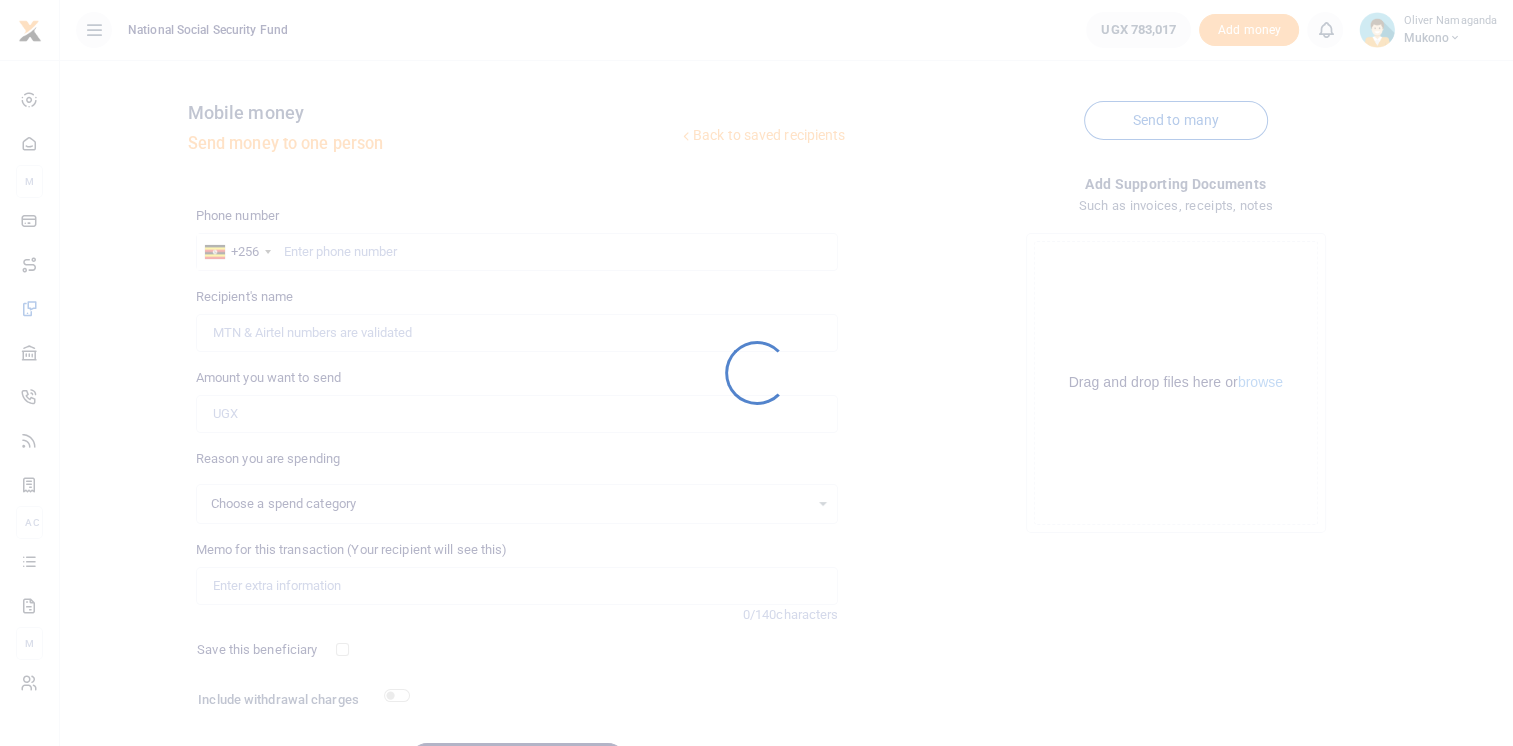 select 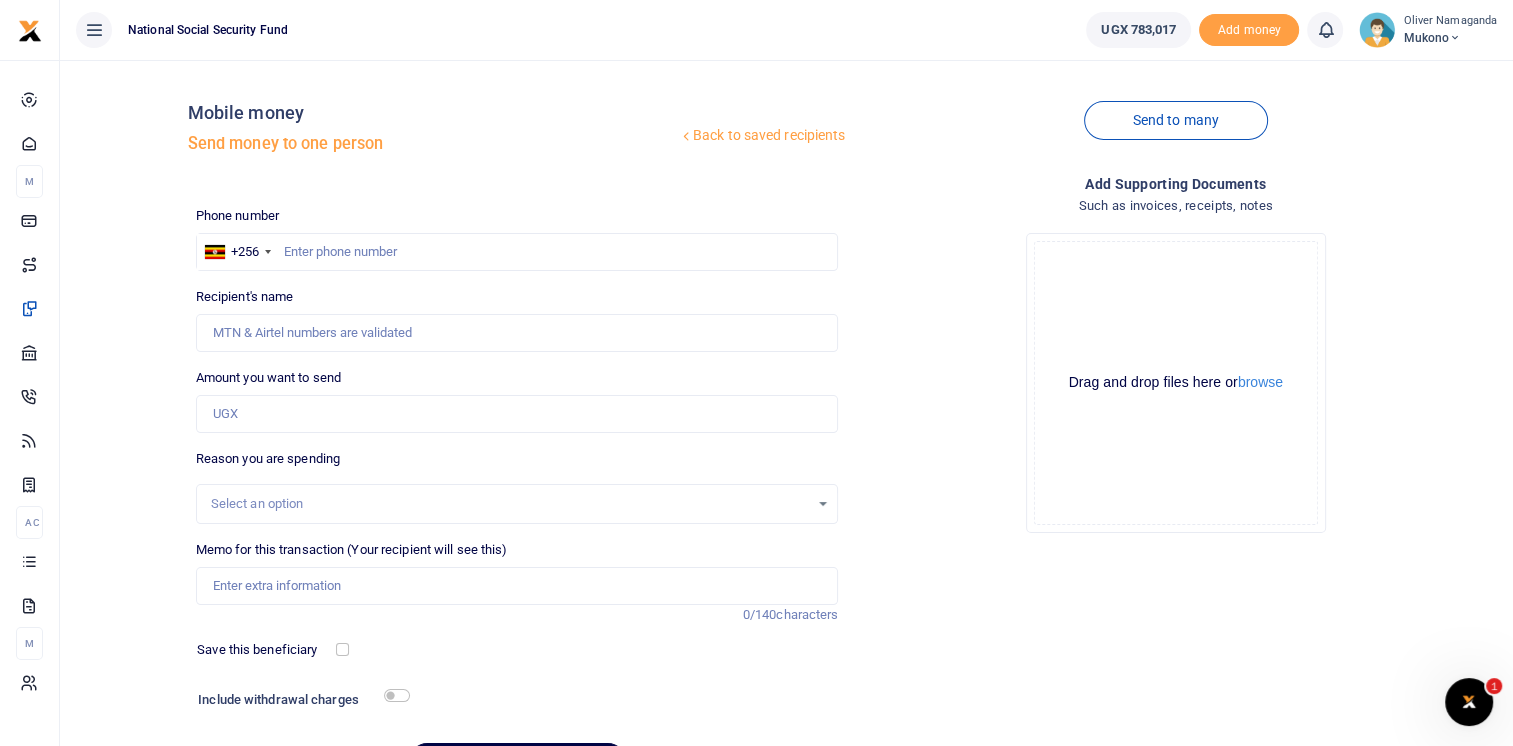 scroll, scrollTop: 0, scrollLeft: 0, axis: both 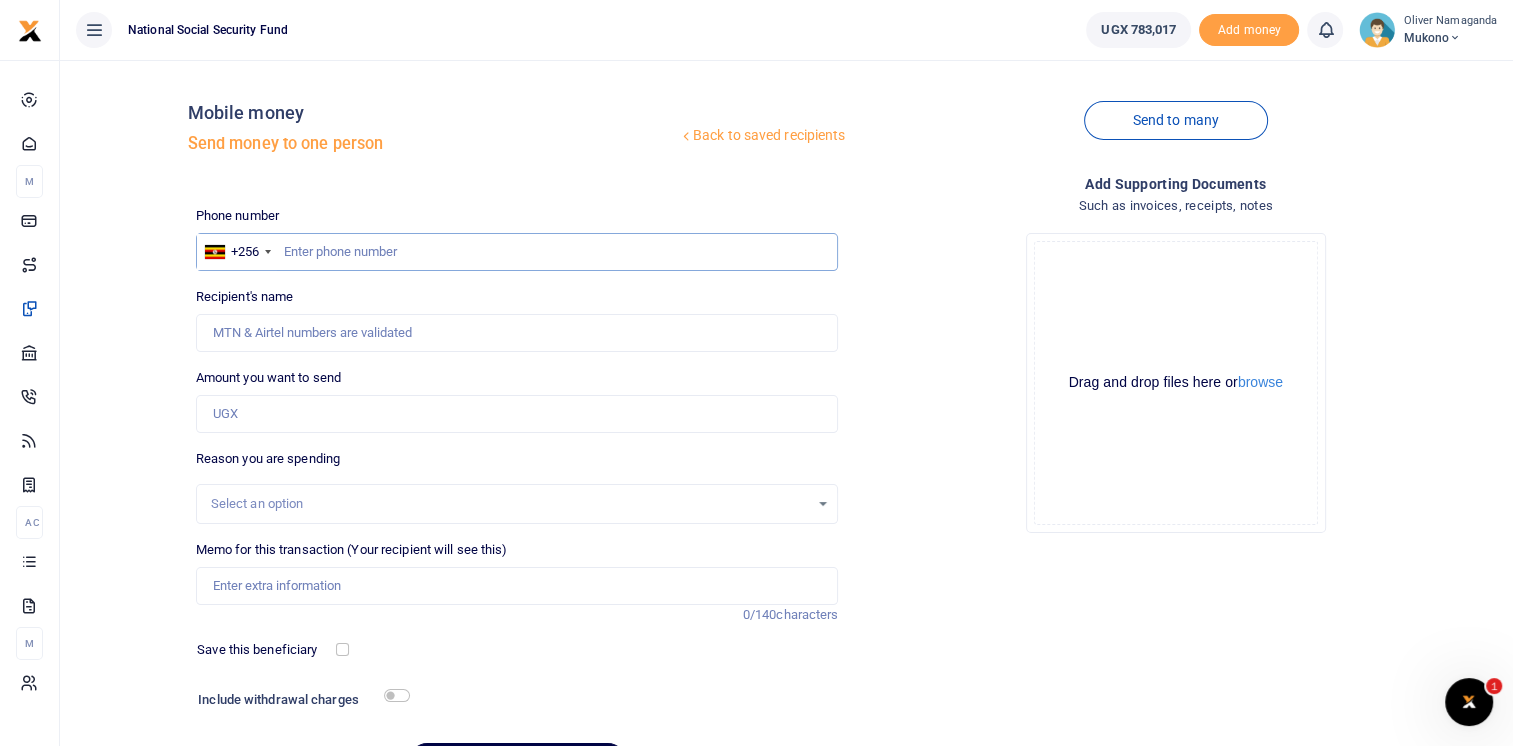 click at bounding box center (517, 252) 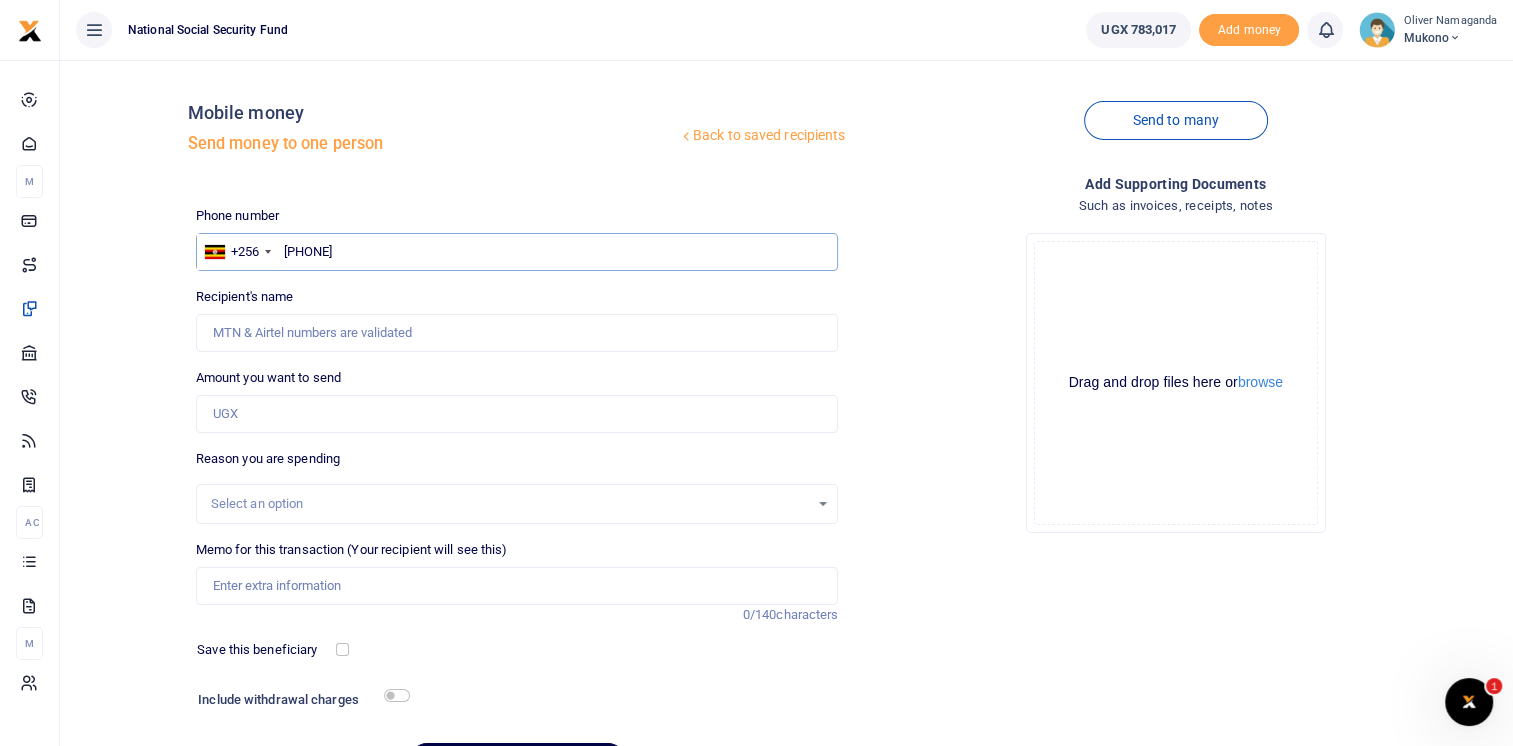 type on "[PHONE]" 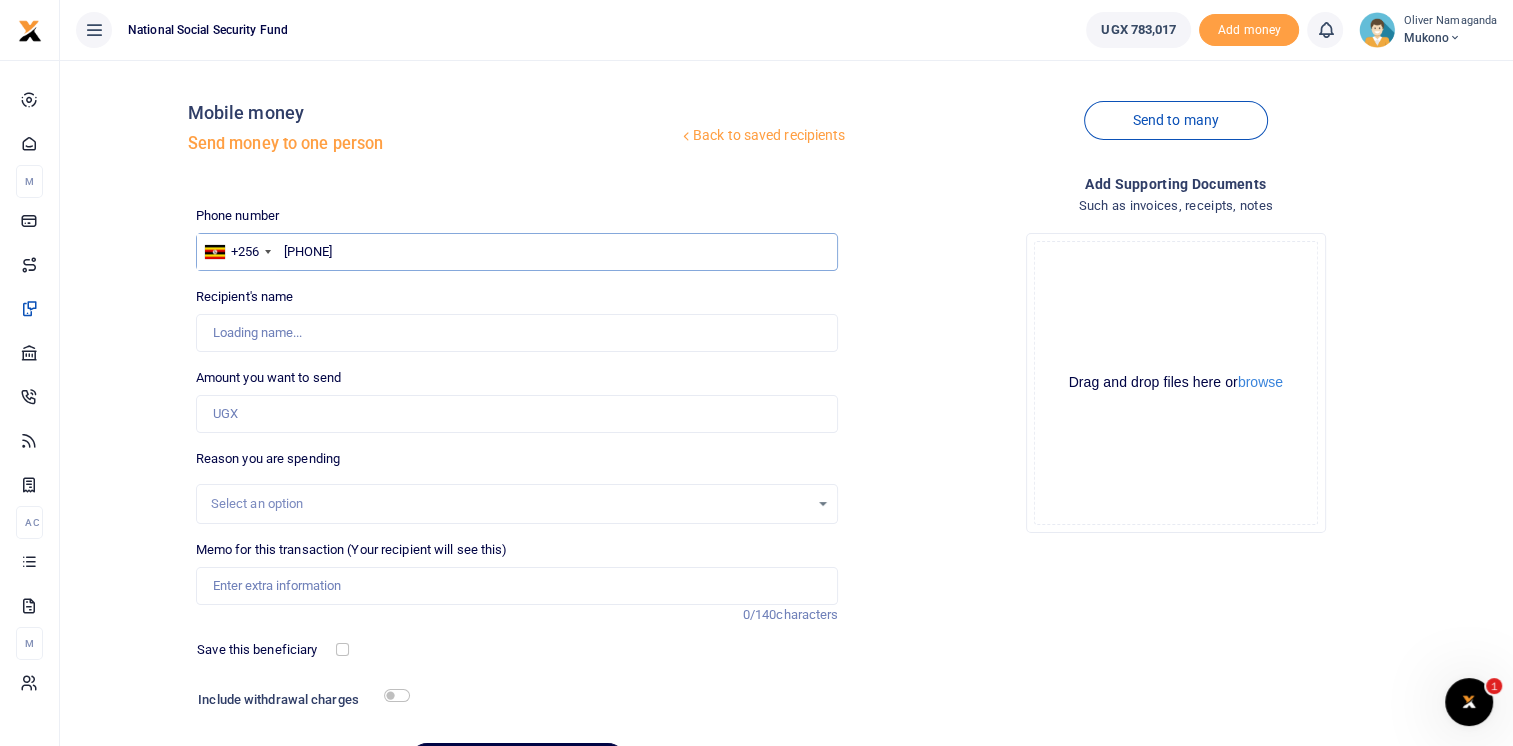 type on "[FIRST] [LAST]" 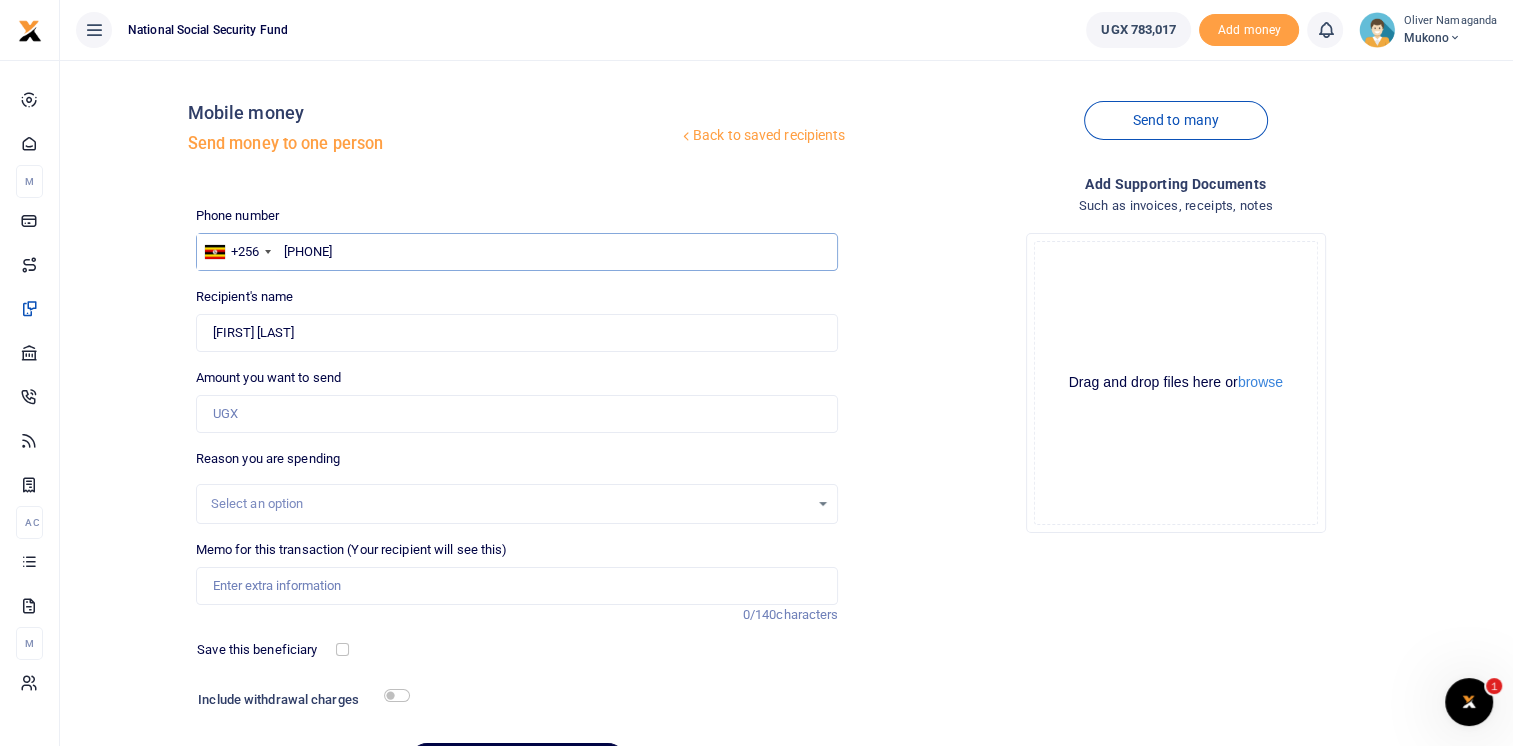 type on "[PHONE]" 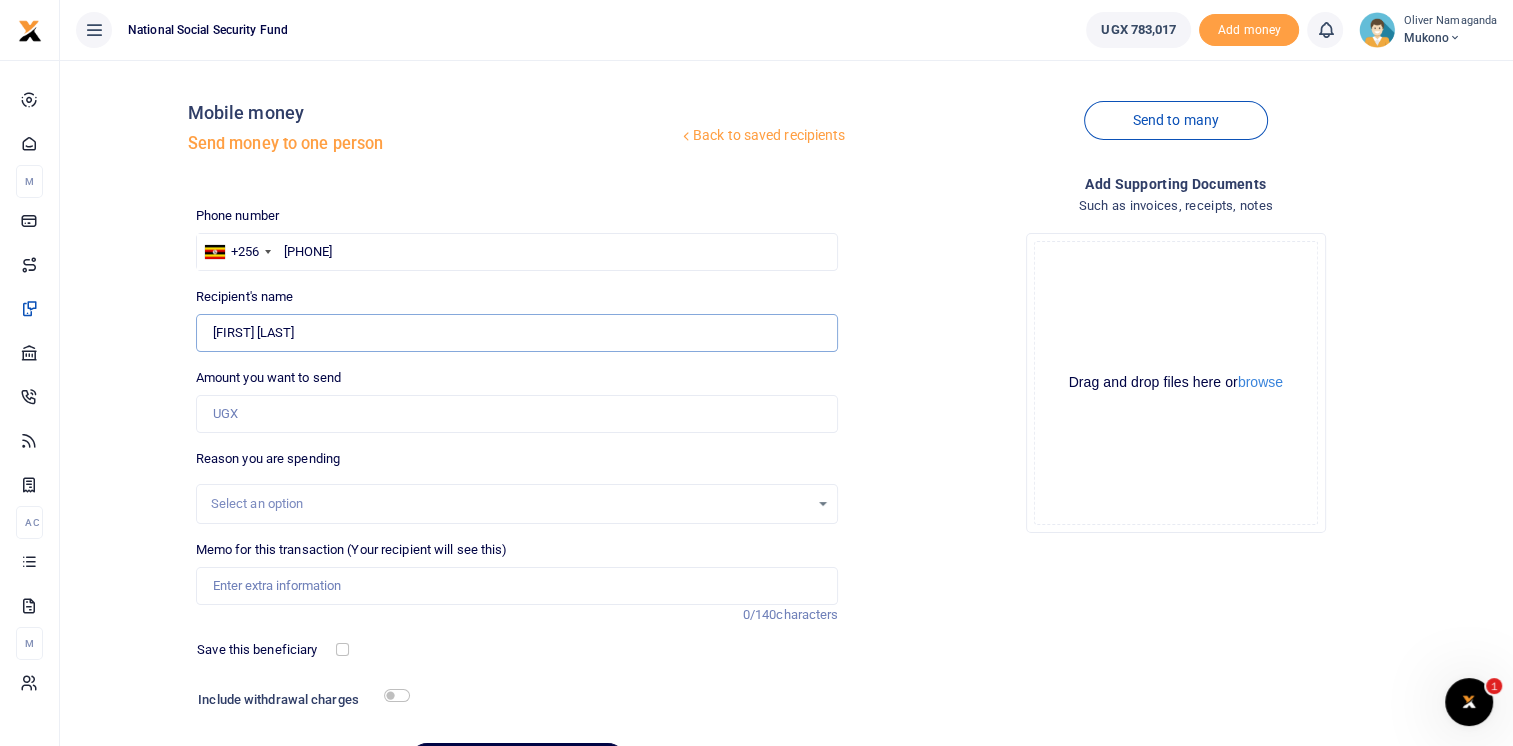 click on "[FIRST] [LAST]" at bounding box center [517, 333] 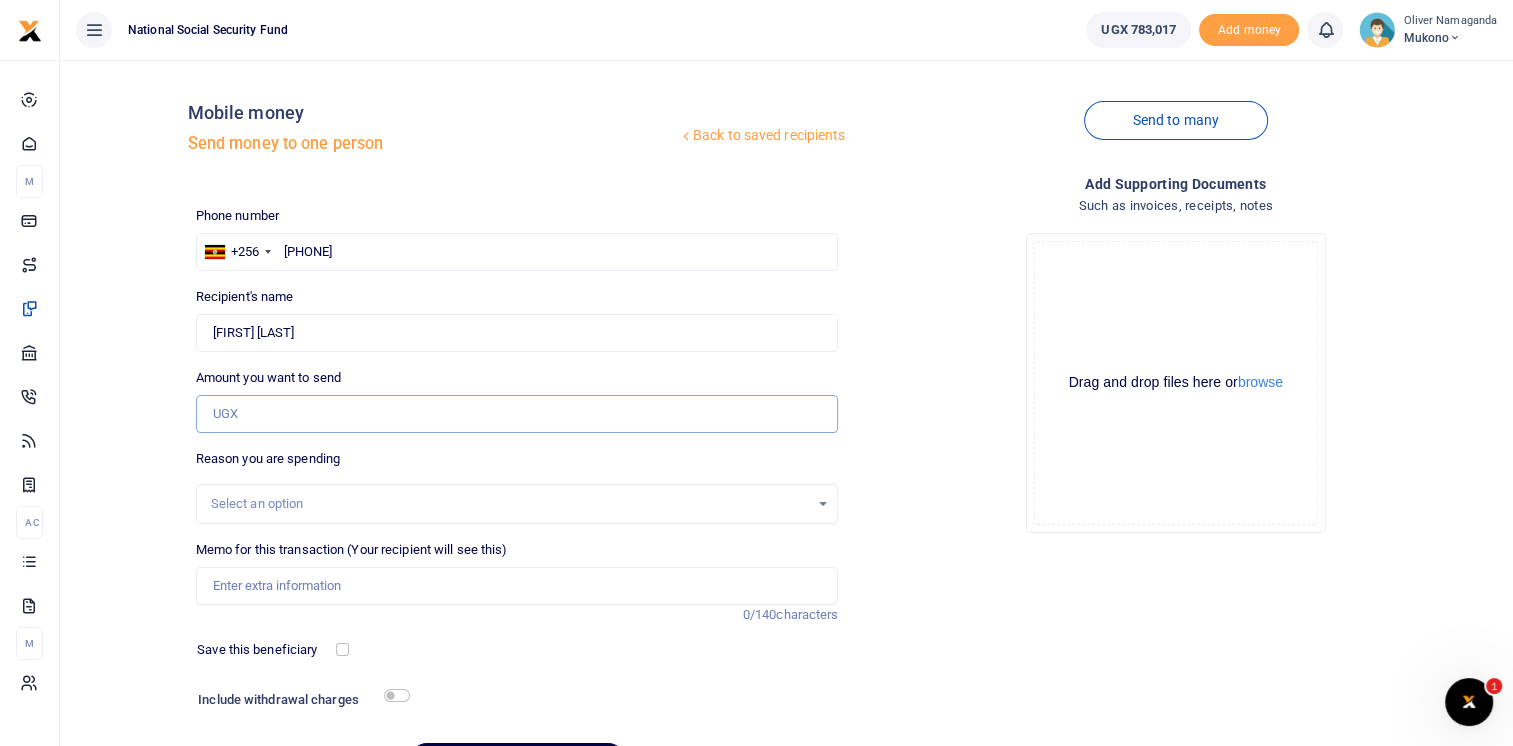click on "Amount you want to send" at bounding box center (517, 414) 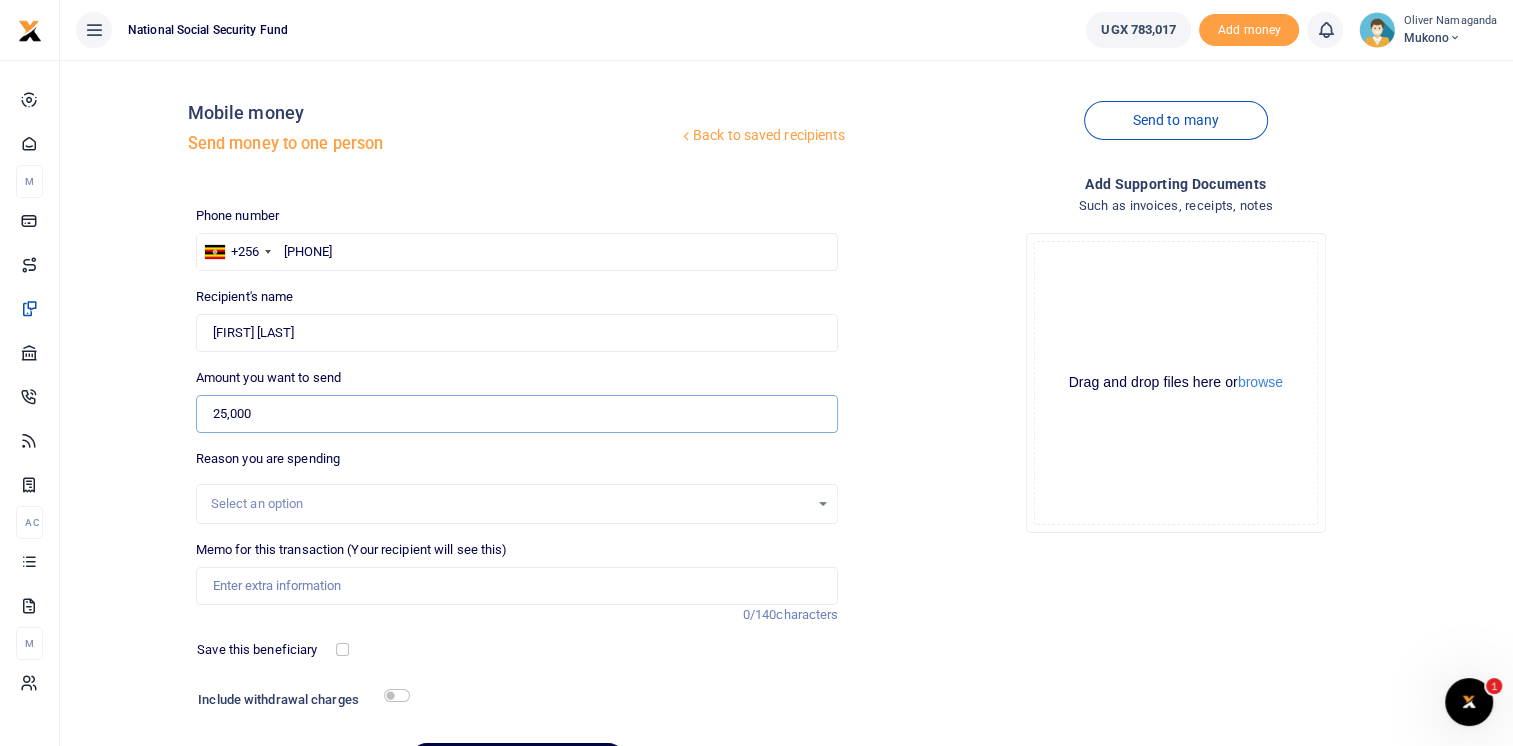 type on "25,000" 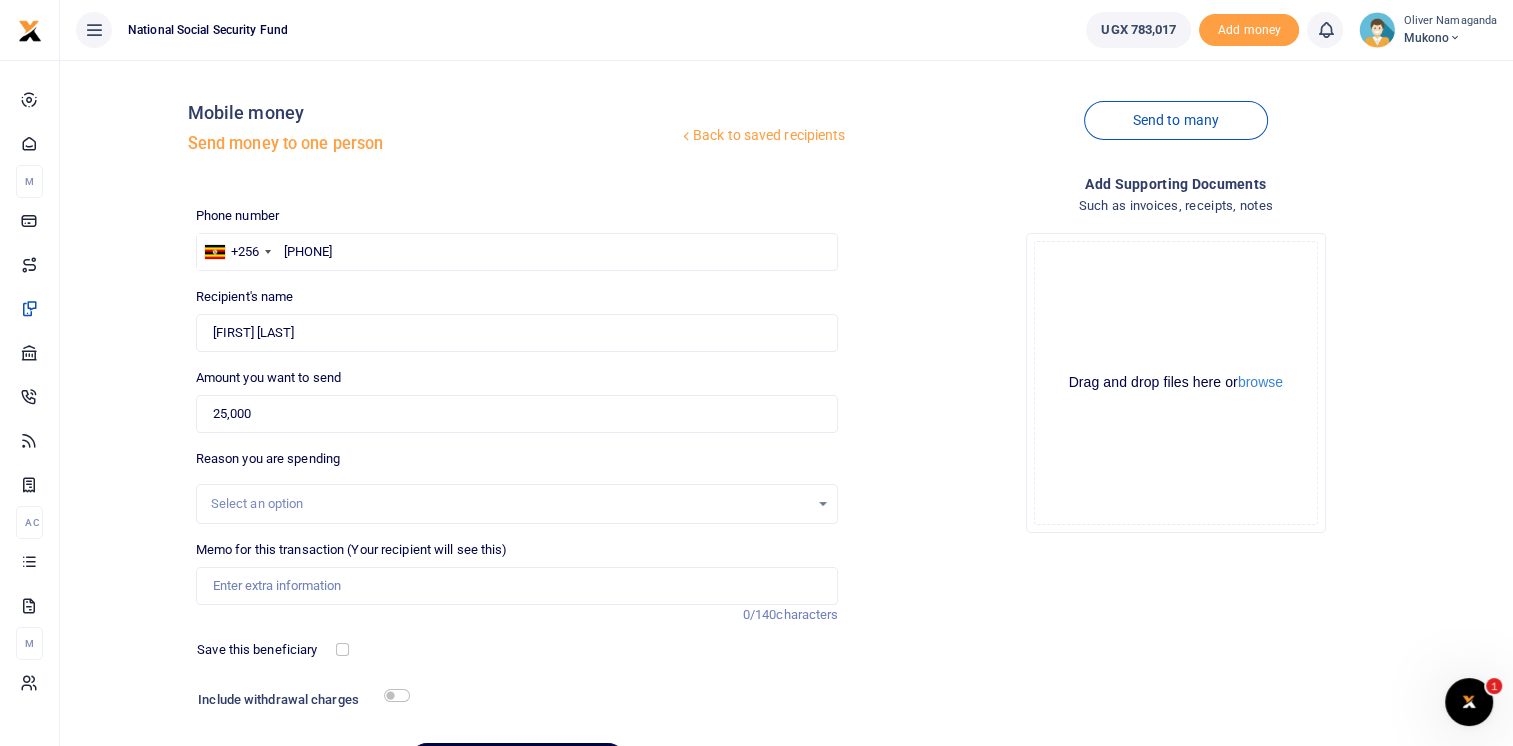 click on "Select an option" at bounding box center [510, 504] 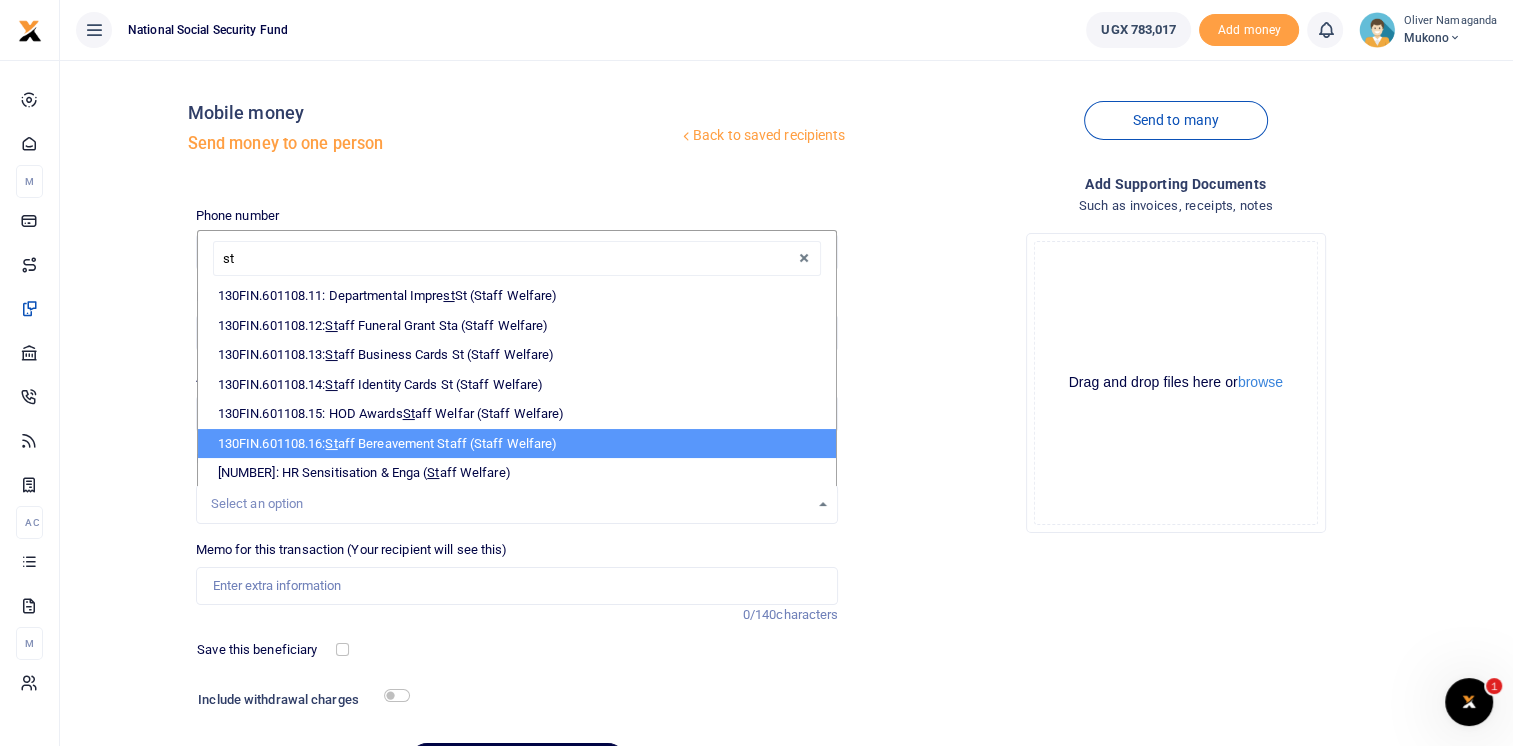 scroll, scrollTop: 400, scrollLeft: 0, axis: vertical 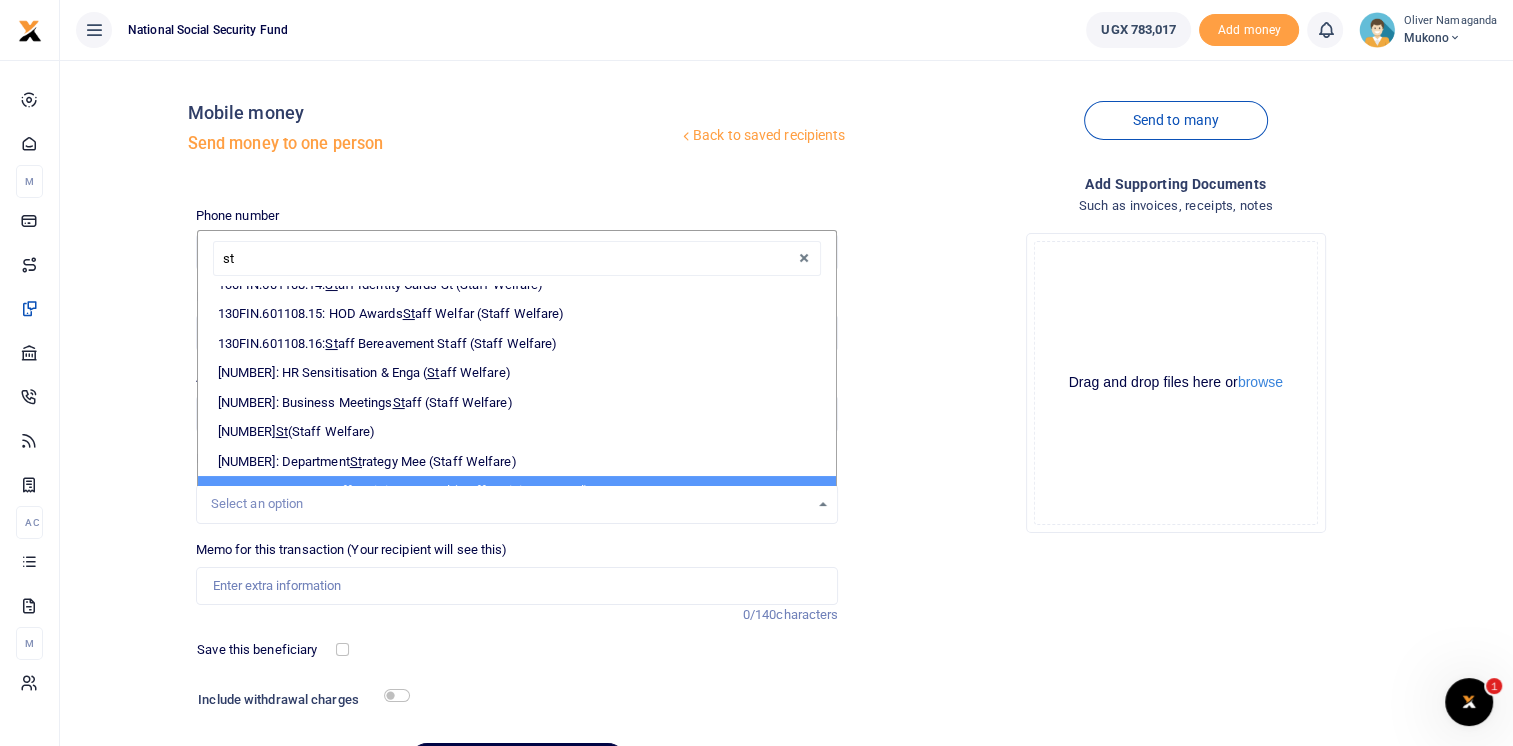 click on "Select an option" at bounding box center (510, 504) 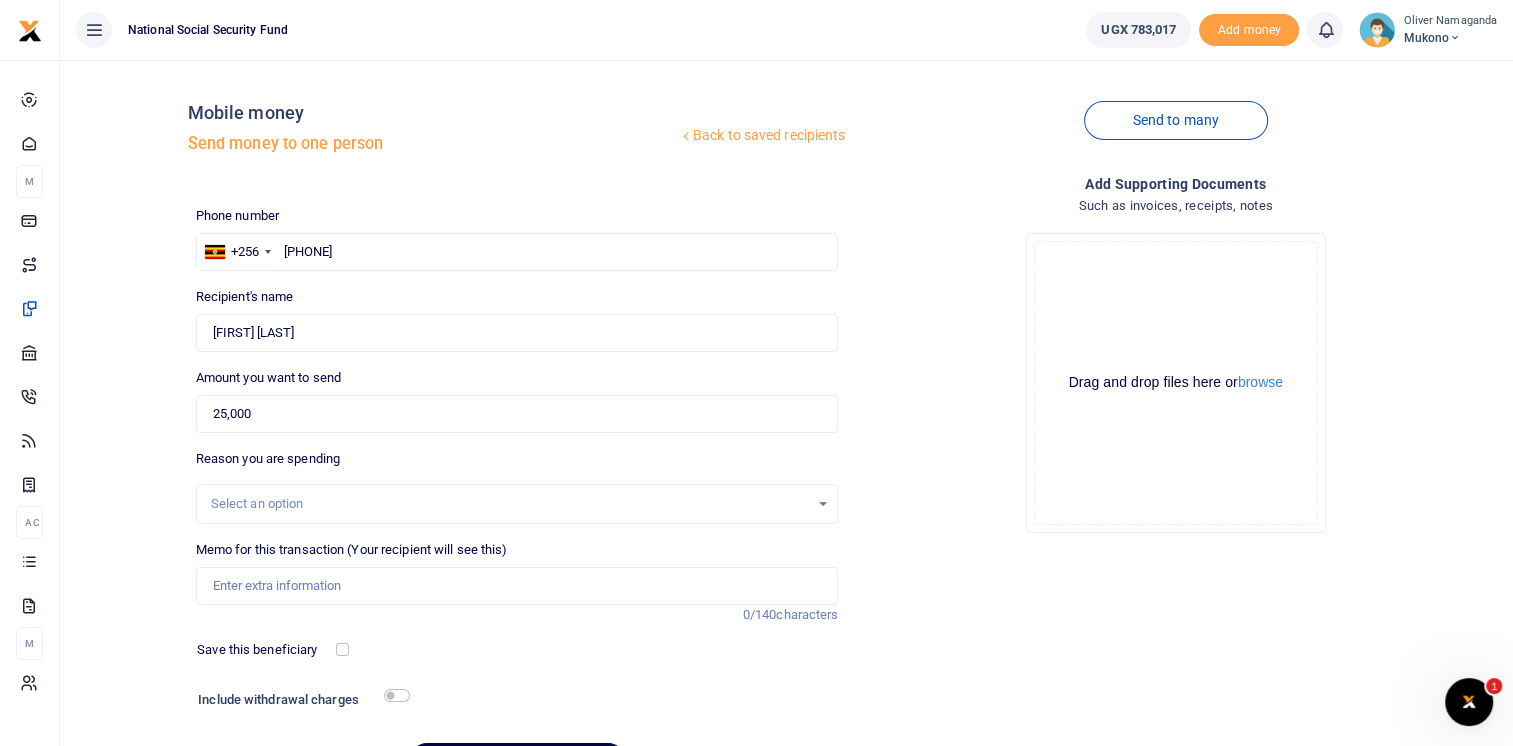 click on "Select an option" at bounding box center [510, 504] 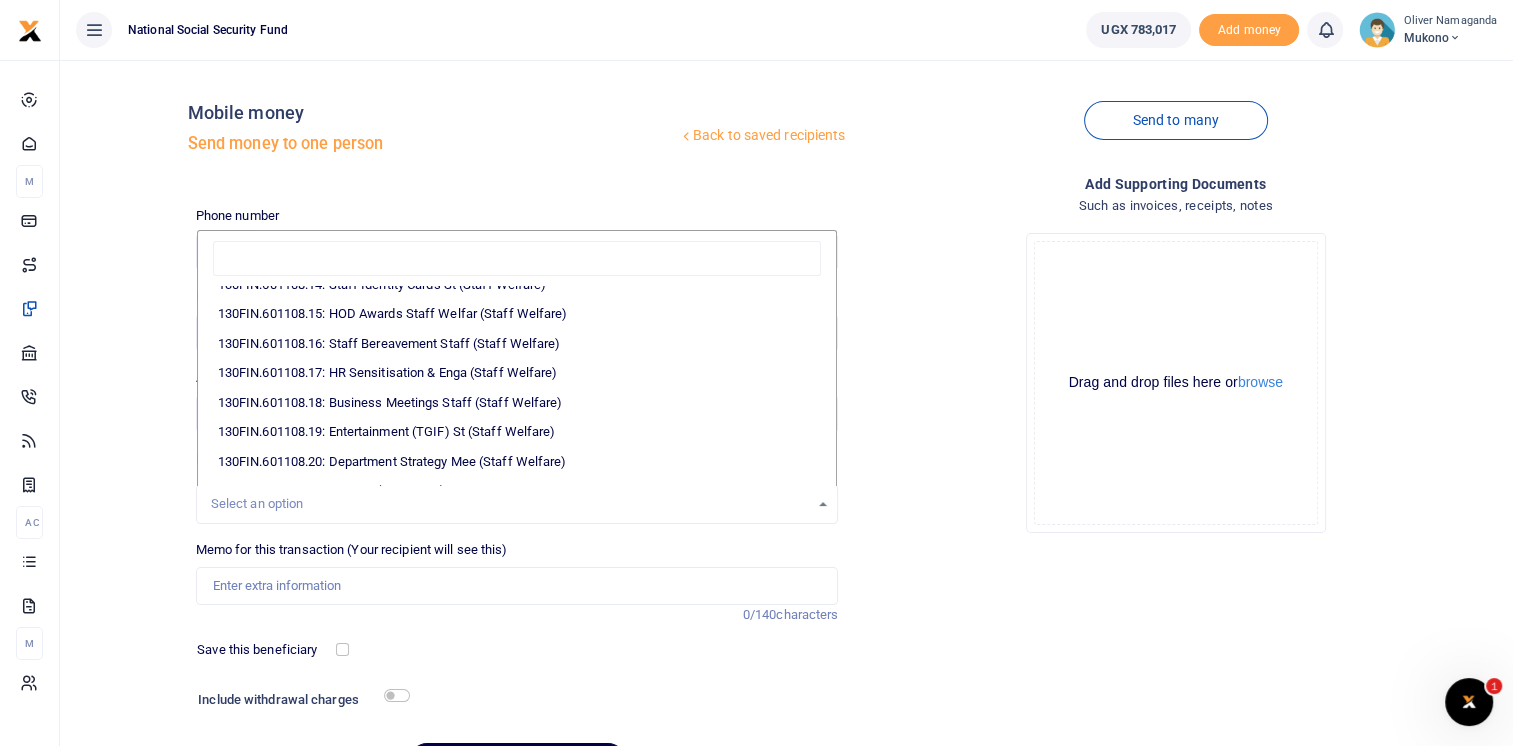 scroll, scrollTop: 0, scrollLeft: 0, axis: both 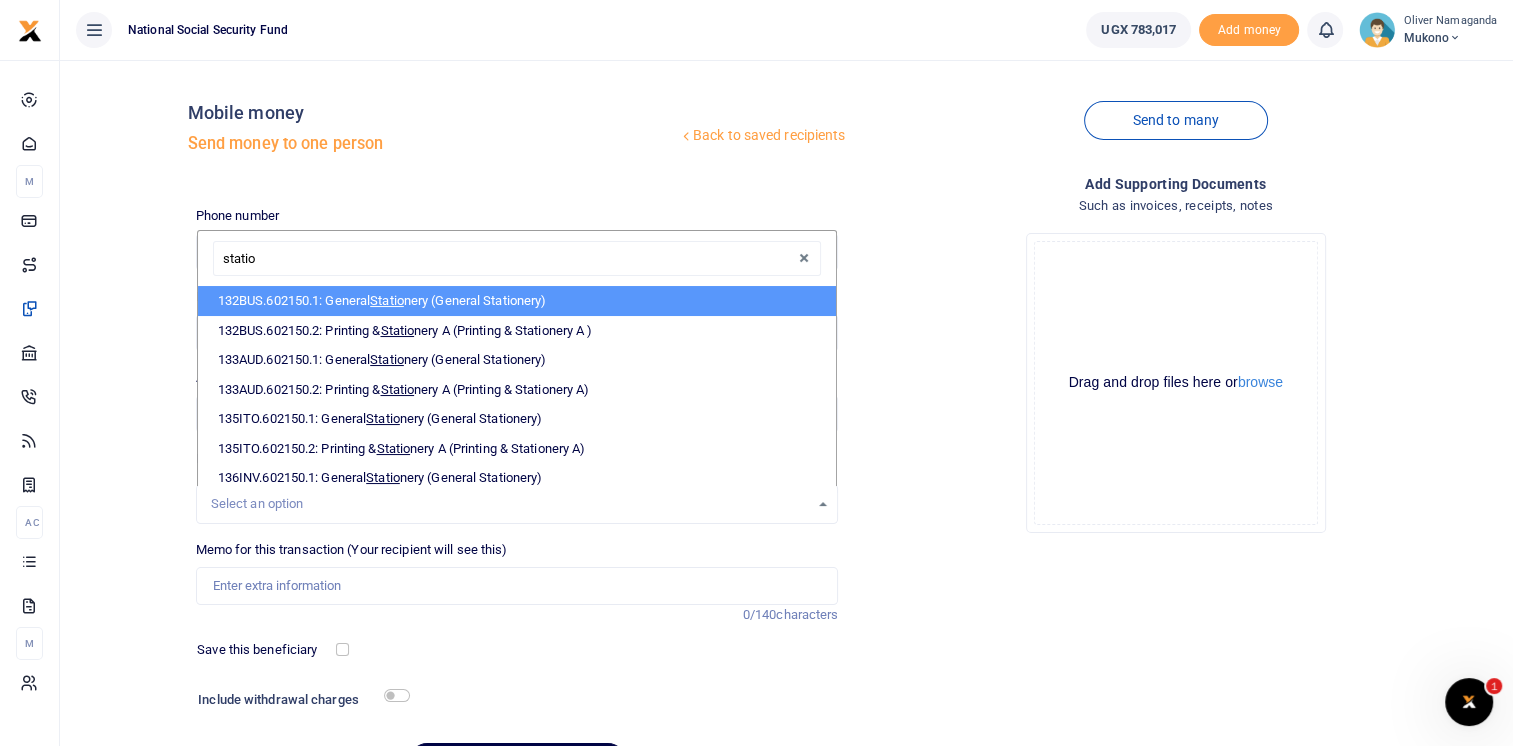 type on "station" 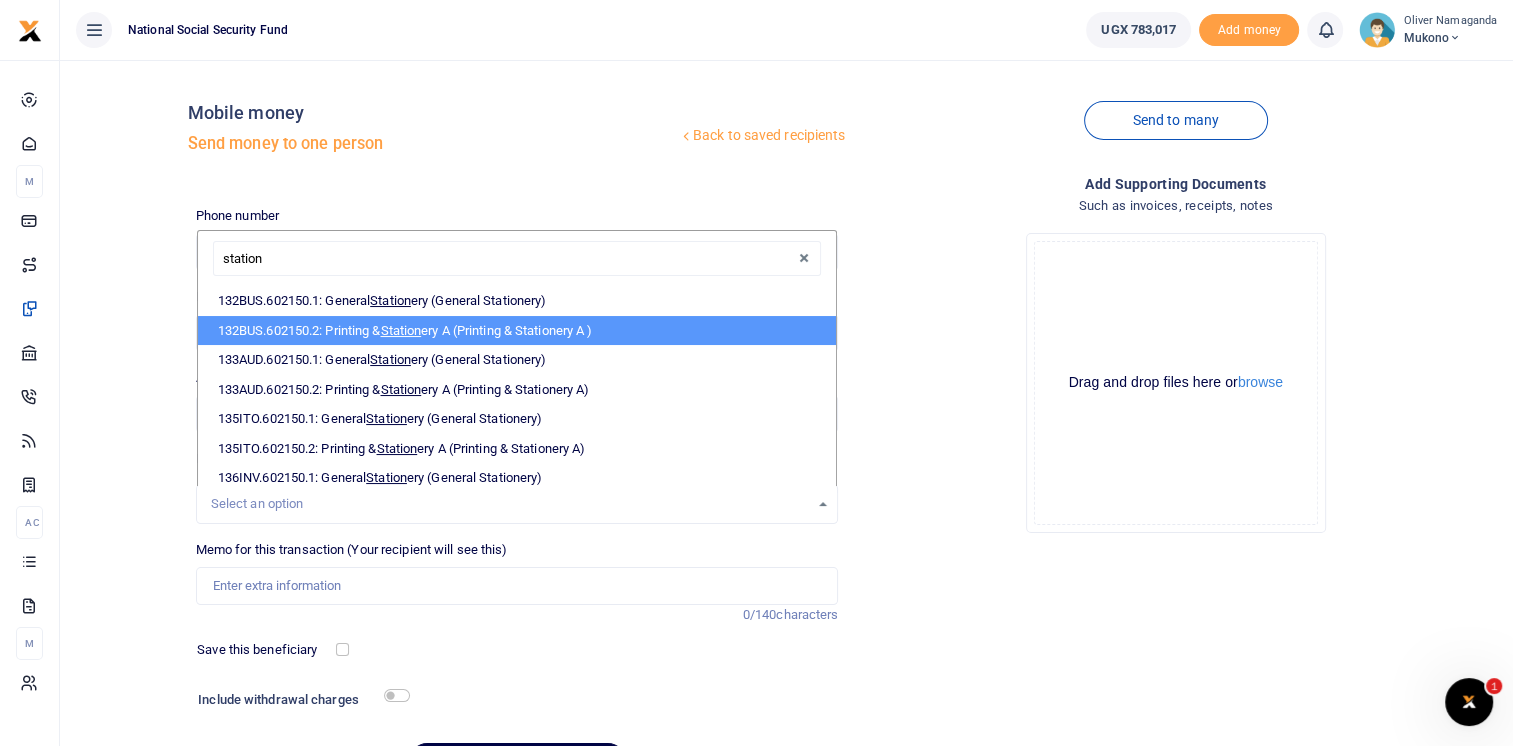 click on "132BUS.602150.2: Printing &  Station ery A (Printing & Stationery A
)" at bounding box center (517, 331) 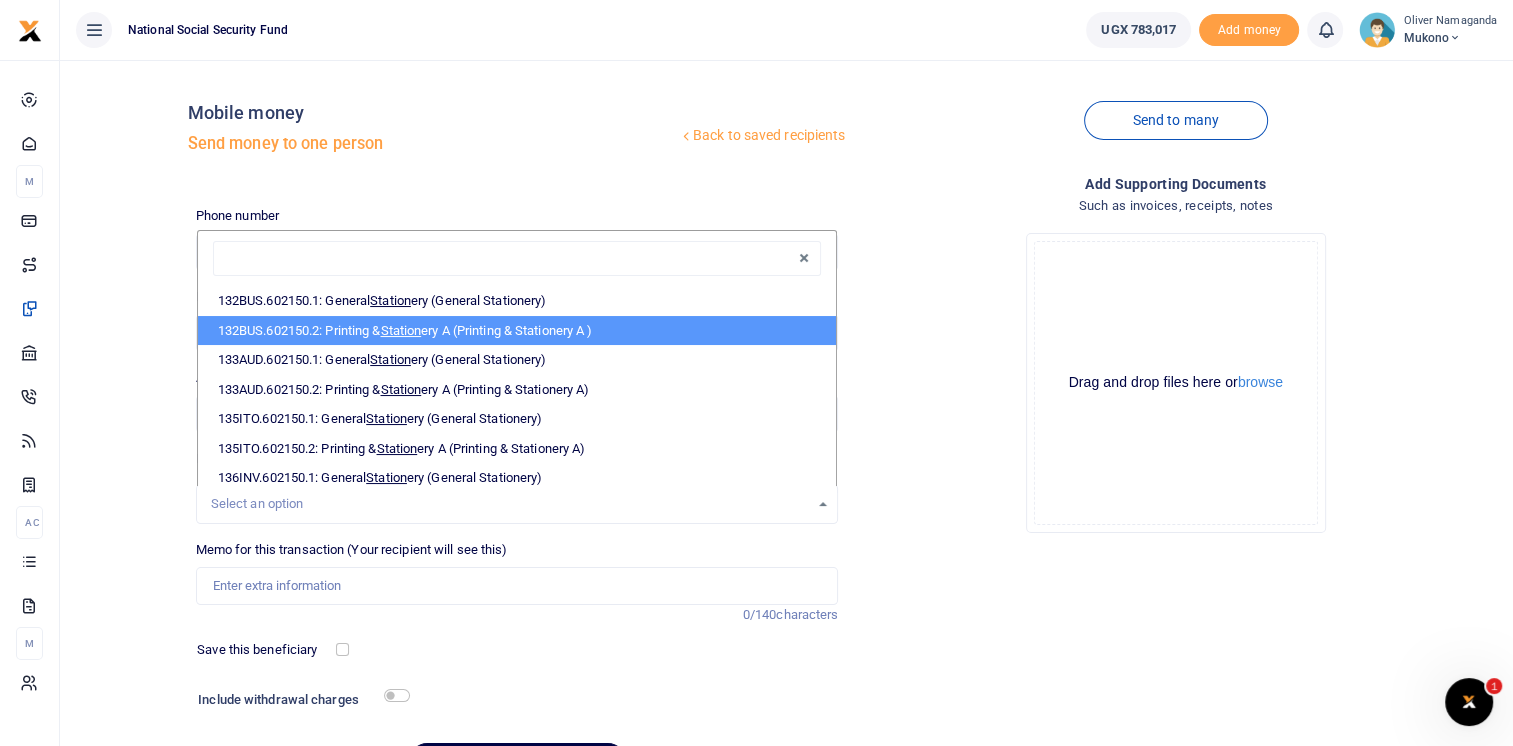 select on "203" 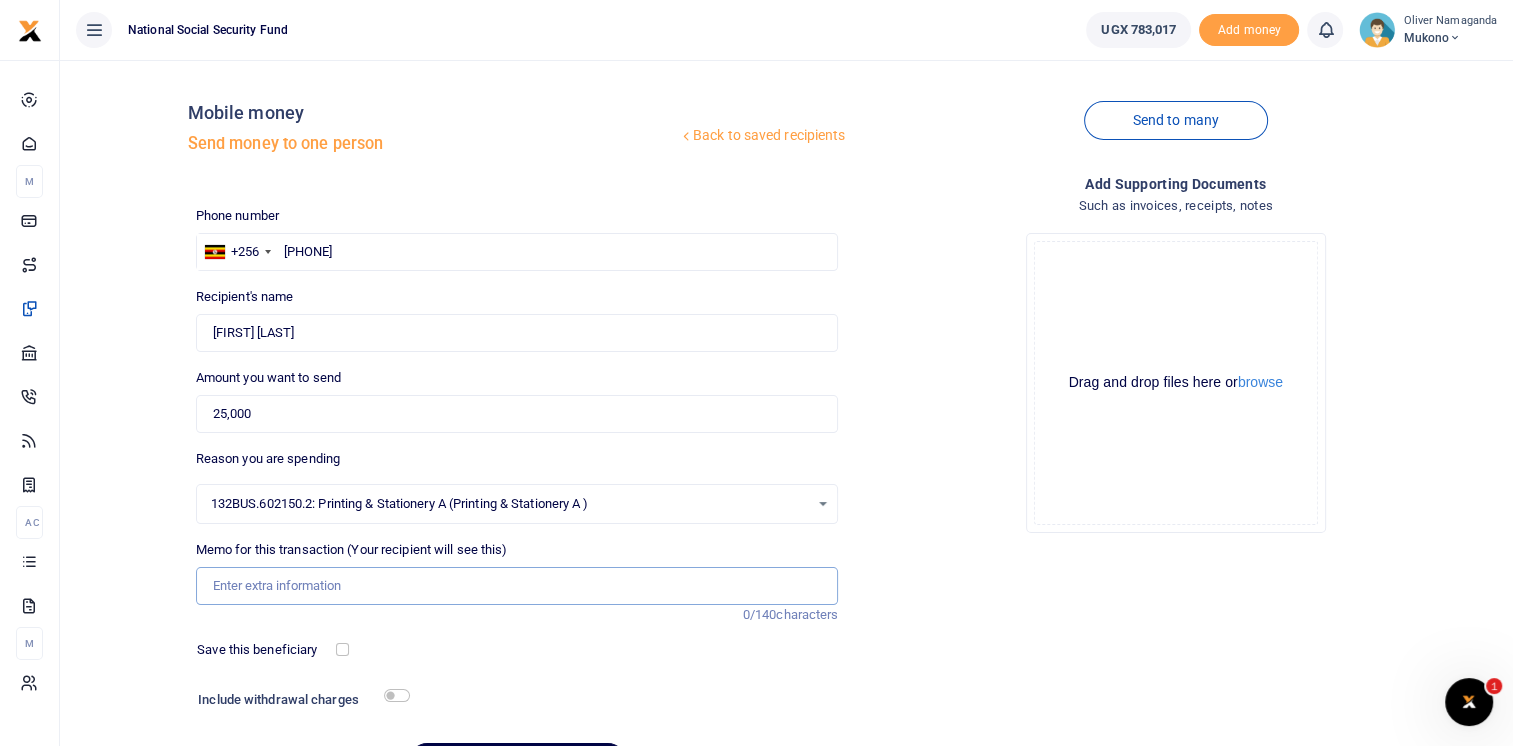 click on "Memo for this transaction (Your recipient will see this)" at bounding box center (517, 586) 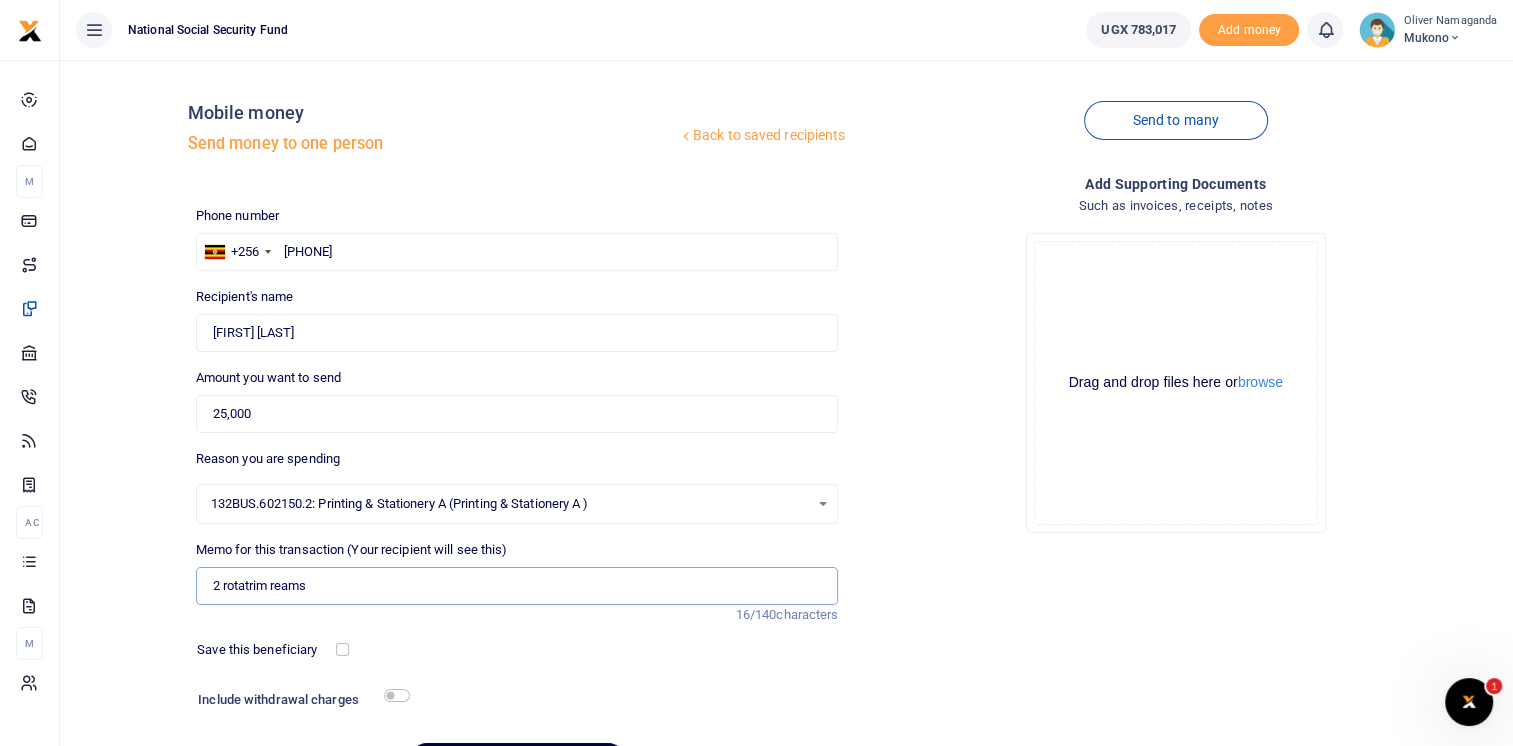 scroll, scrollTop: 100, scrollLeft: 0, axis: vertical 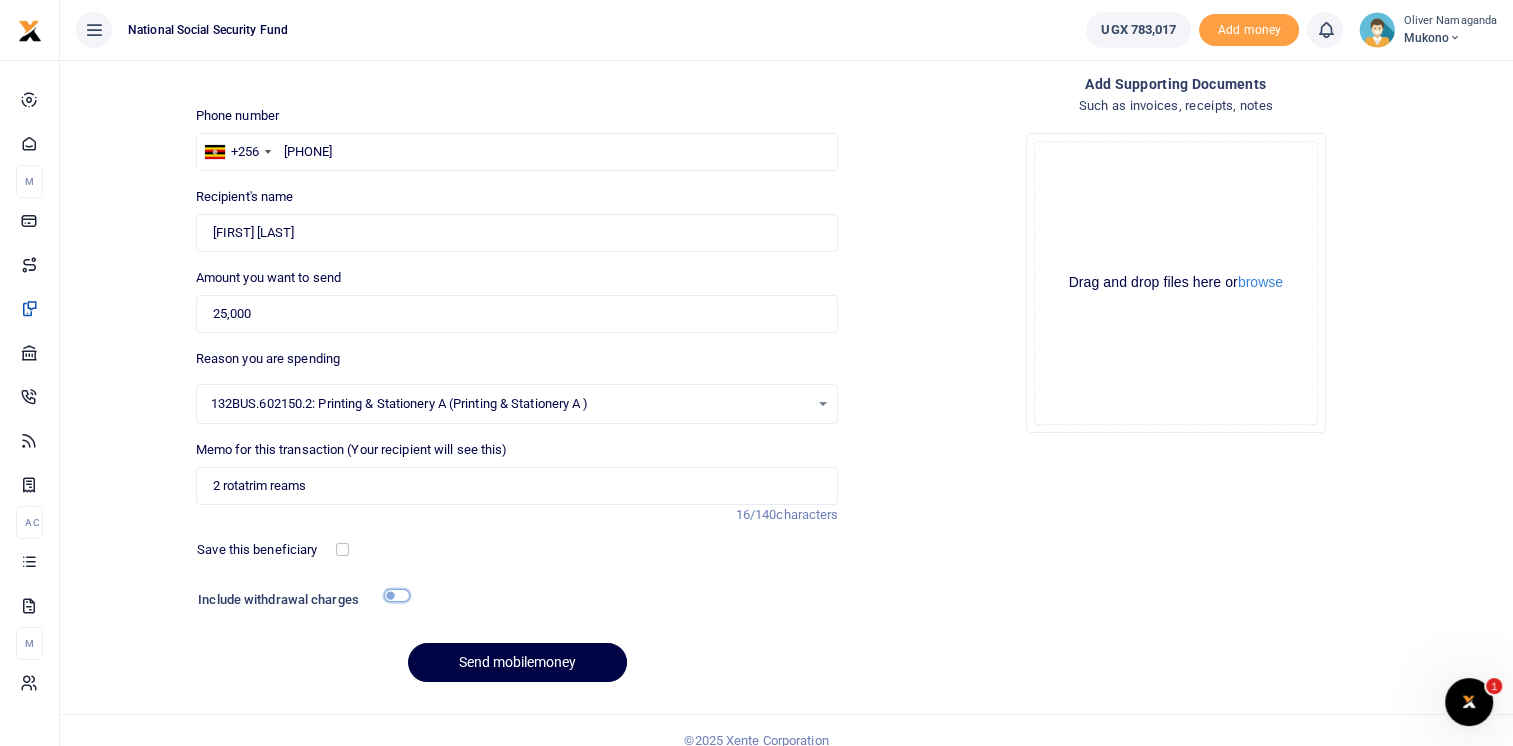 click at bounding box center (397, 595) 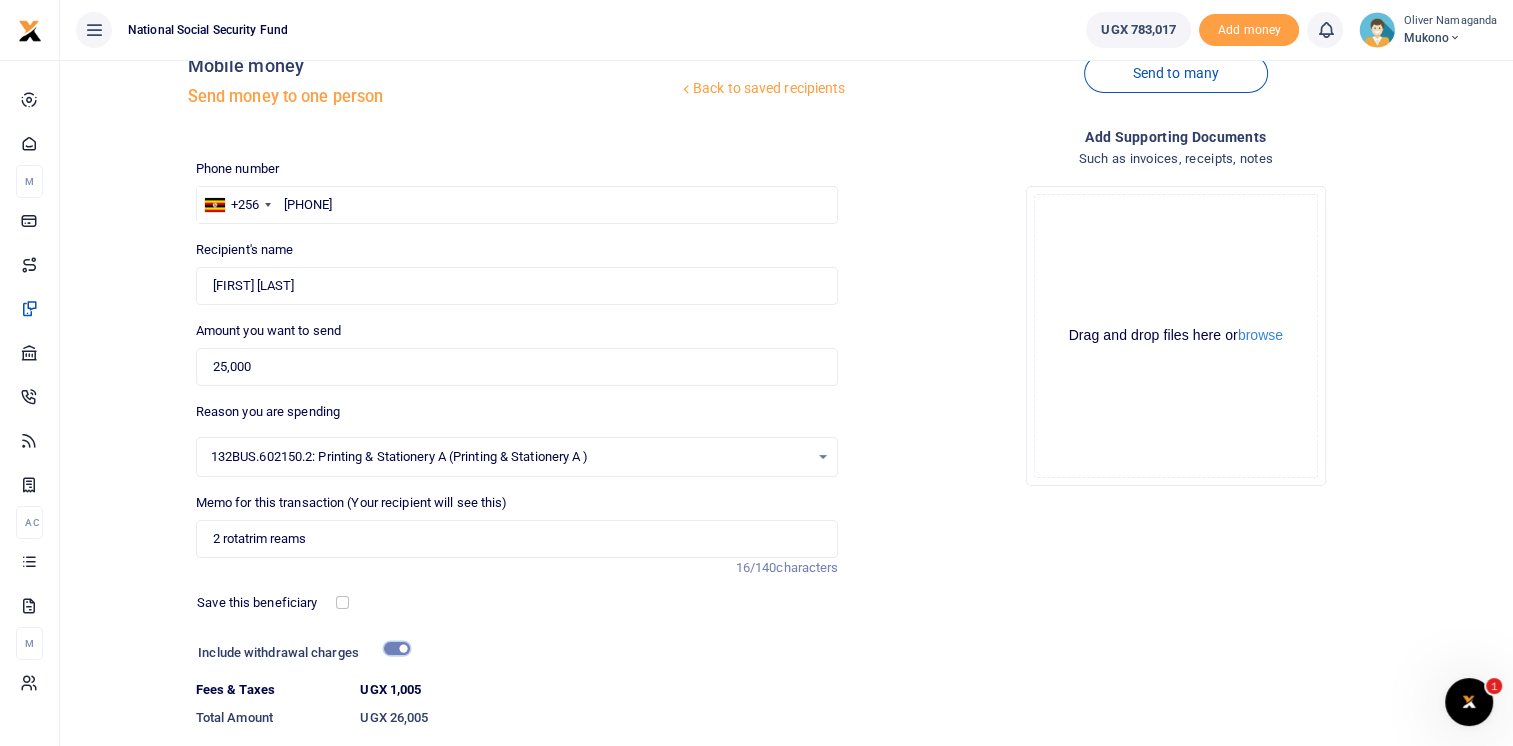 scroll, scrollTop: 0, scrollLeft: 0, axis: both 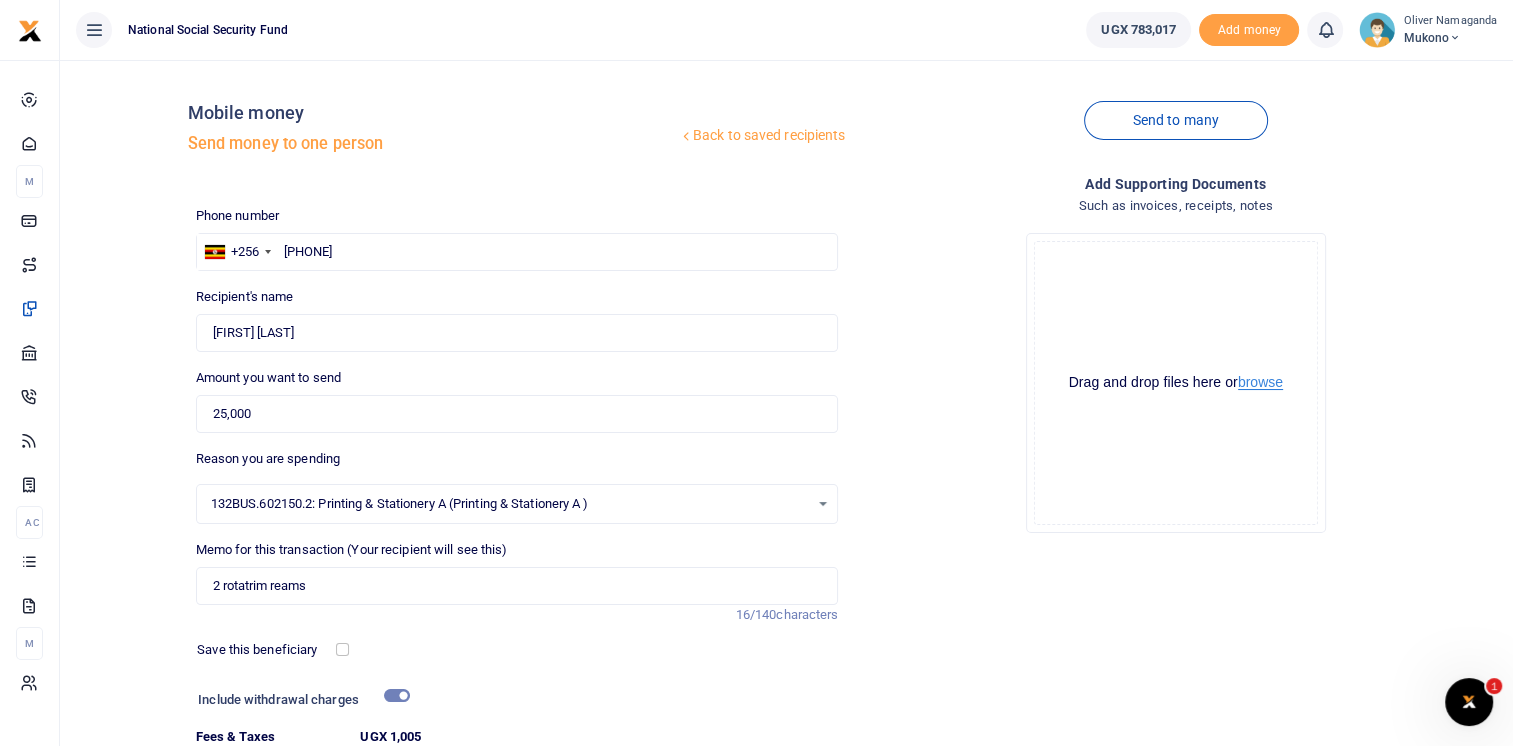click on "browse" at bounding box center [1260, 382] 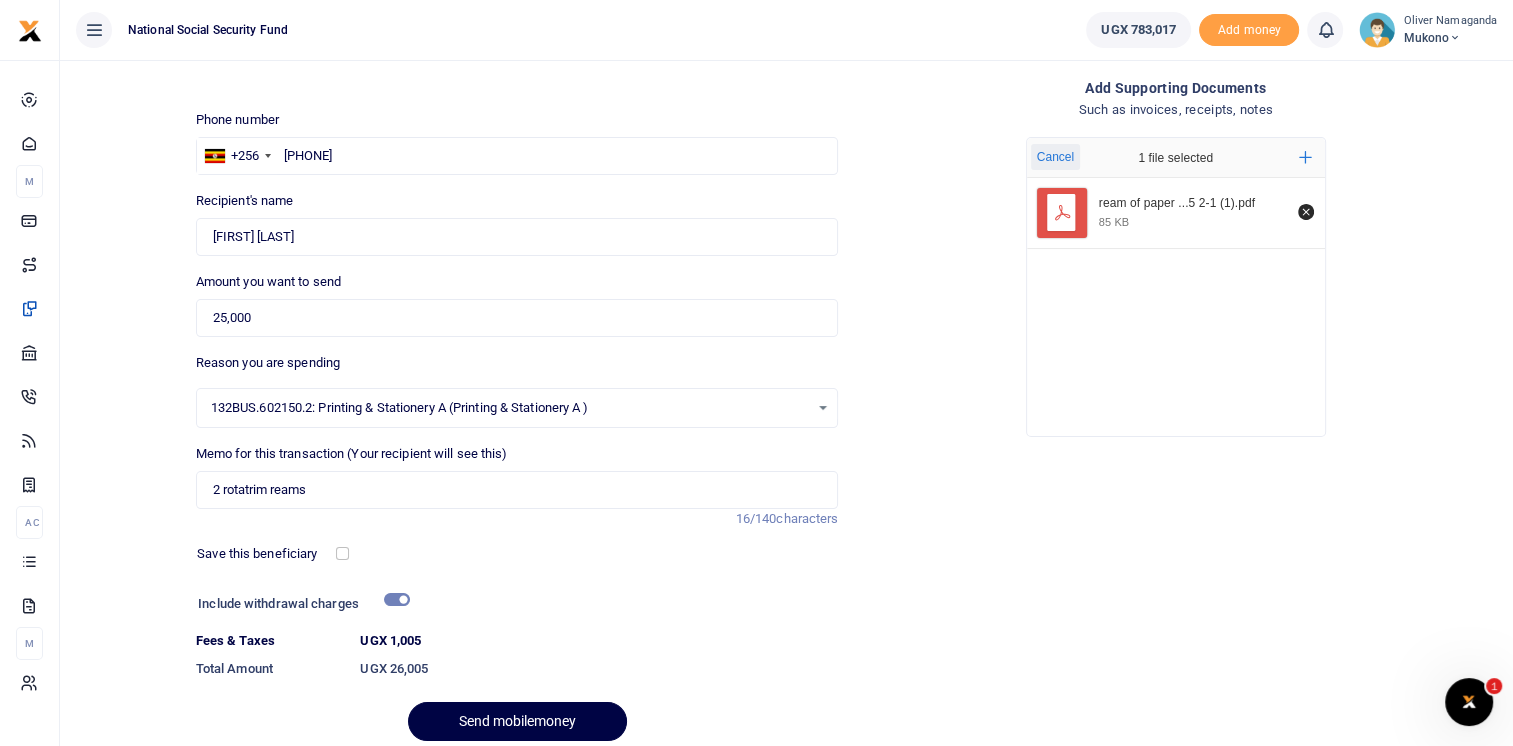 scroll, scrollTop: 174, scrollLeft: 0, axis: vertical 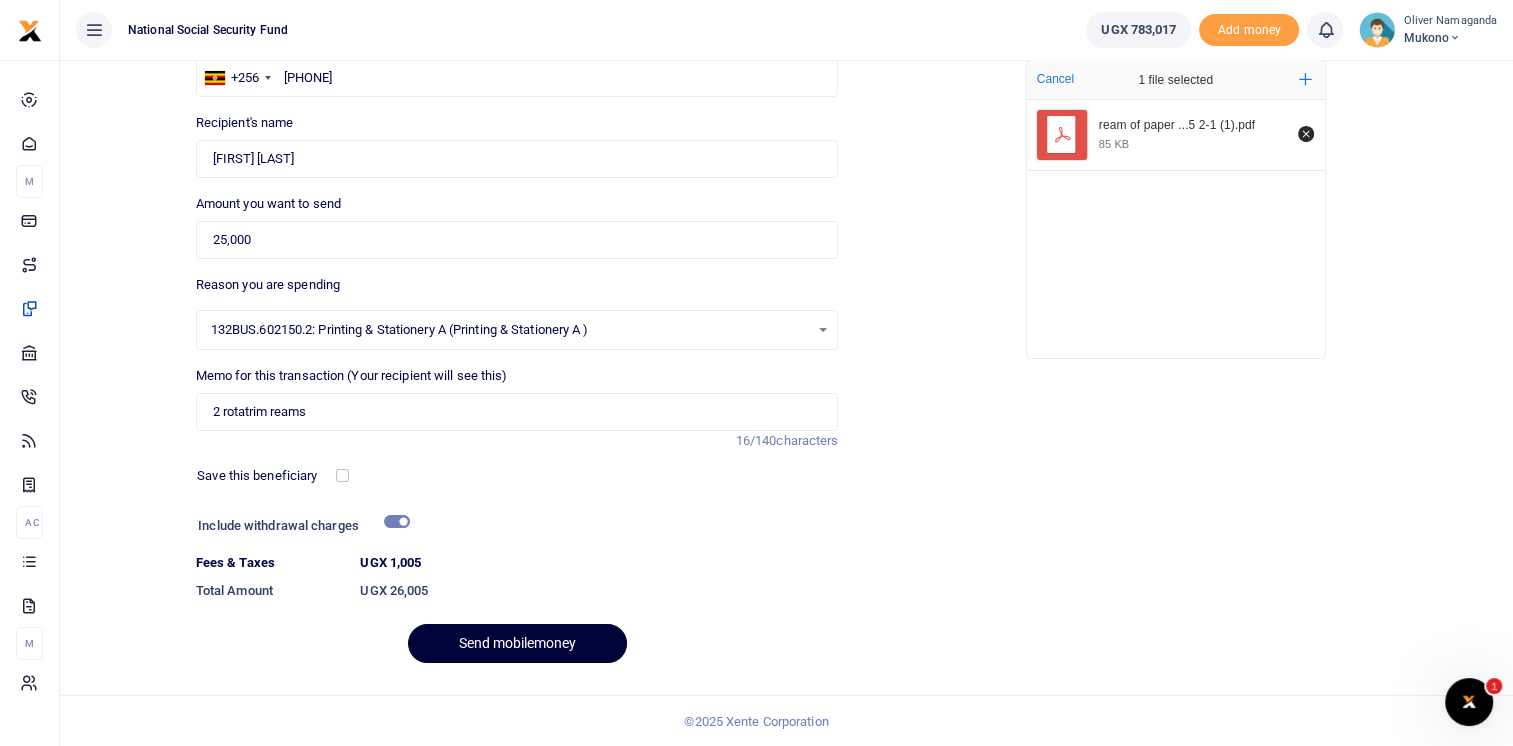 click on "Send mobilemoney" at bounding box center (517, 643) 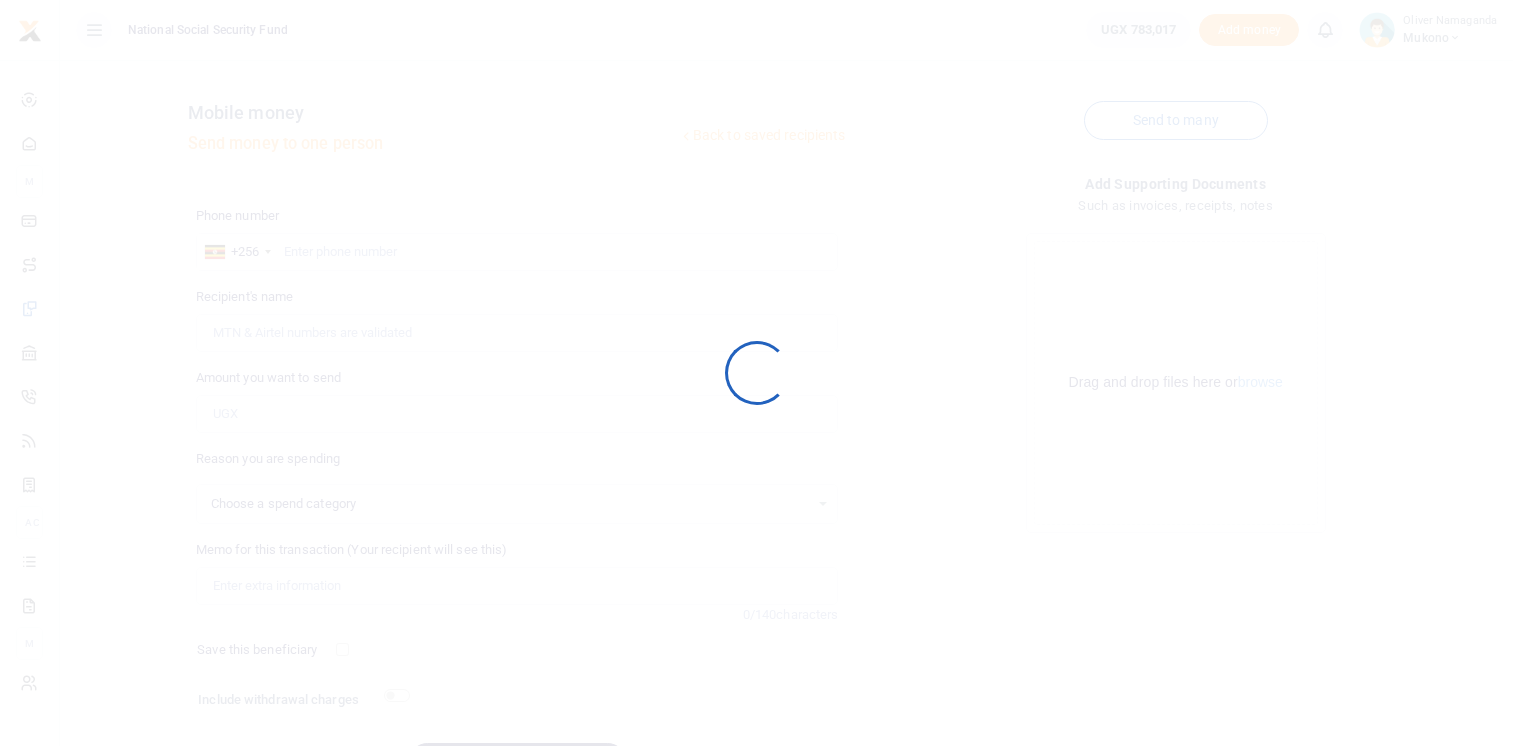 scroll, scrollTop: 119, scrollLeft: 0, axis: vertical 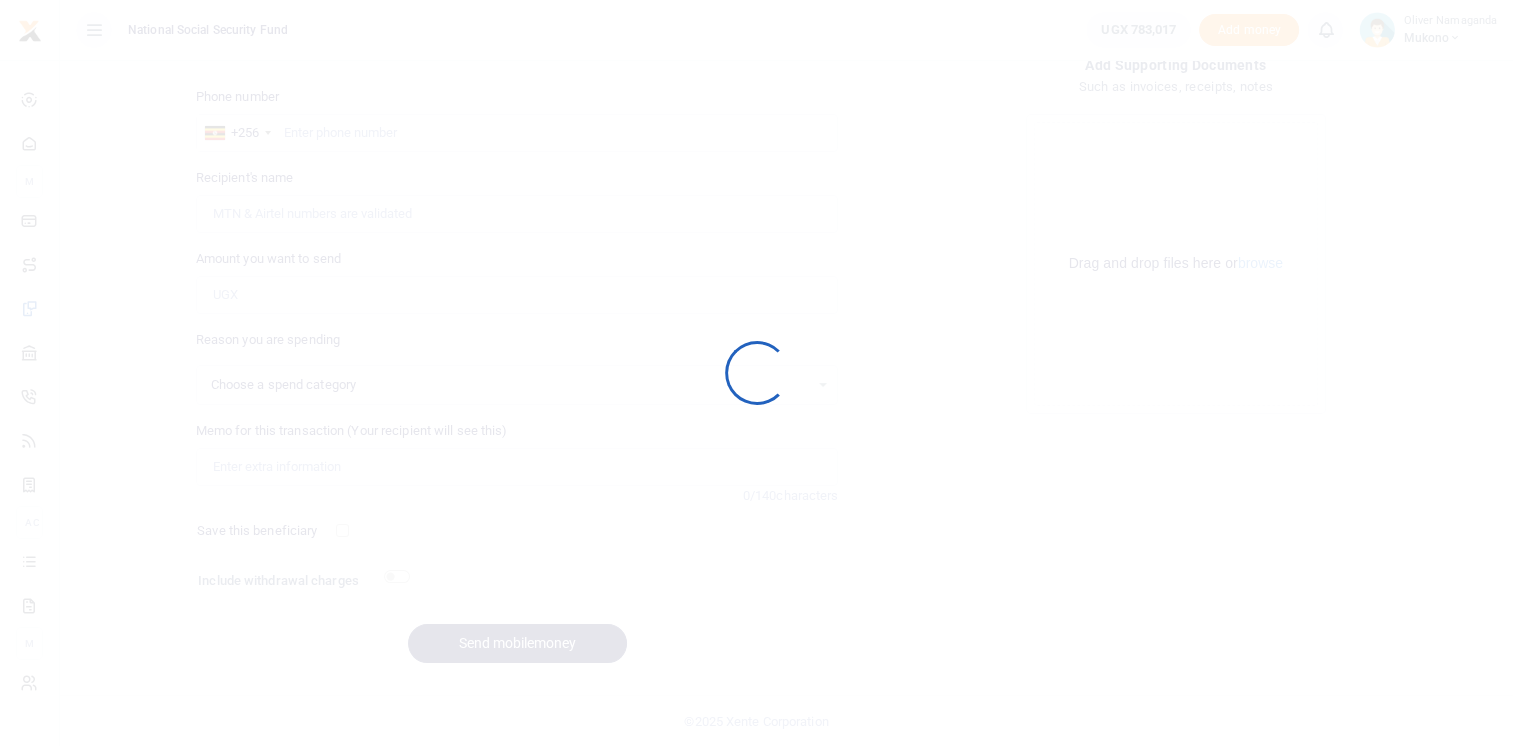select 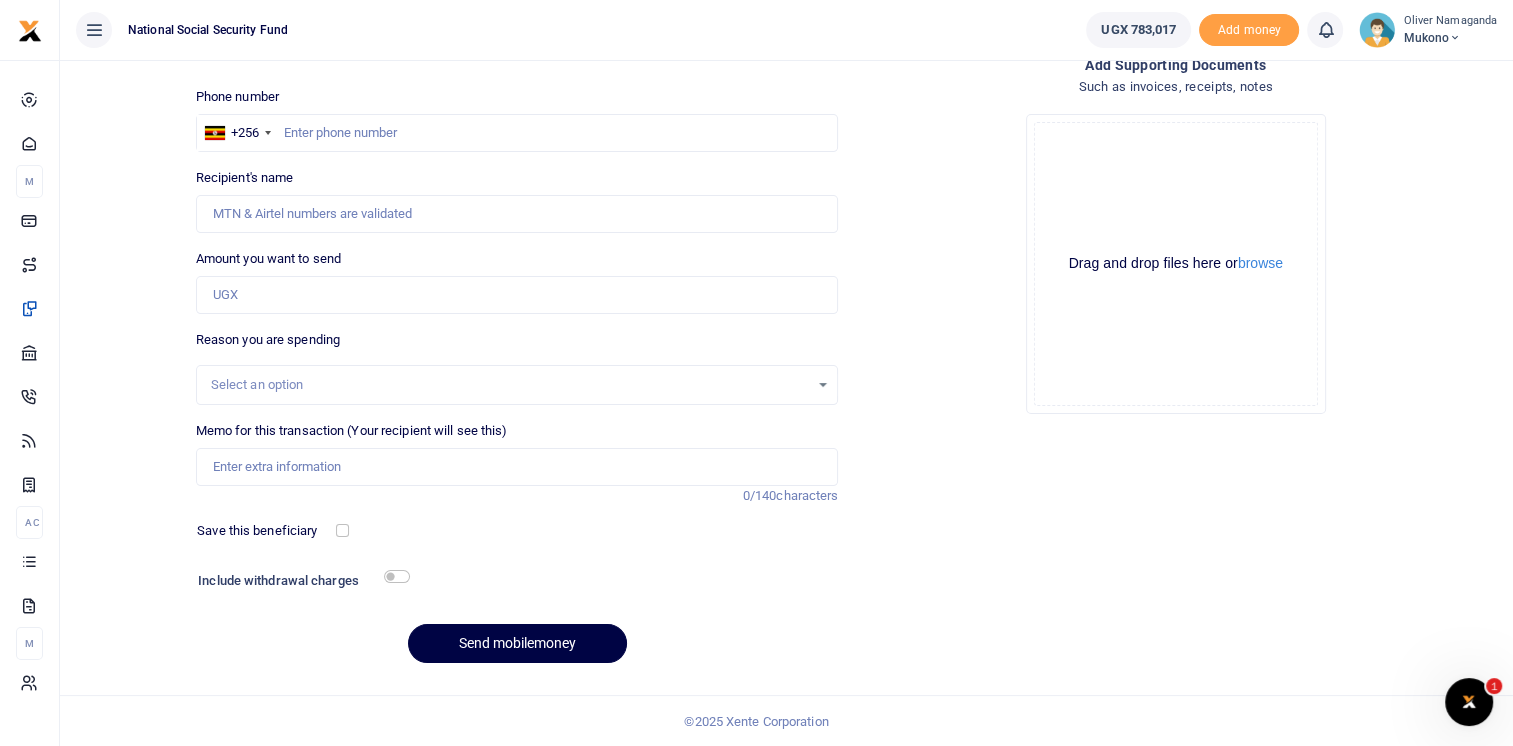 scroll, scrollTop: 0, scrollLeft: 0, axis: both 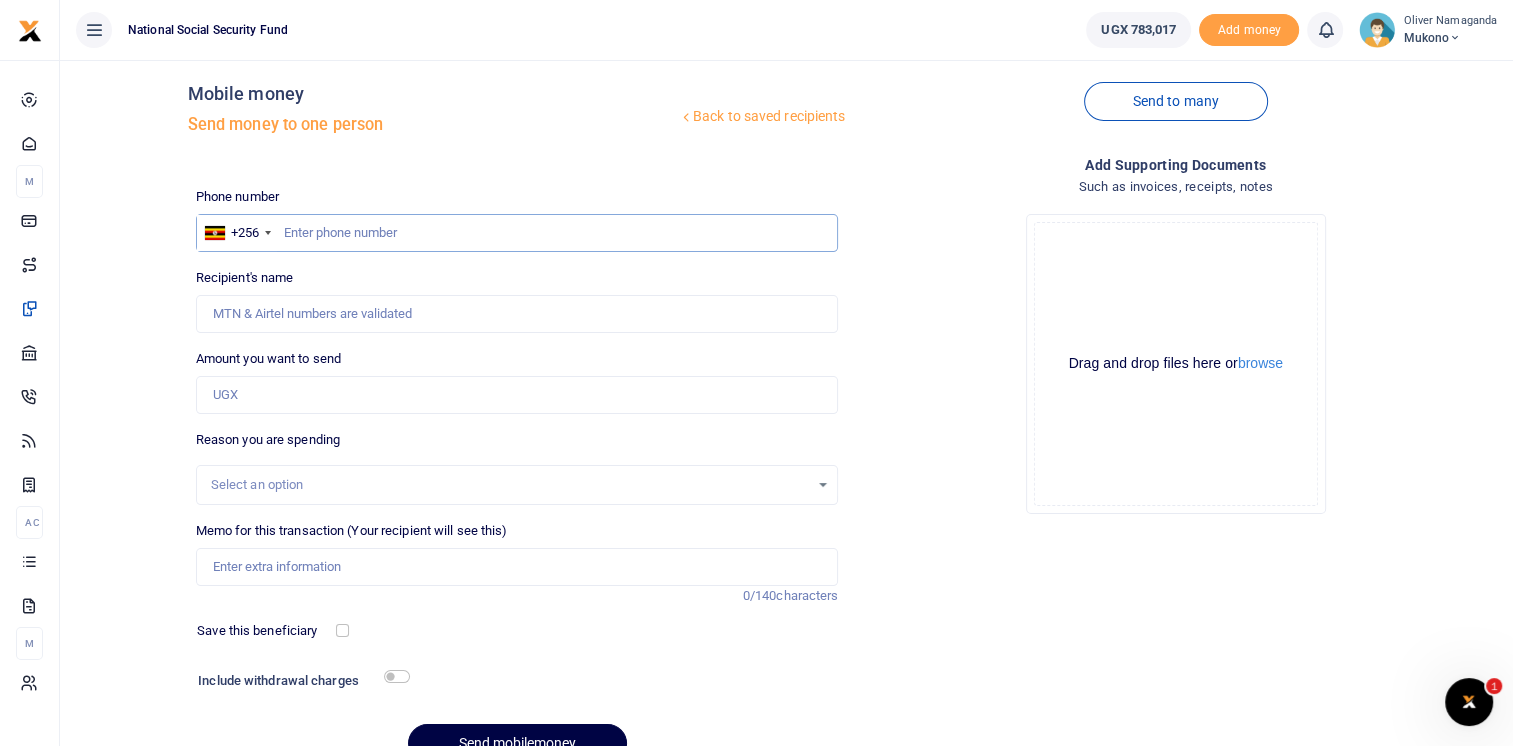 click at bounding box center [517, 233] 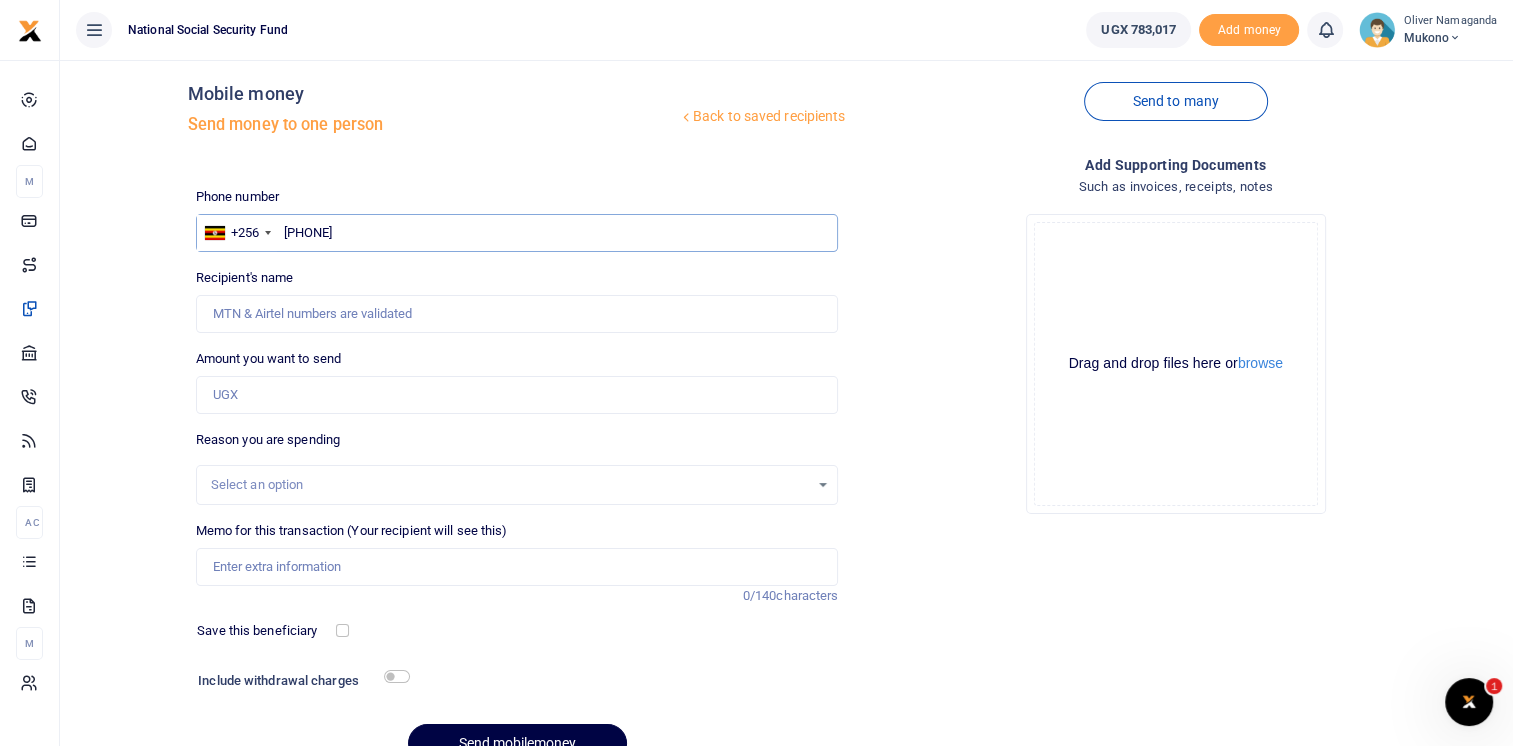 type on "0701670005" 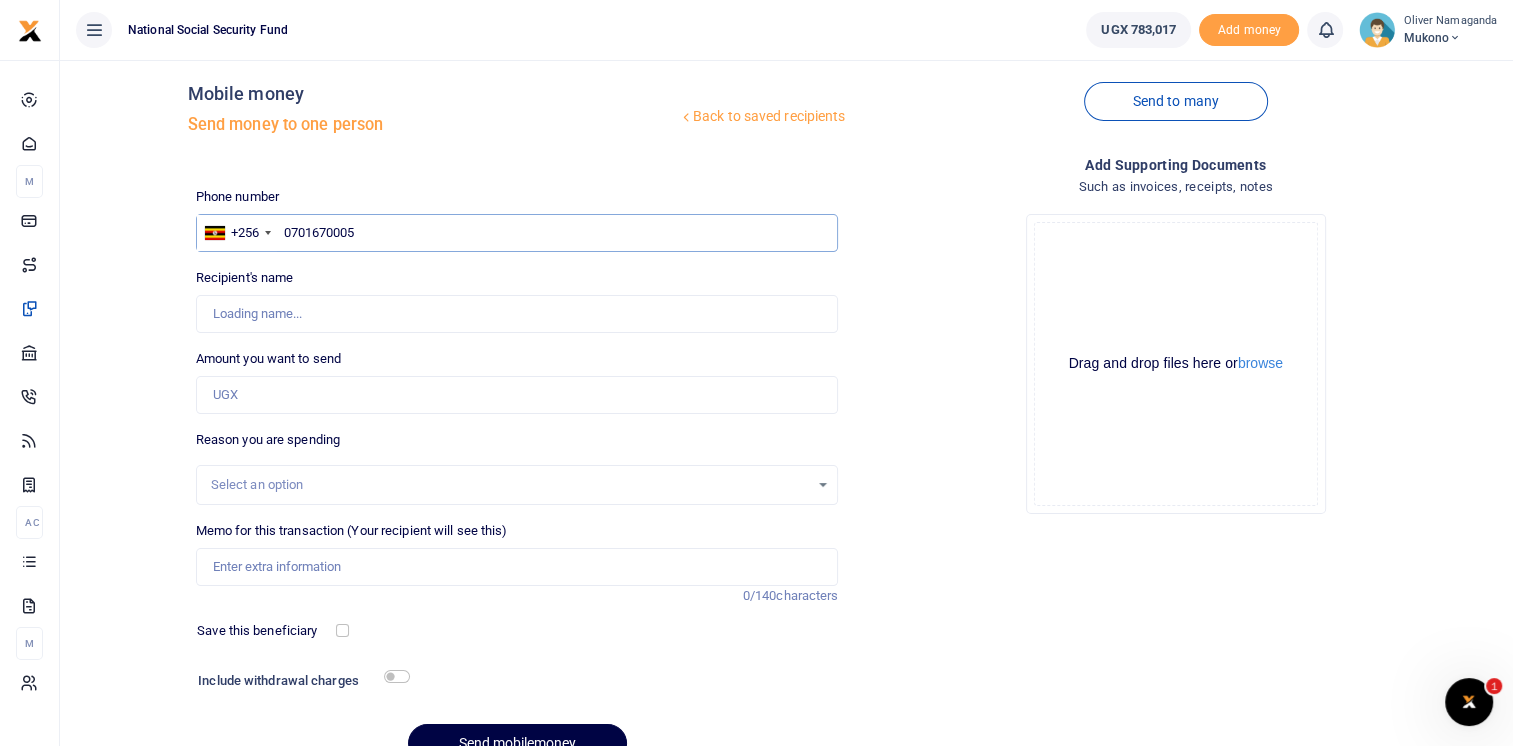 type on "Samuel Dadye" 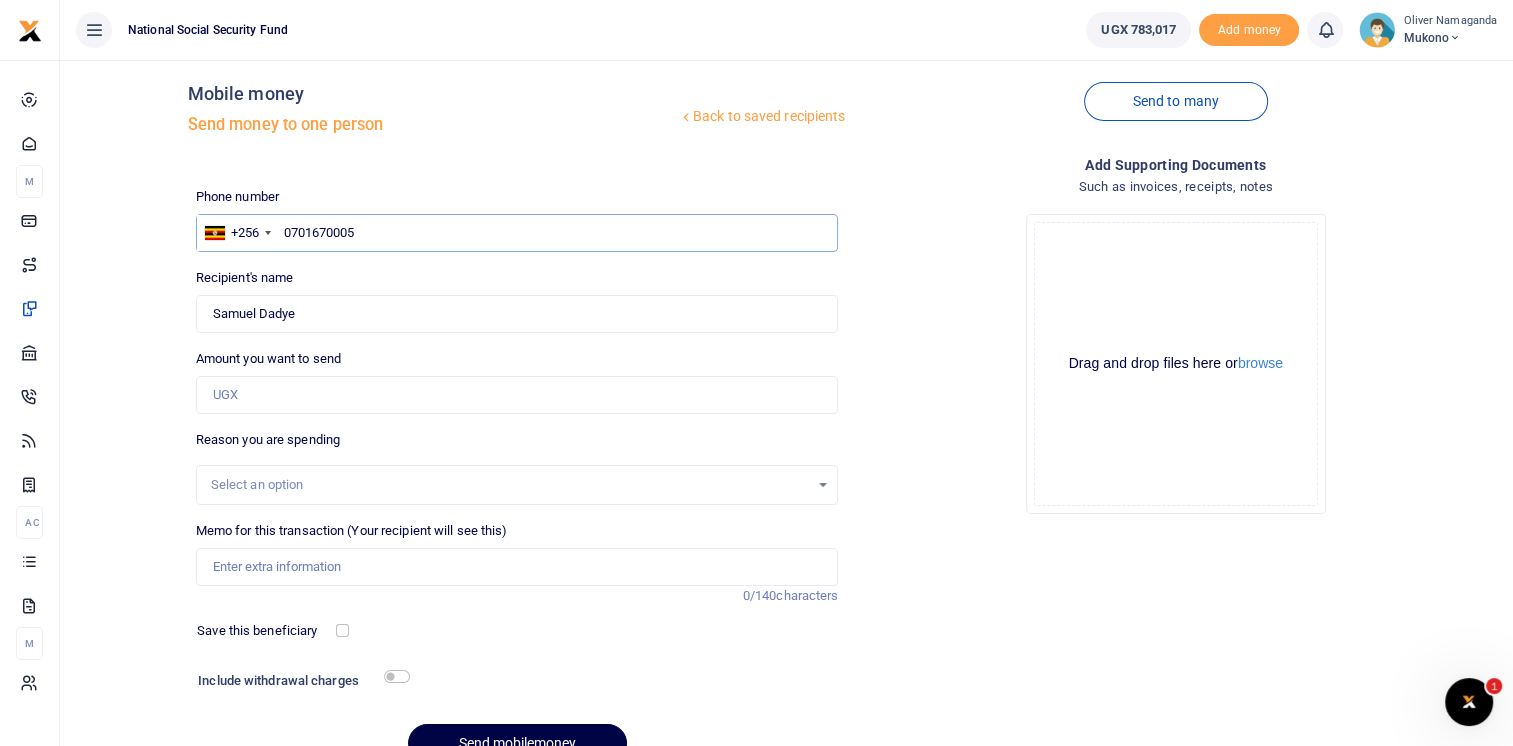 click on "0701670005" at bounding box center [517, 233] 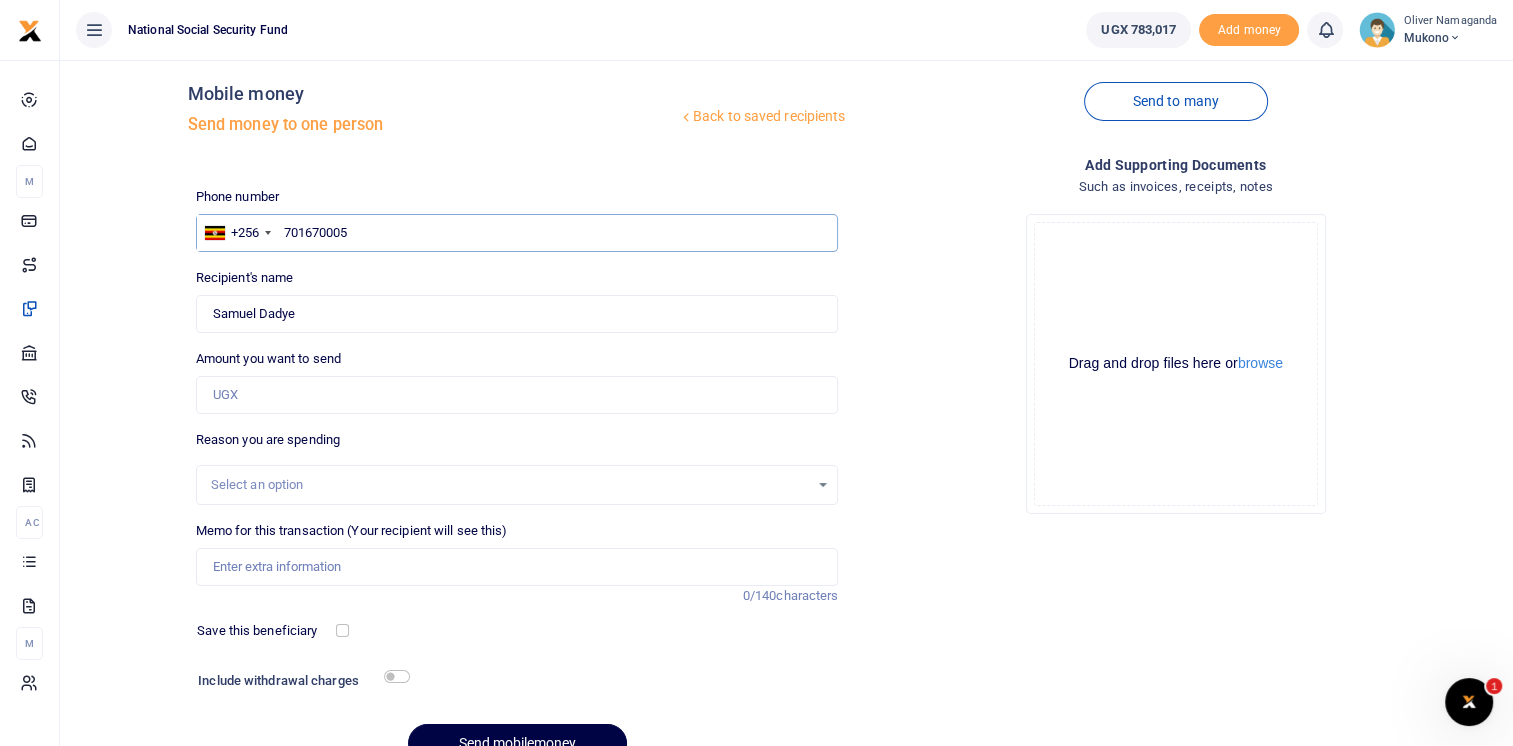 type on "701670005" 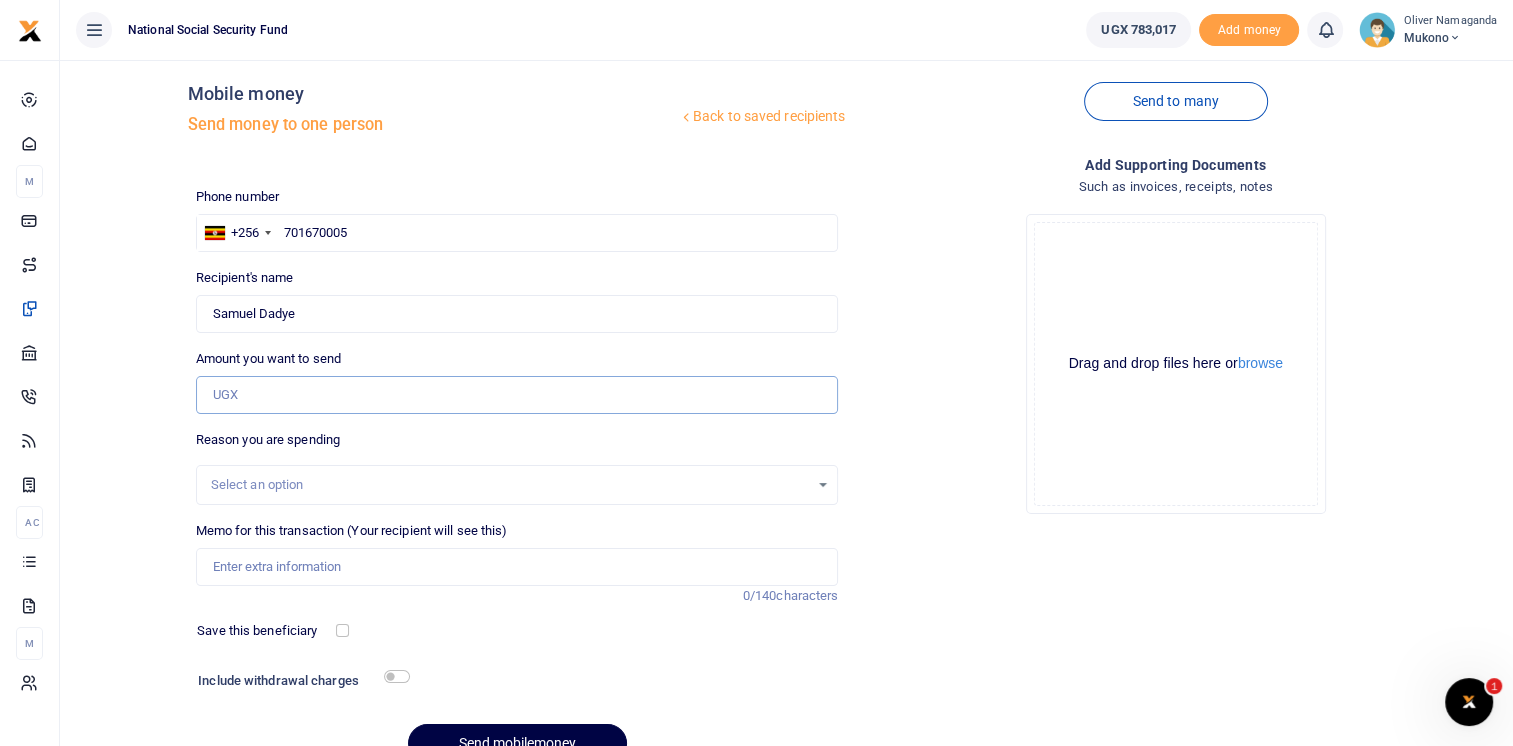 click on "Amount you want to send" at bounding box center (517, 395) 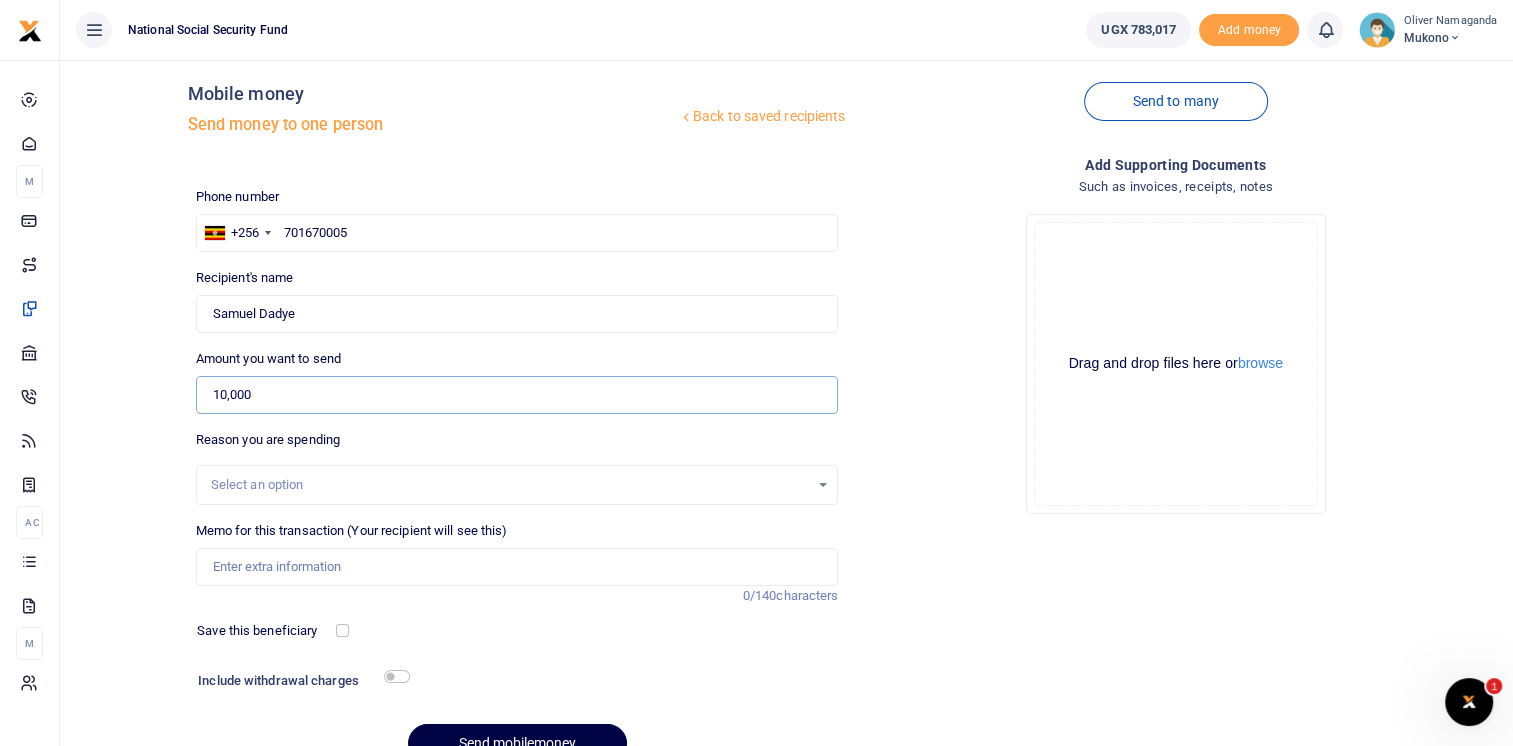 type on "10,000" 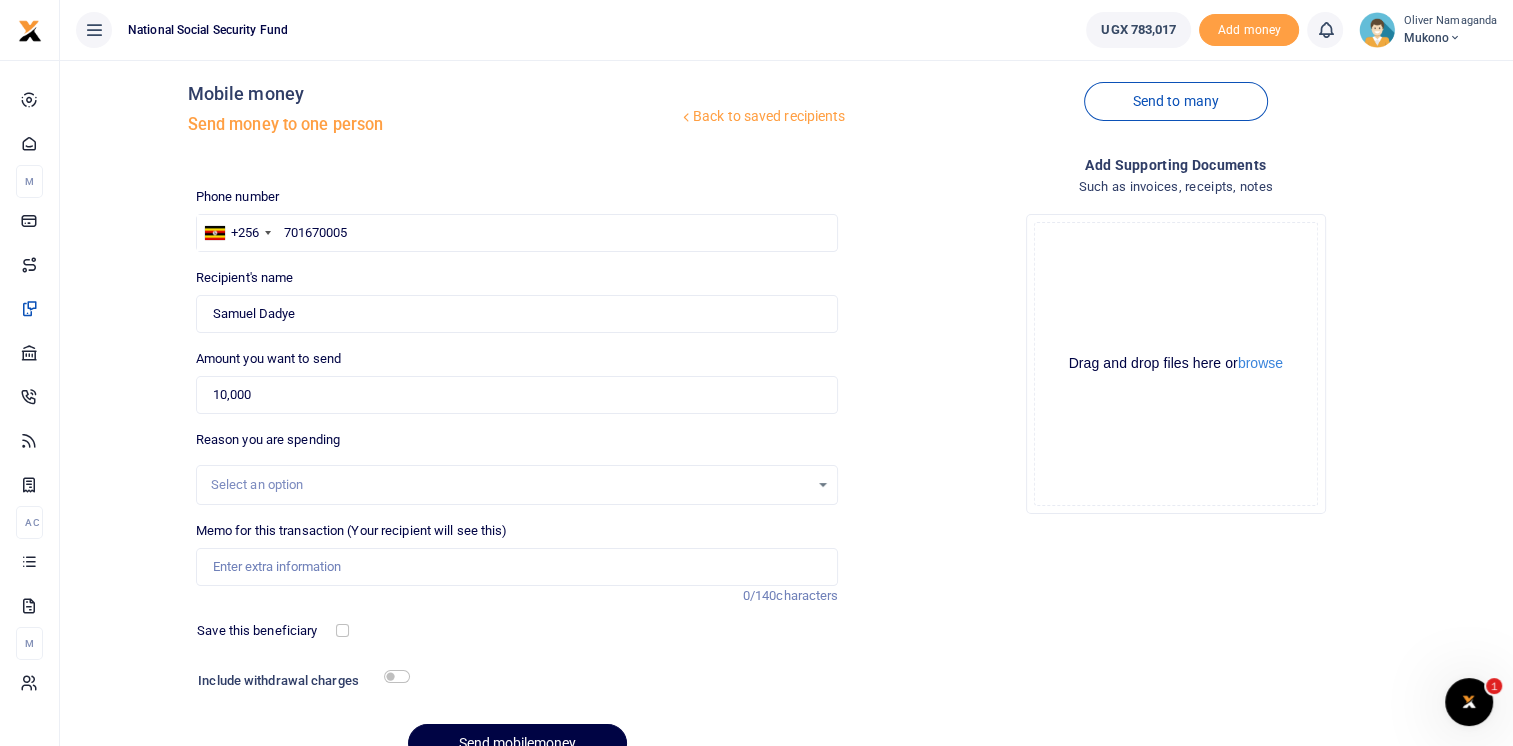 click on "Select an option" at bounding box center [510, 485] 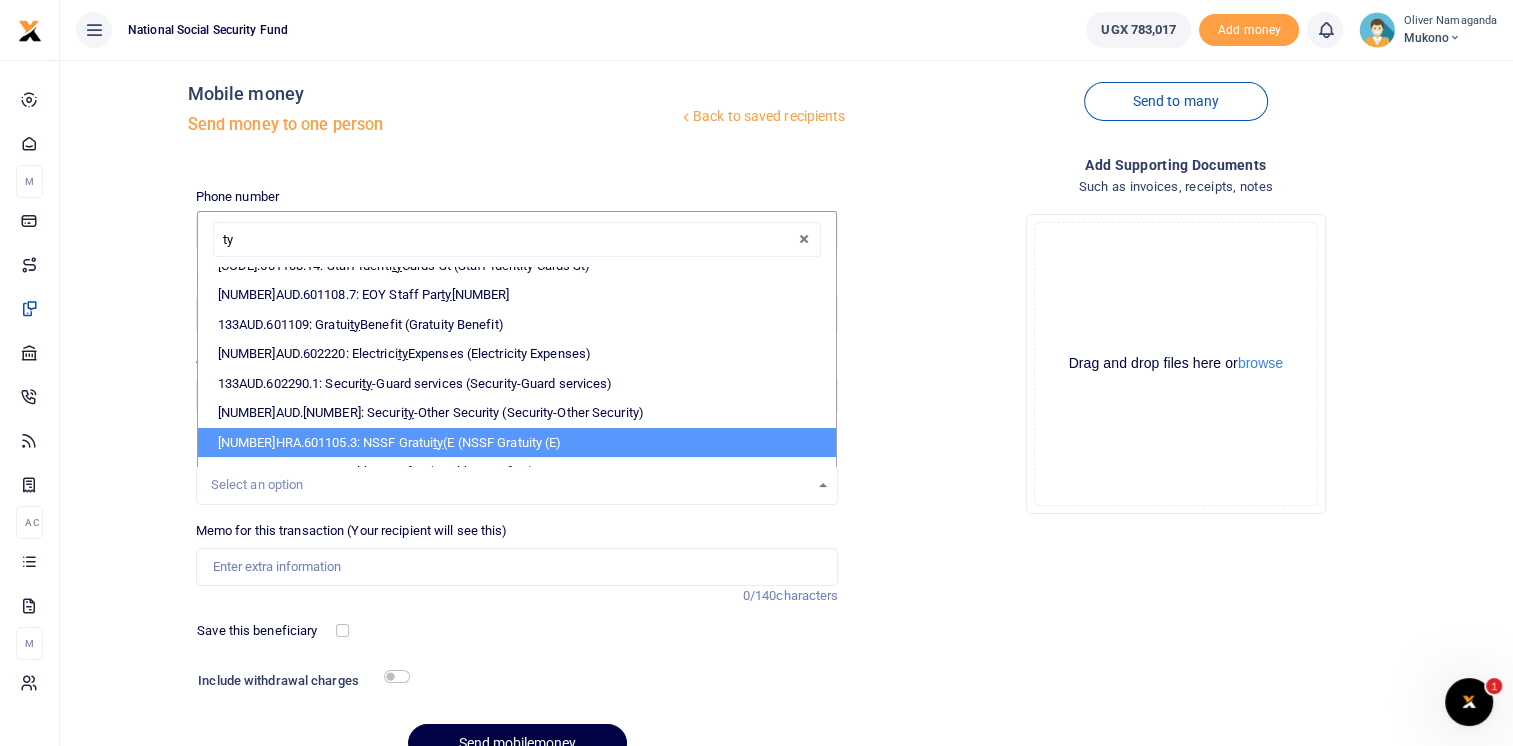 scroll, scrollTop: 500, scrollLeft: 0, axis: vertical 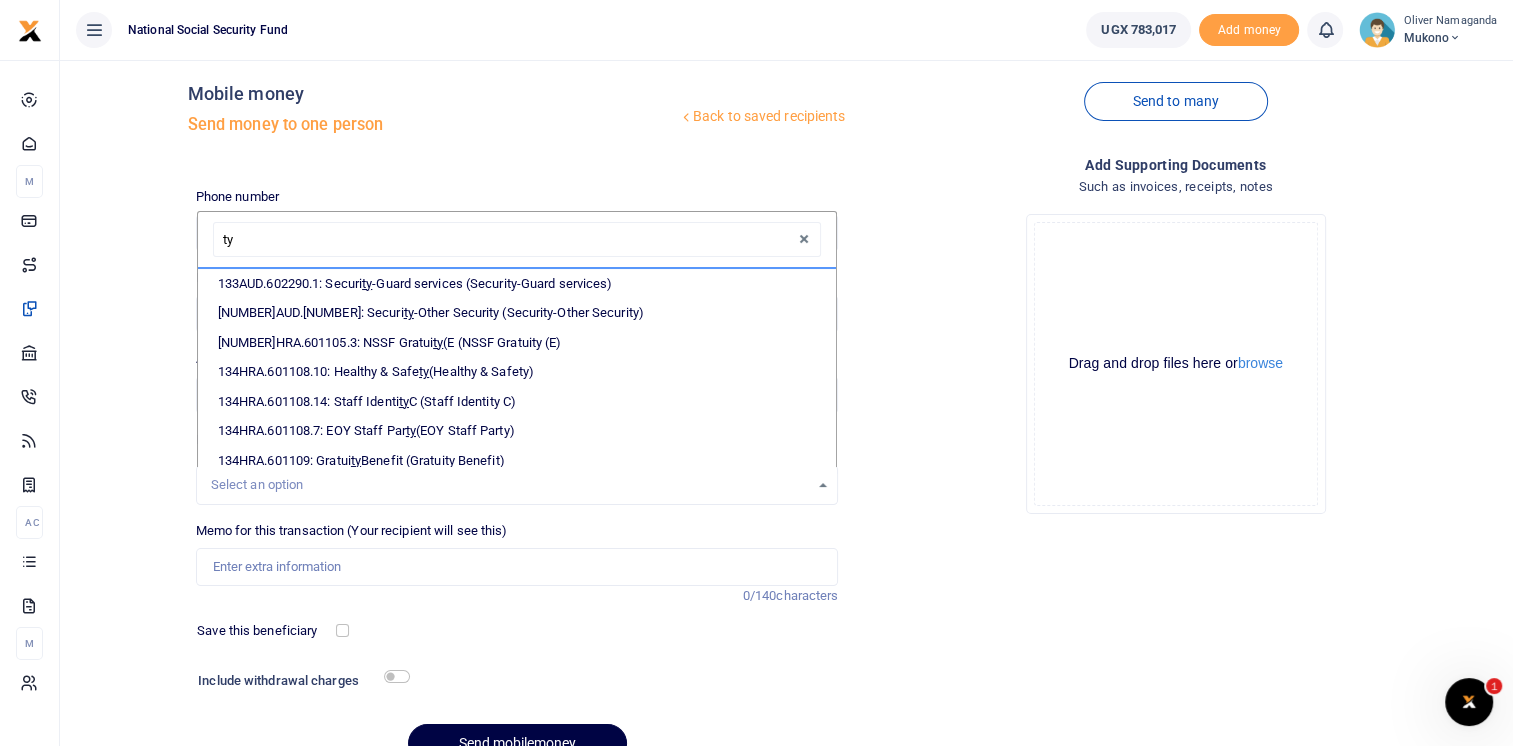 click on "ty" at bounding box center (517, 240) 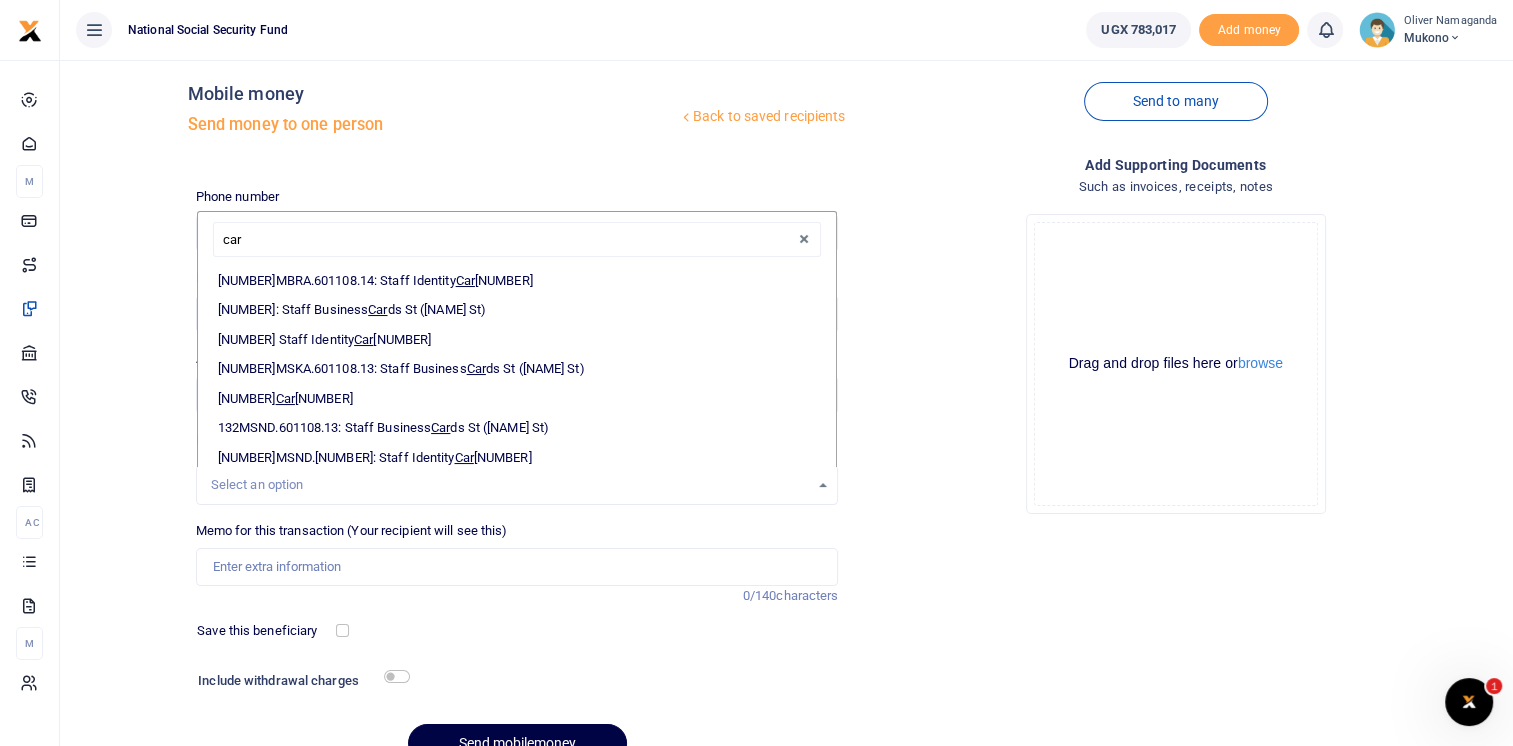 scroll, scrollTop: 1600, scrollLeft: 0, axis: vertical 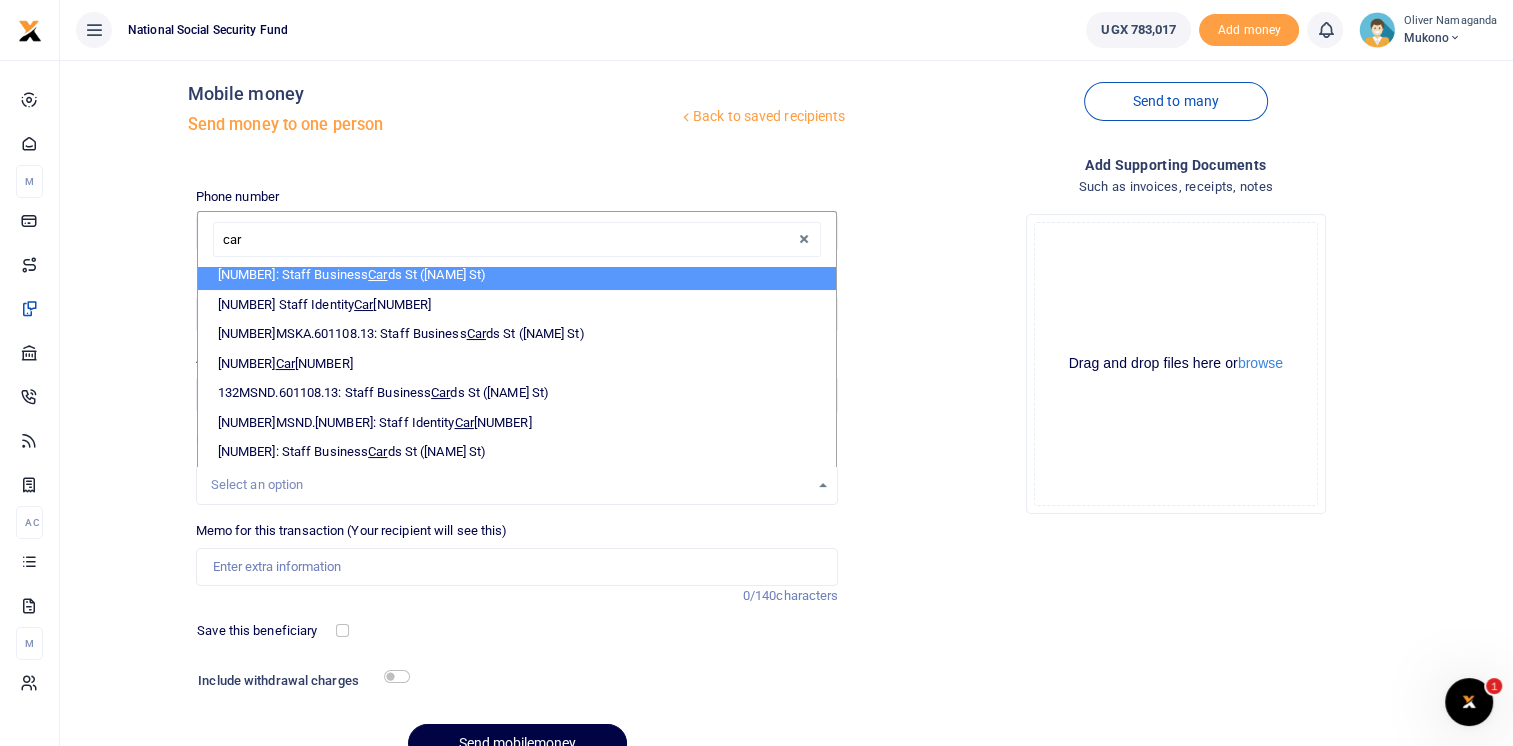 click on "car" at bounding box center (517, 240) 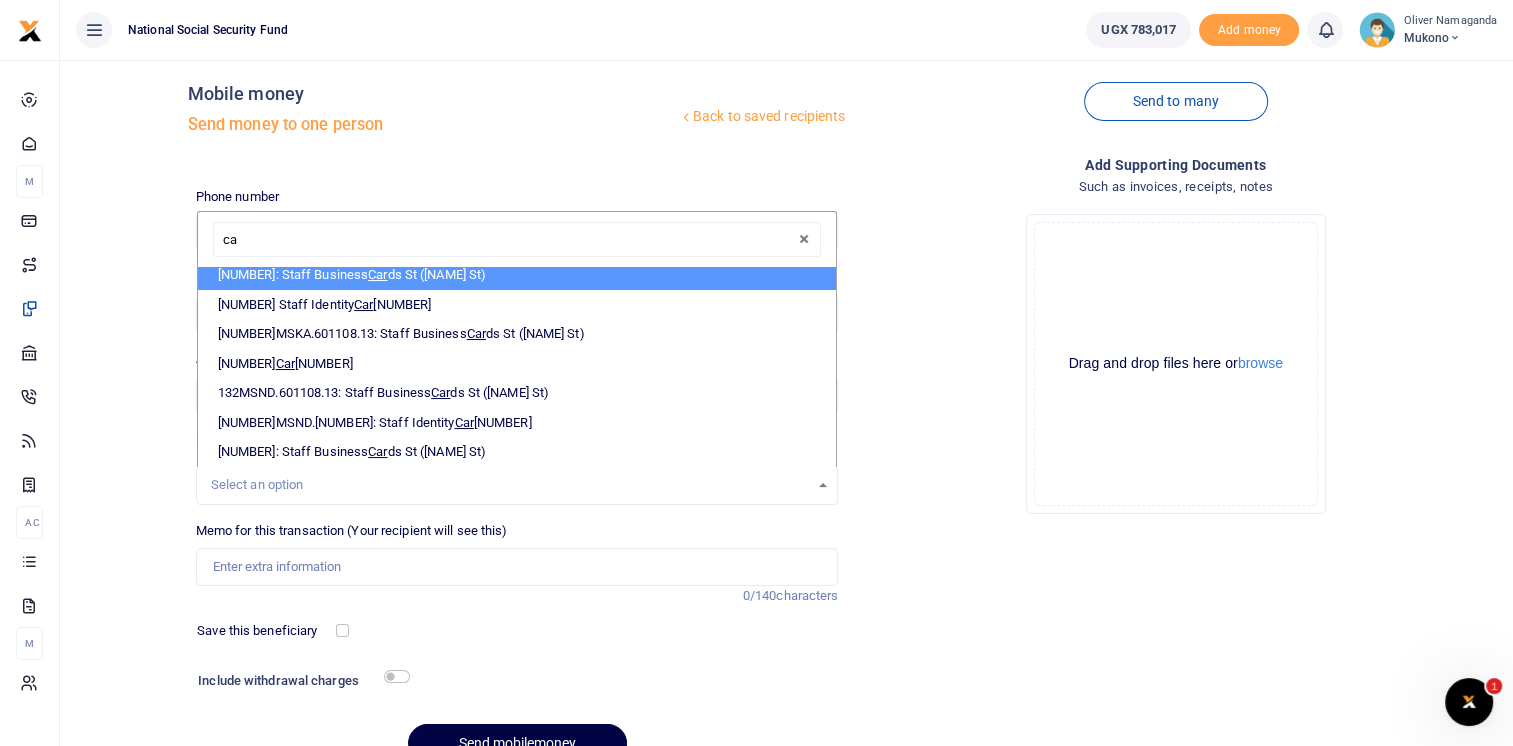 type on "c" 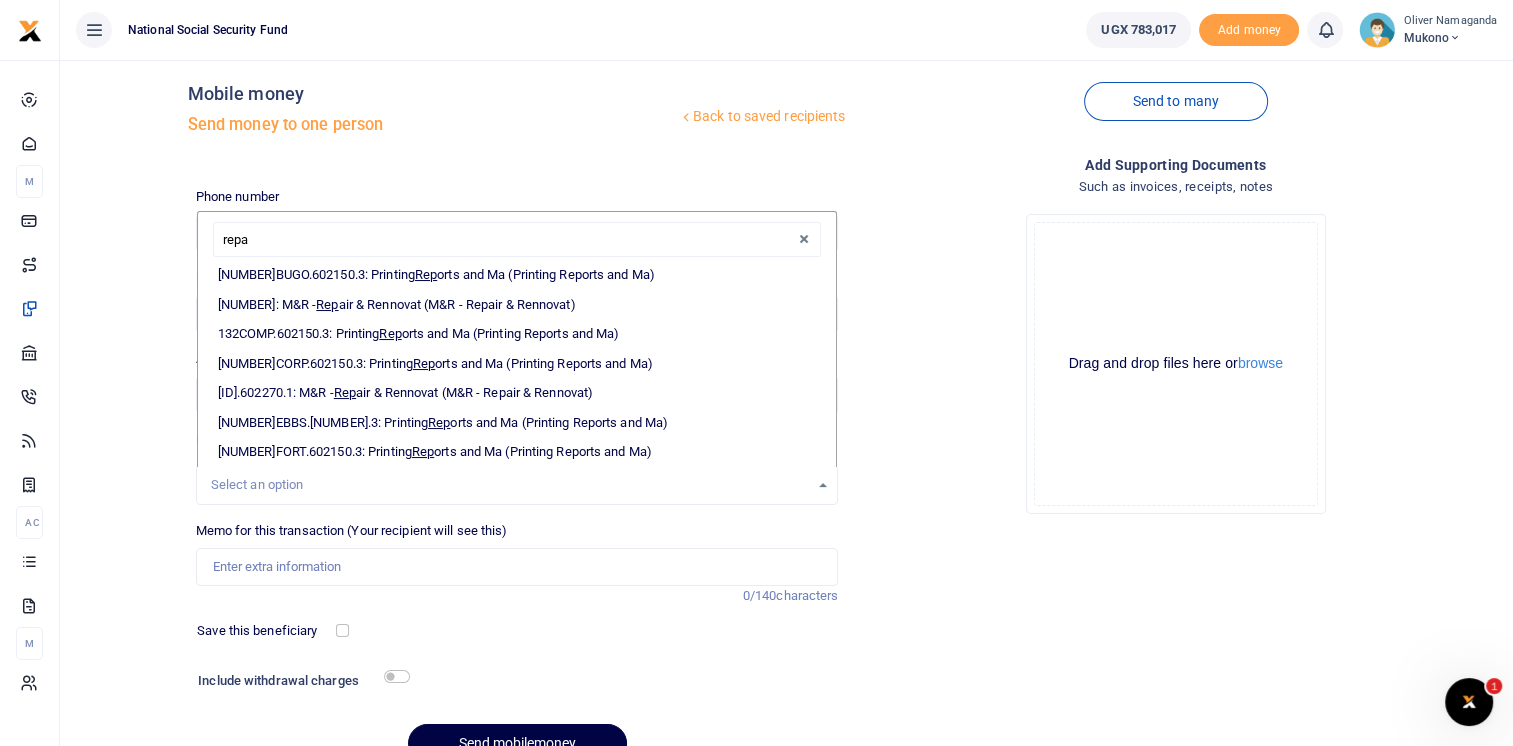 scroll, scrollTop: 1304, scrollLeft: 0, axis: vertical 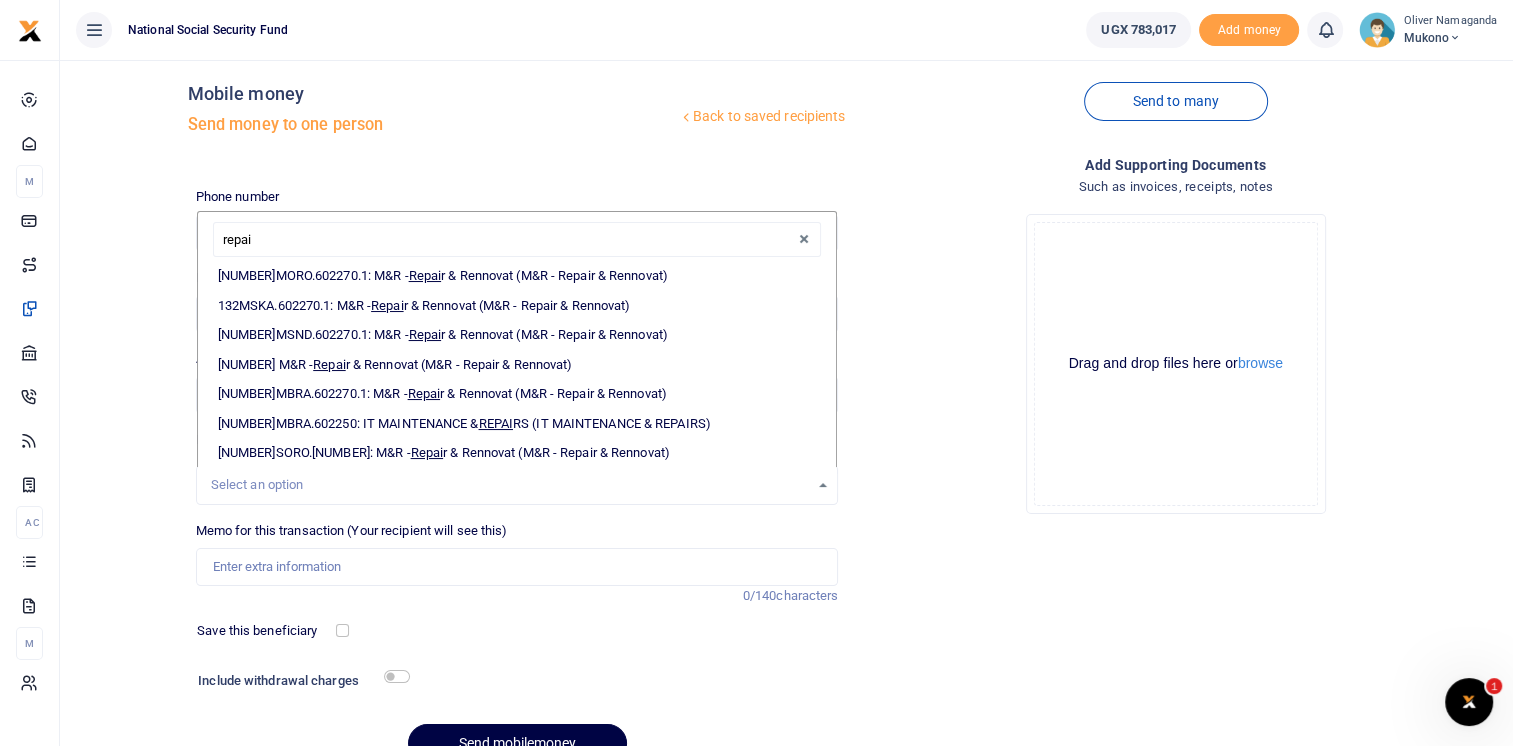 type on "repair" 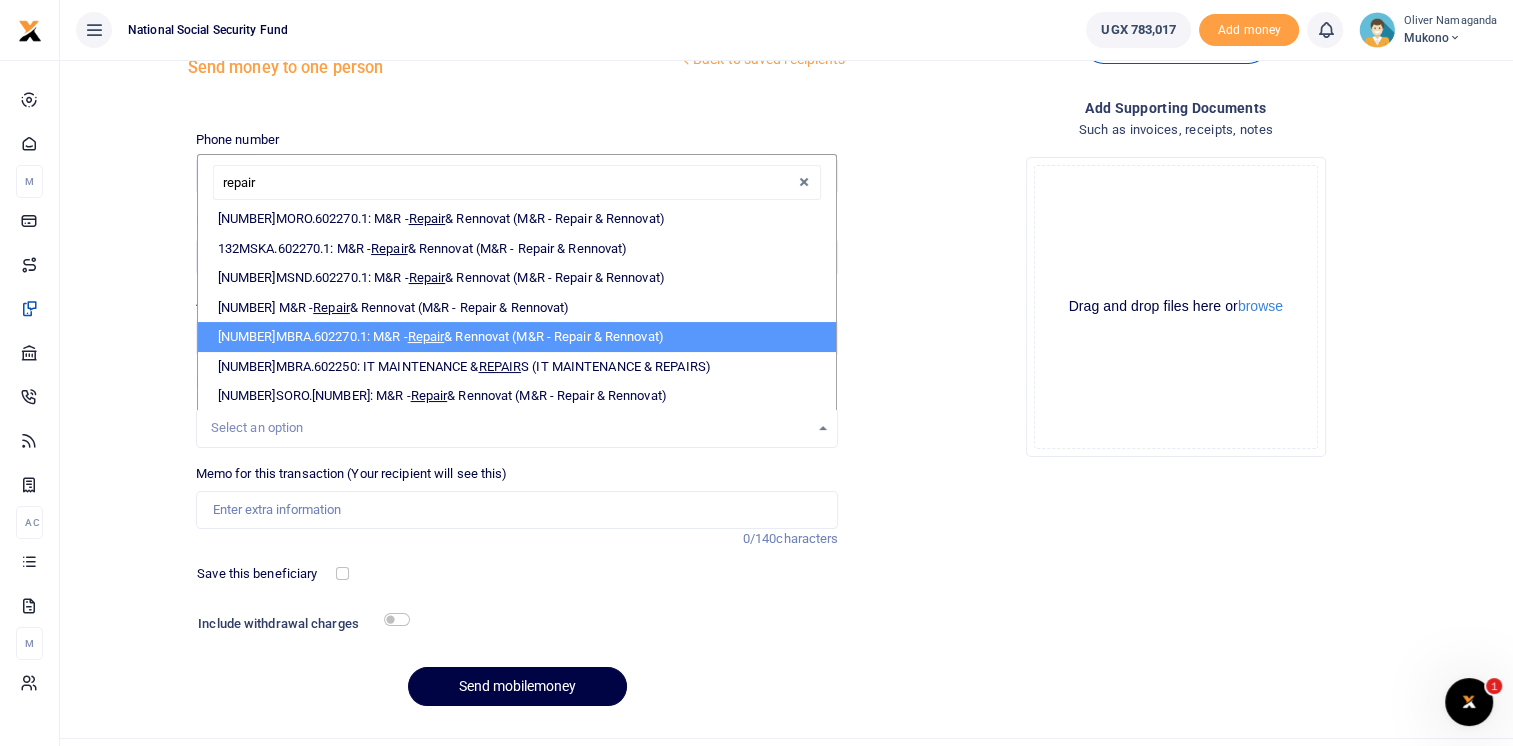 scroll, scrollTop: 119, scrollLeft: 0, axis: vertical 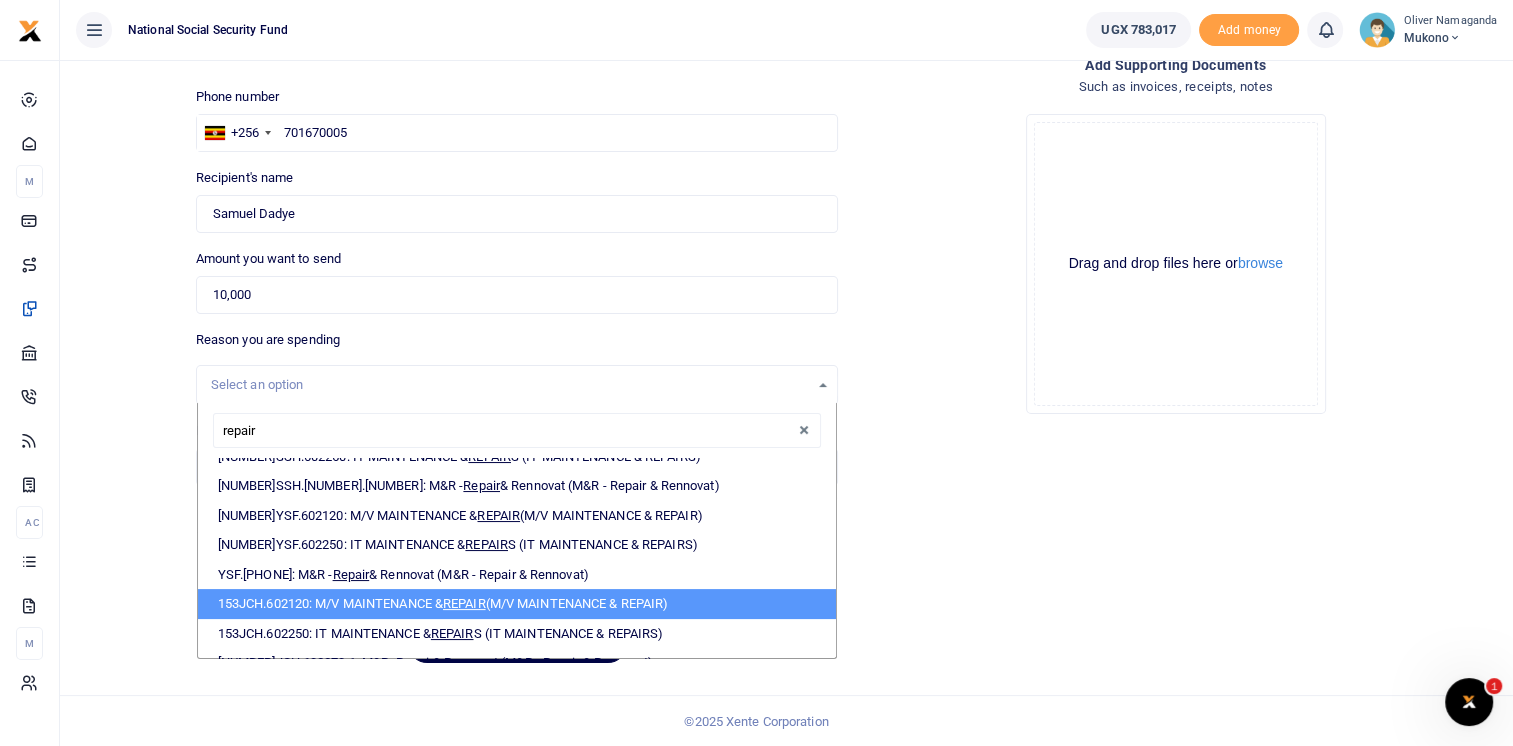 click on "[NUMBER]" at bounding box center (517, 604) 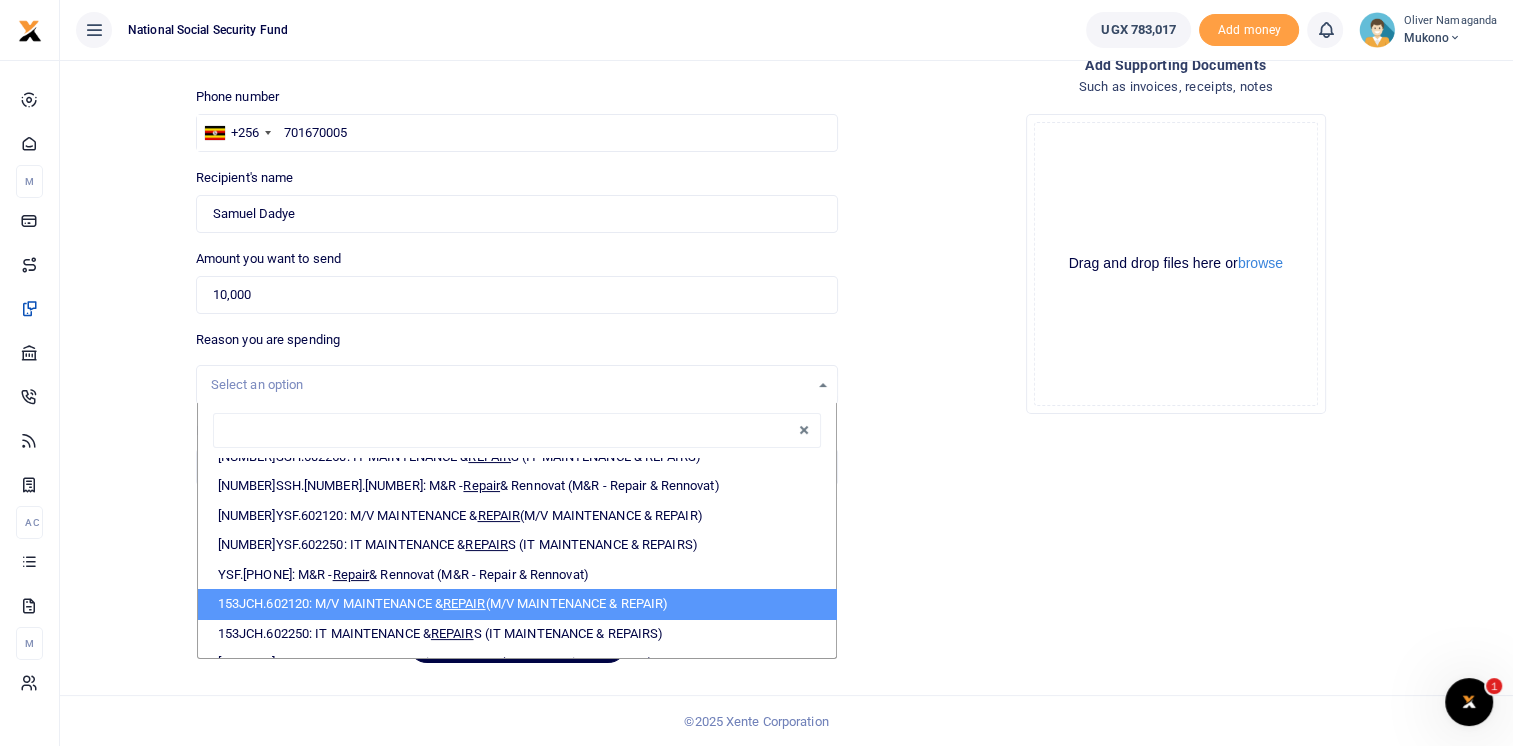 select on "[NUMBER]" 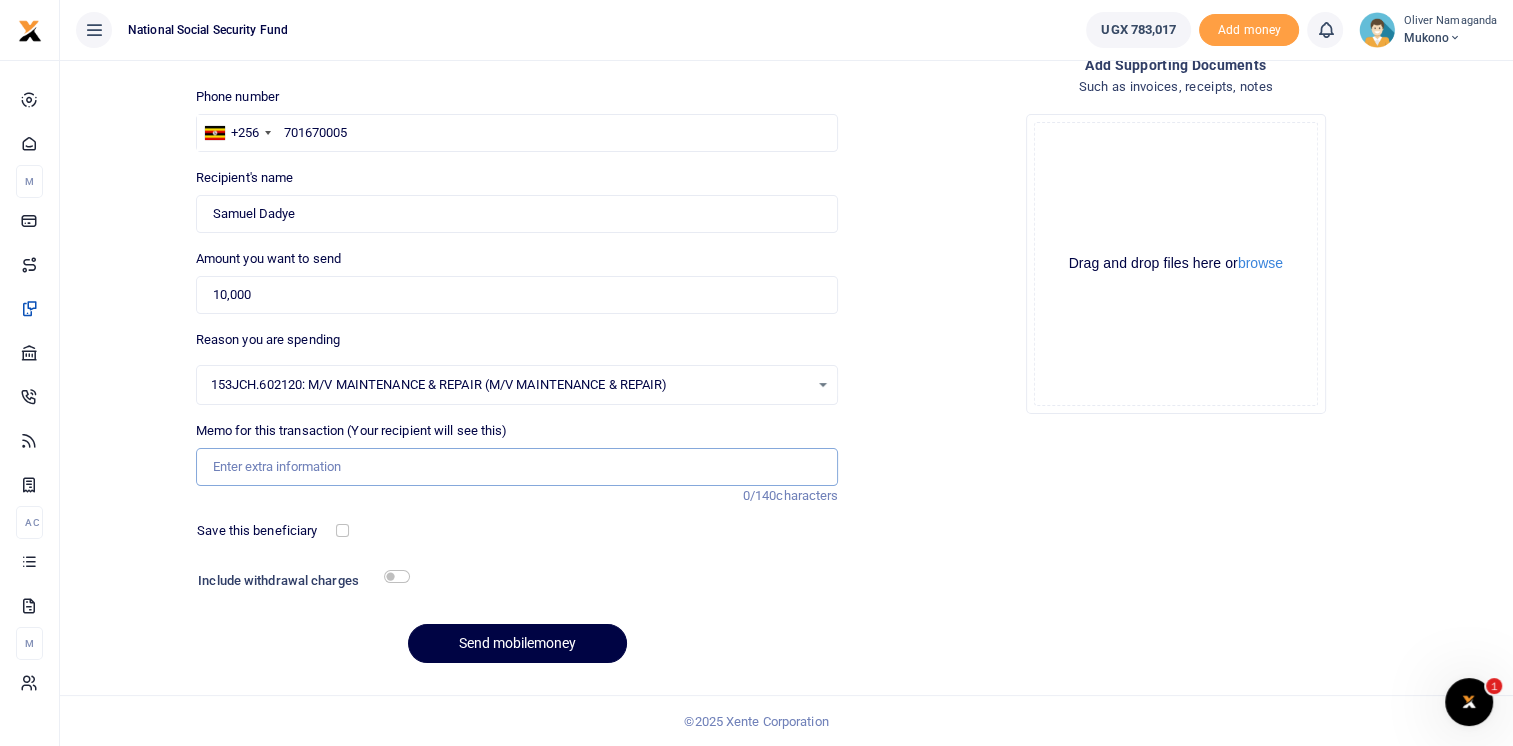 click on "Memo for this transaction (Your recipient will see this)" at bounding box center [517, 467] 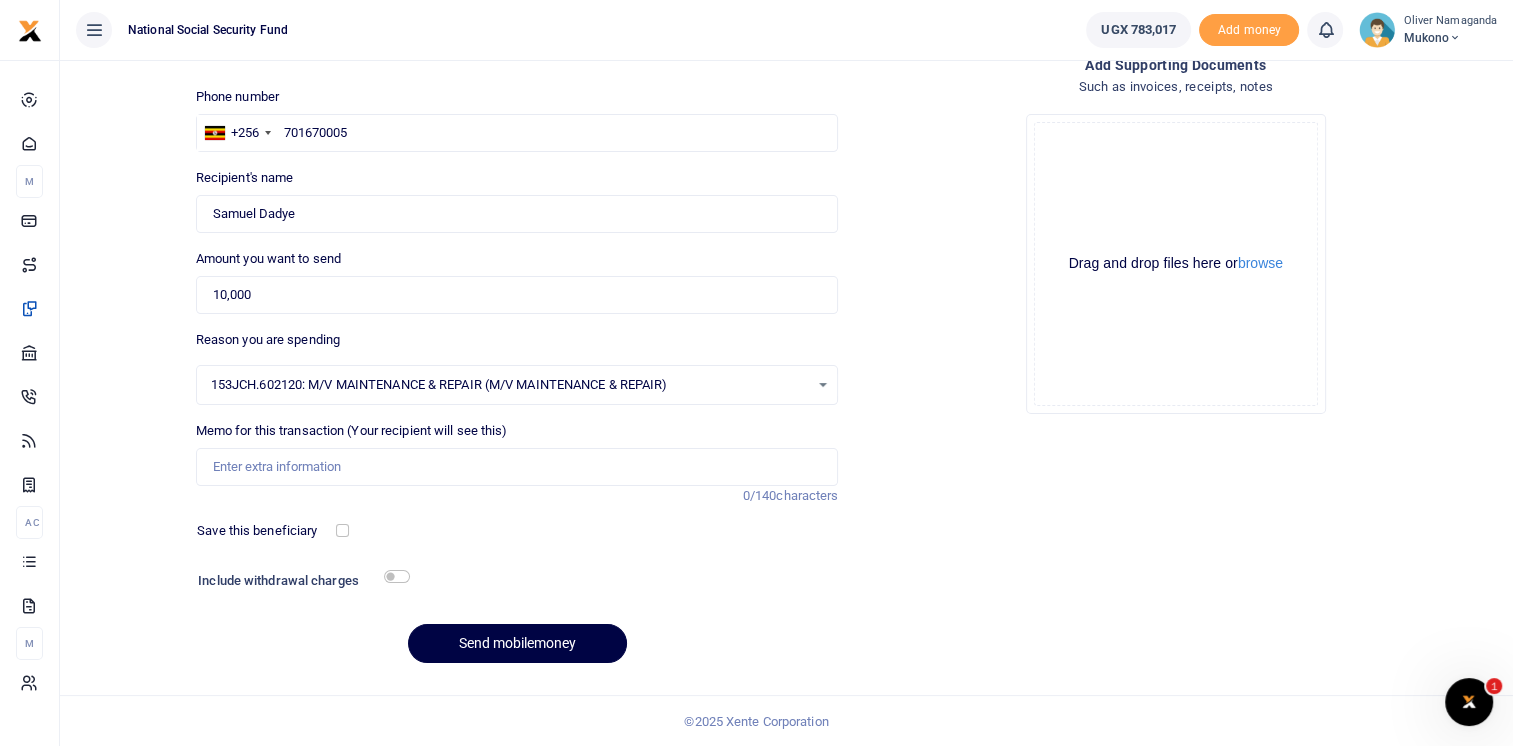 click on "[NUMBER]" at bounding box center [786, 318] 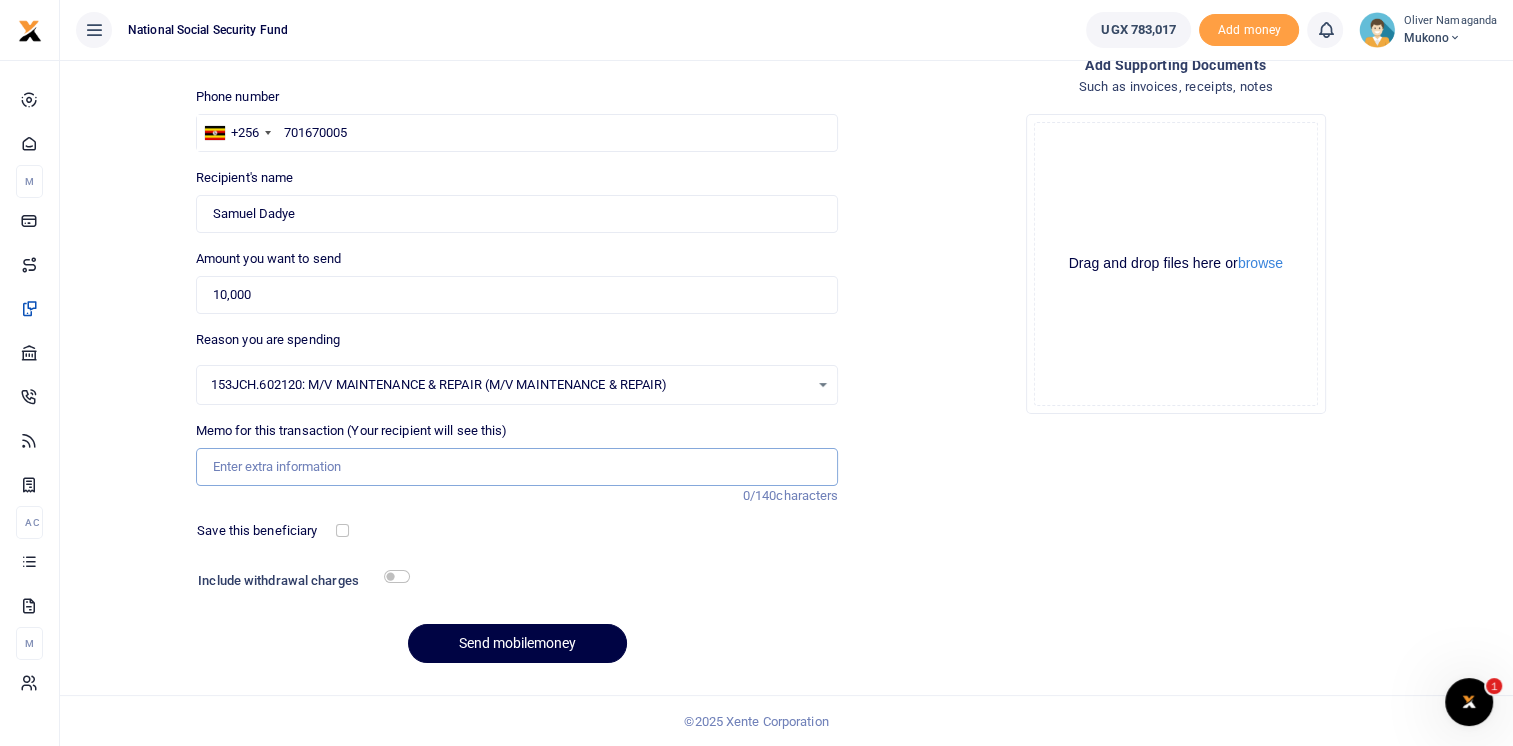 click on "Memo for this transaction (Your recipient will see this)" at bounding box center (517, 467) 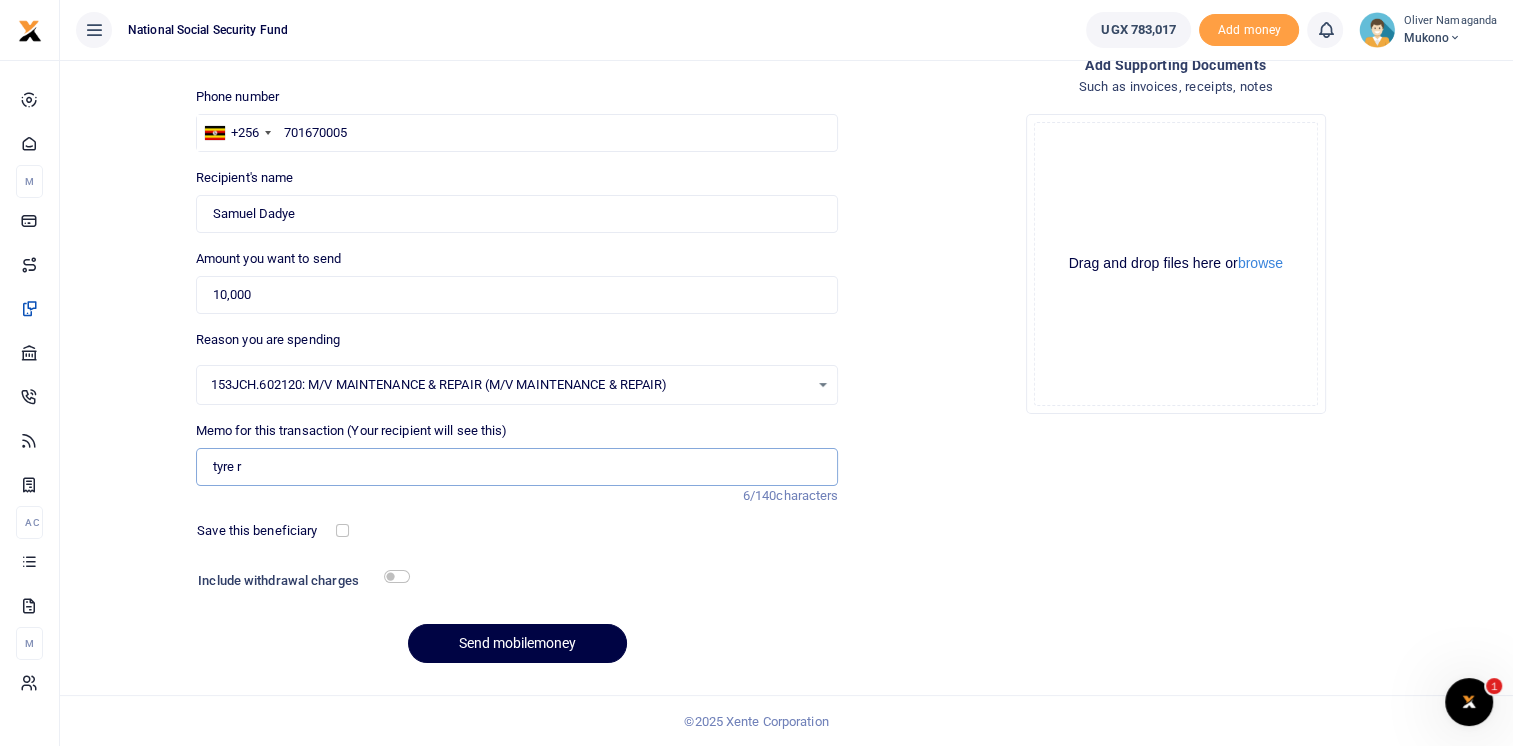 type on "TYRE REPAR UBB533V" 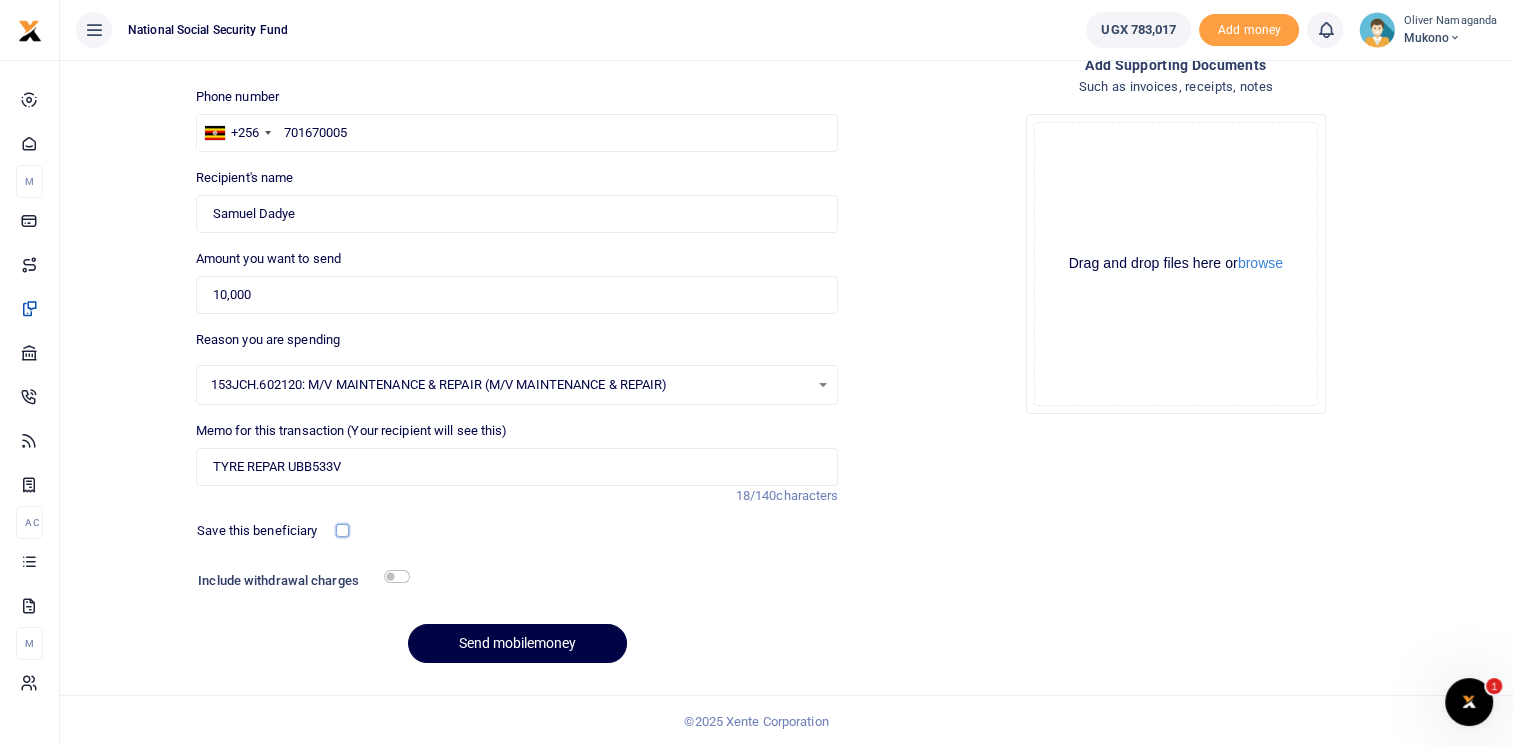 click at bounding box center [342, 530] 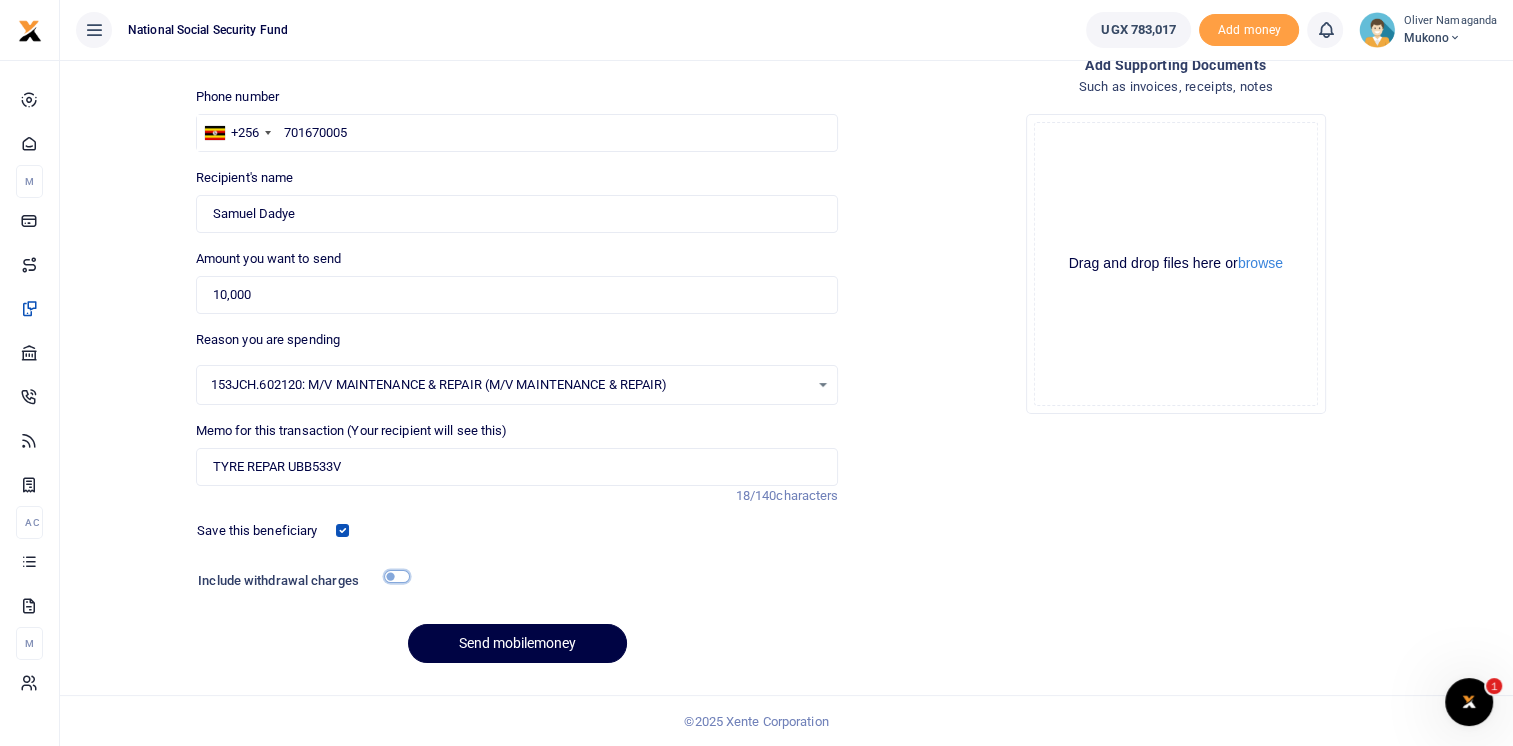 click at bounding box center [397, 576] 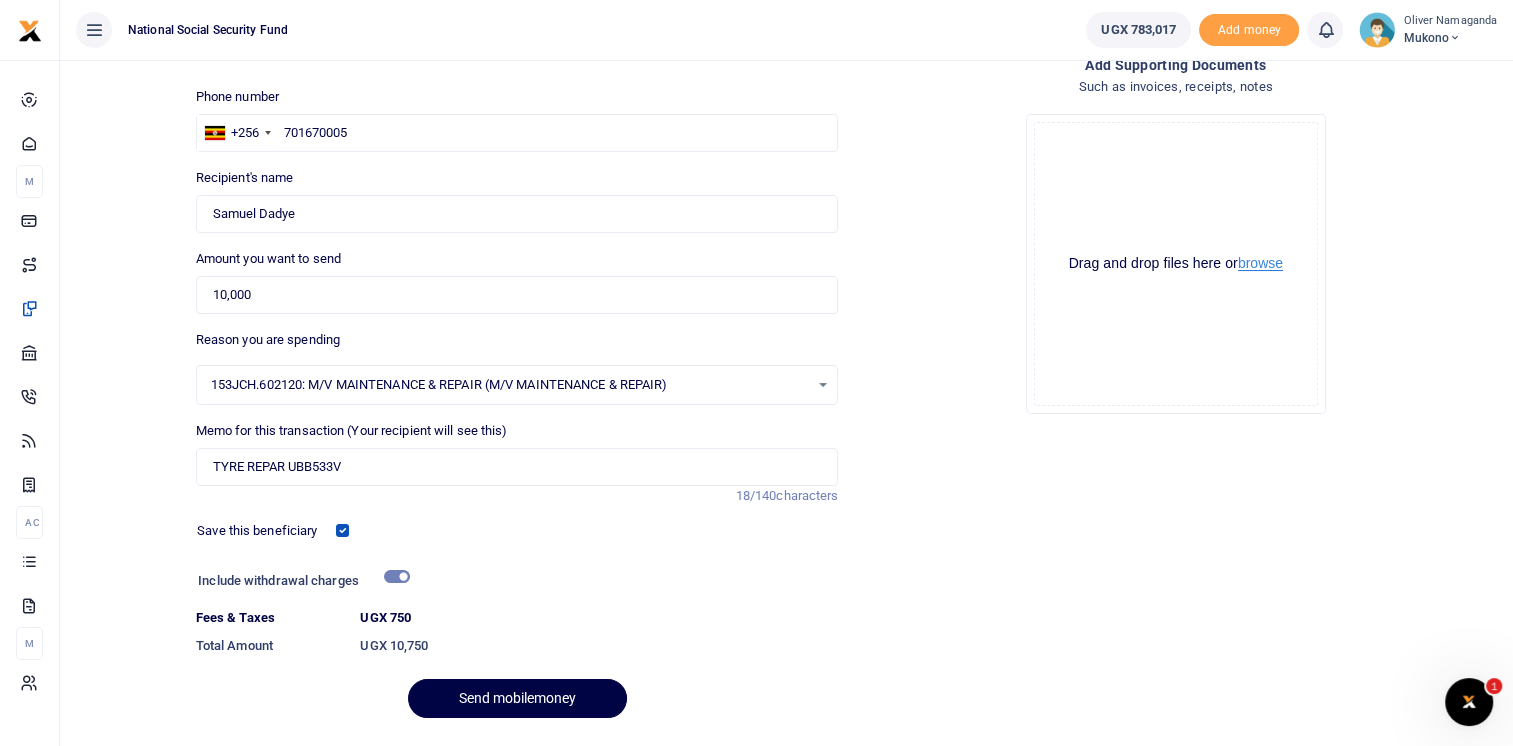 click on "browse" at bounding box center (1260, 263) 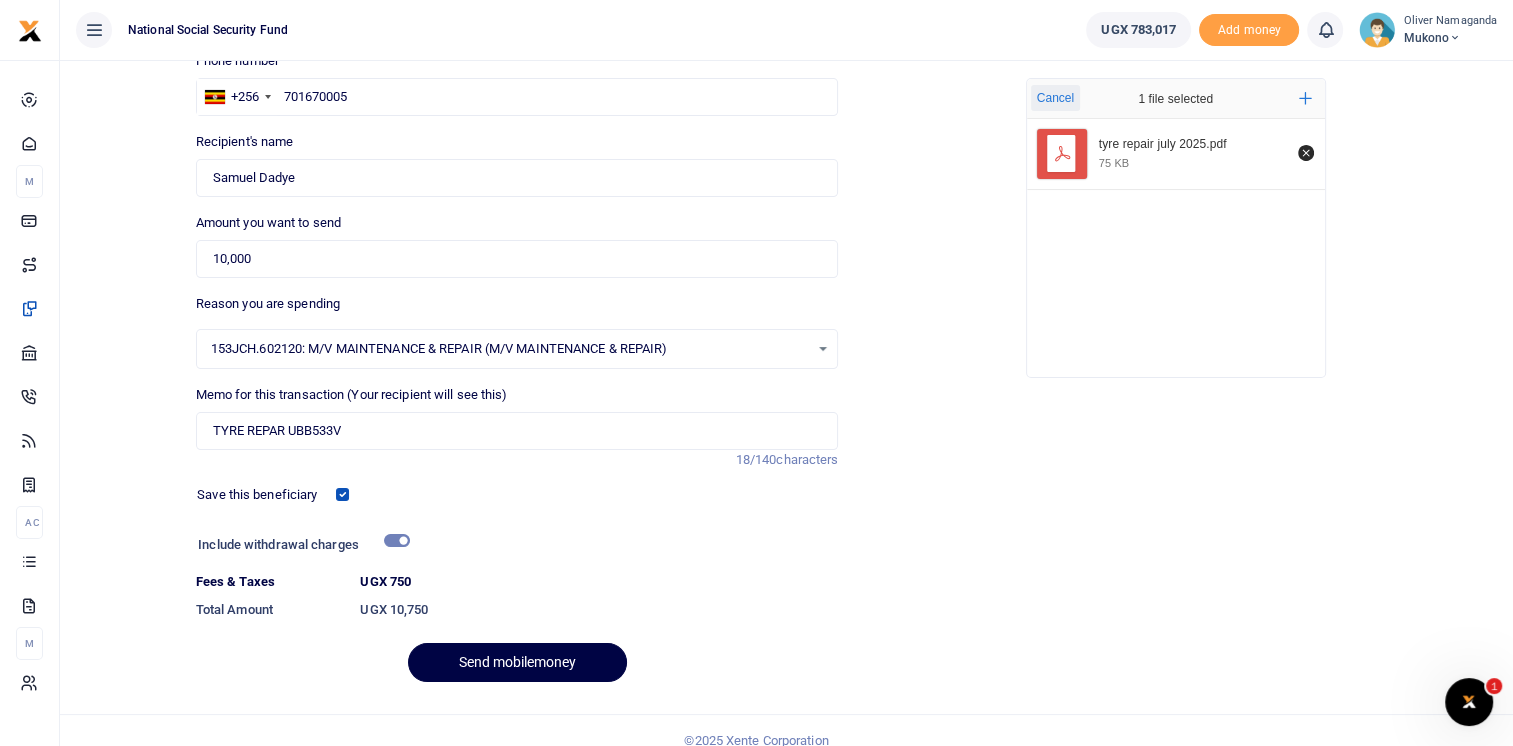 scroll, scrollTop: 174, scrollLeft: 0, axis: vertical 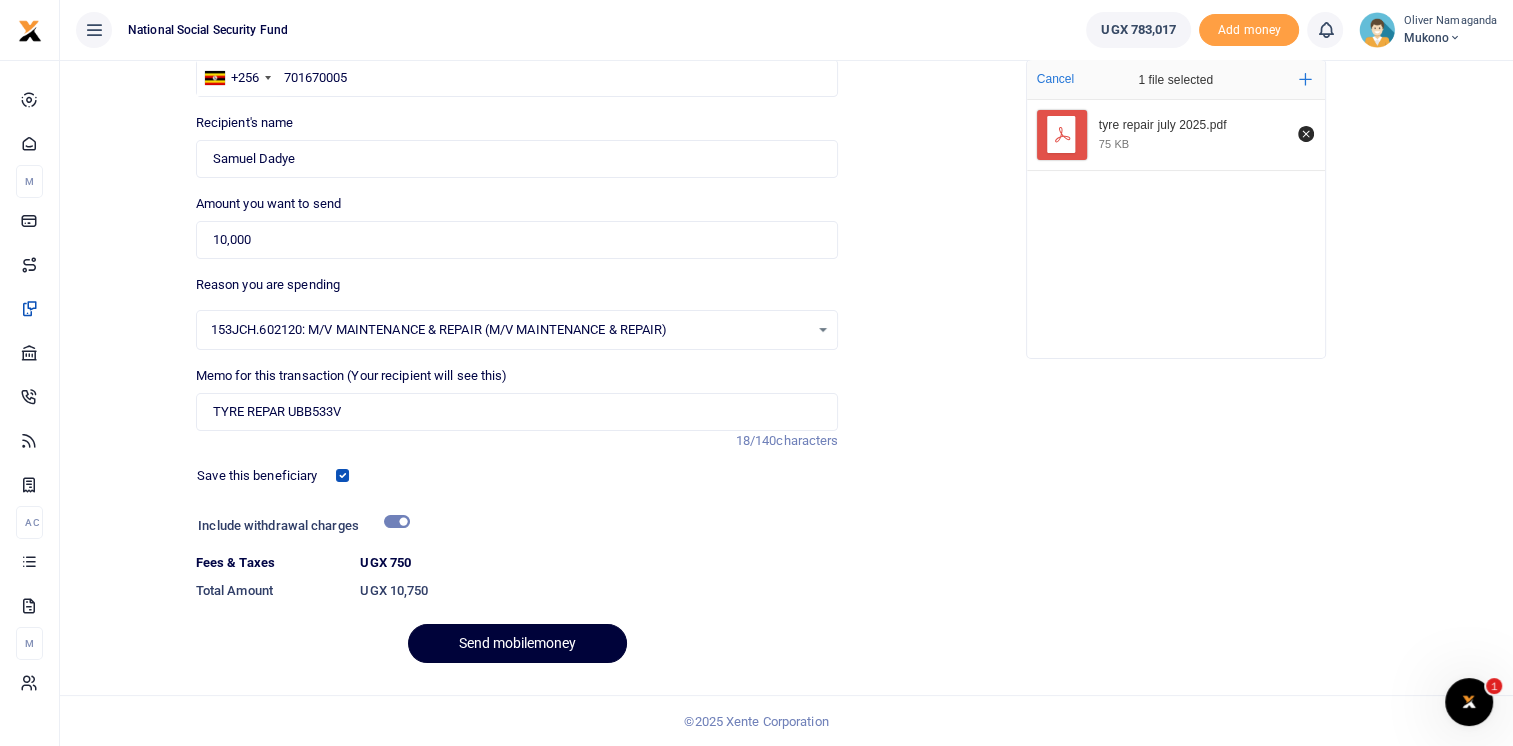 click on "Send mobilemoney" at bounding box center (517, 643) 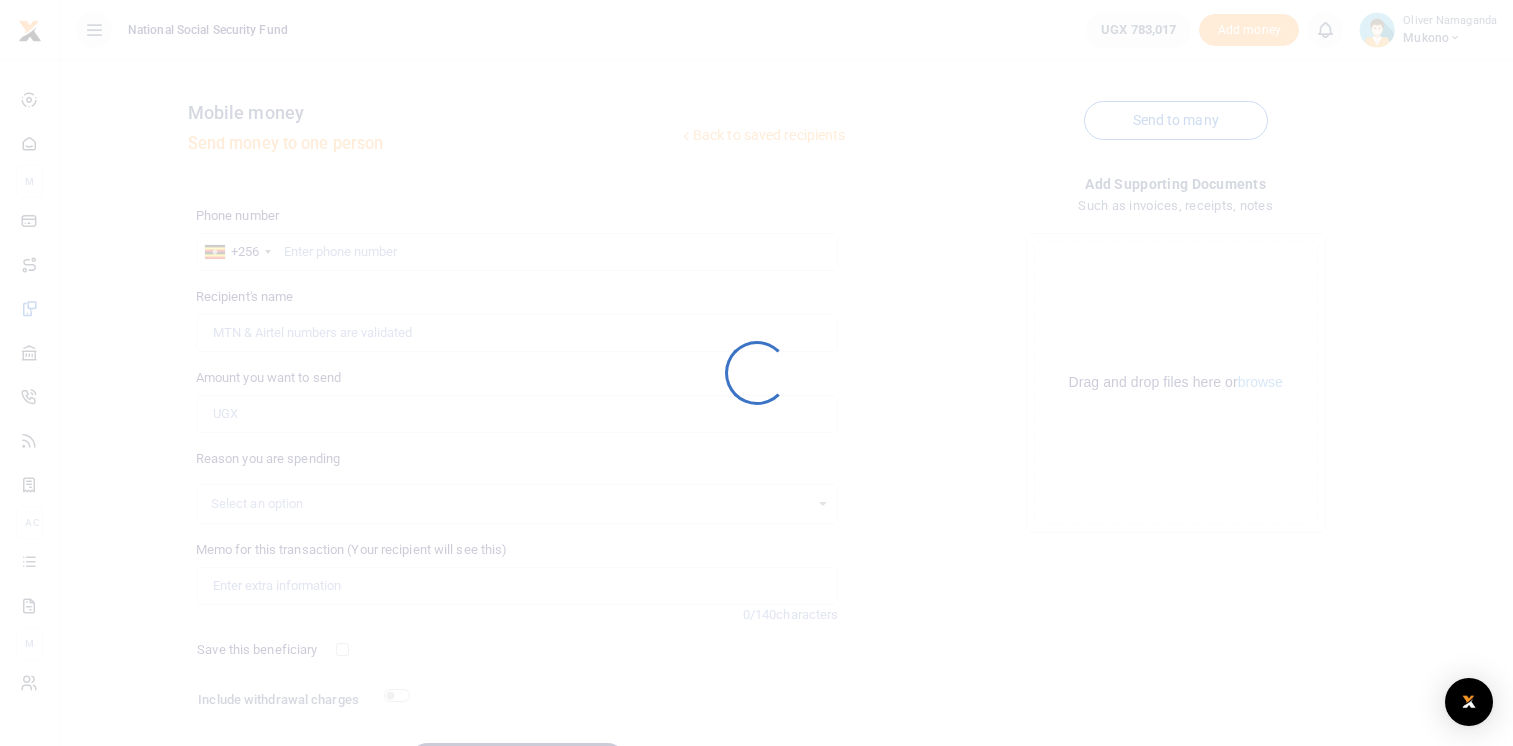 scroll, scrollTop: 119, scrollLeft: 0, axis: vertical 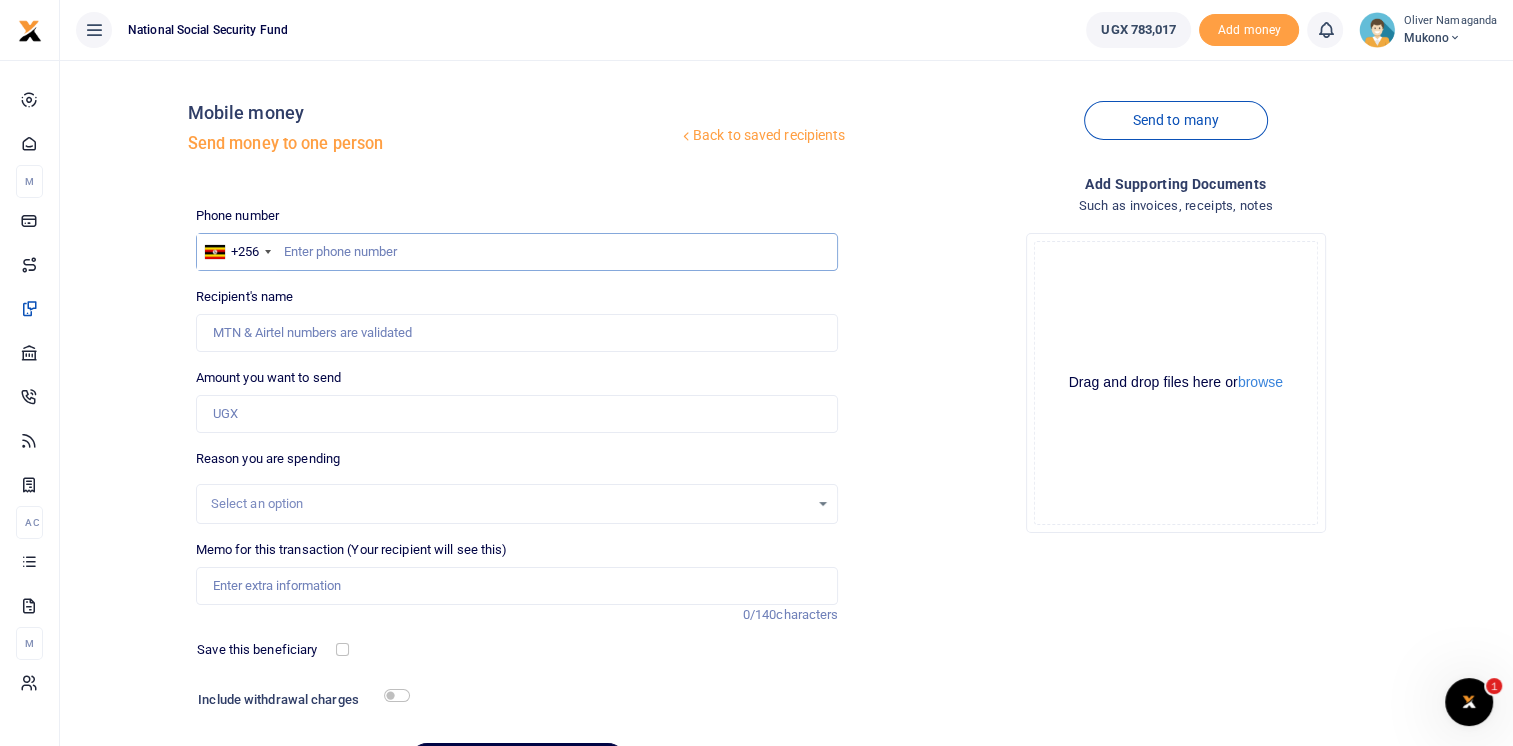 click at bounding box center [517, 252] 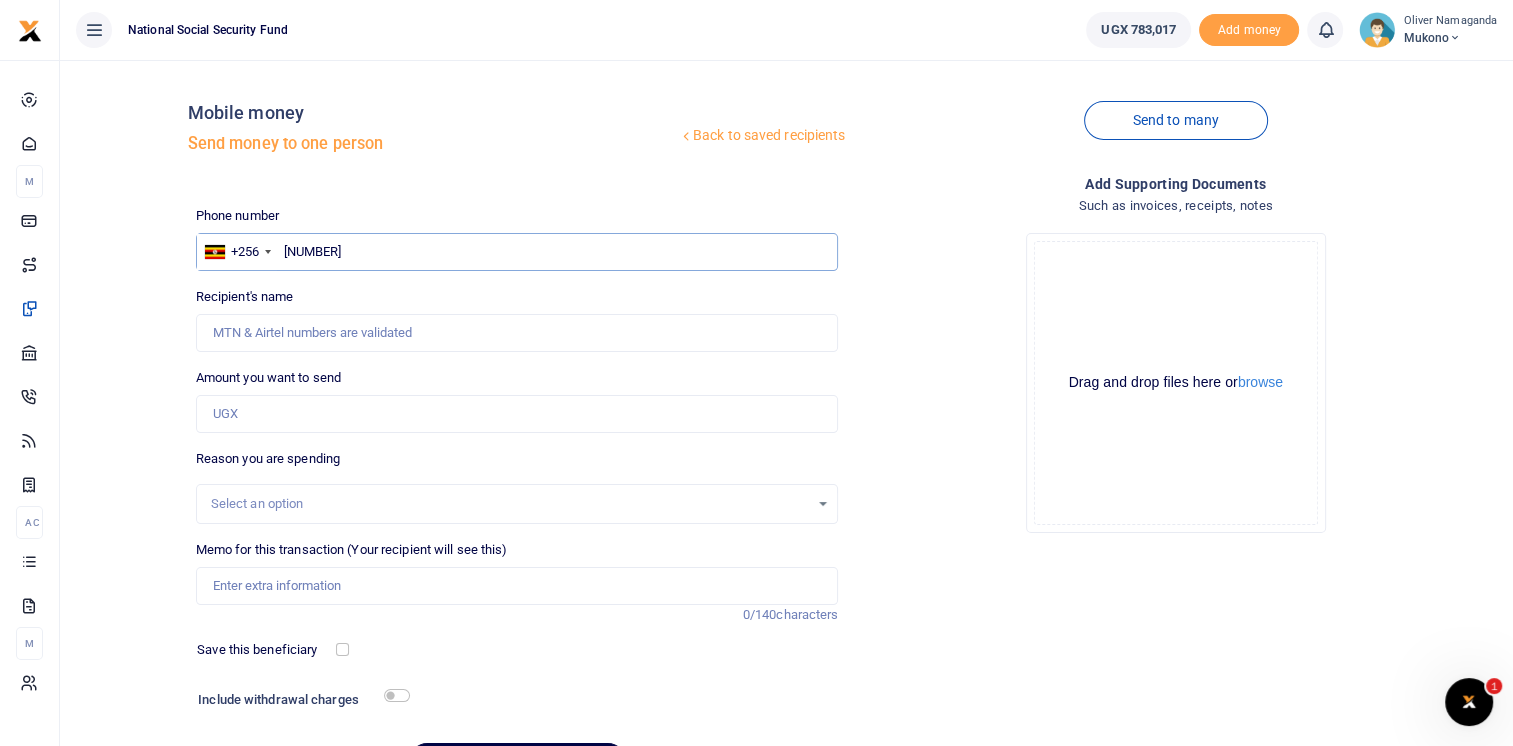 type on "773082401" 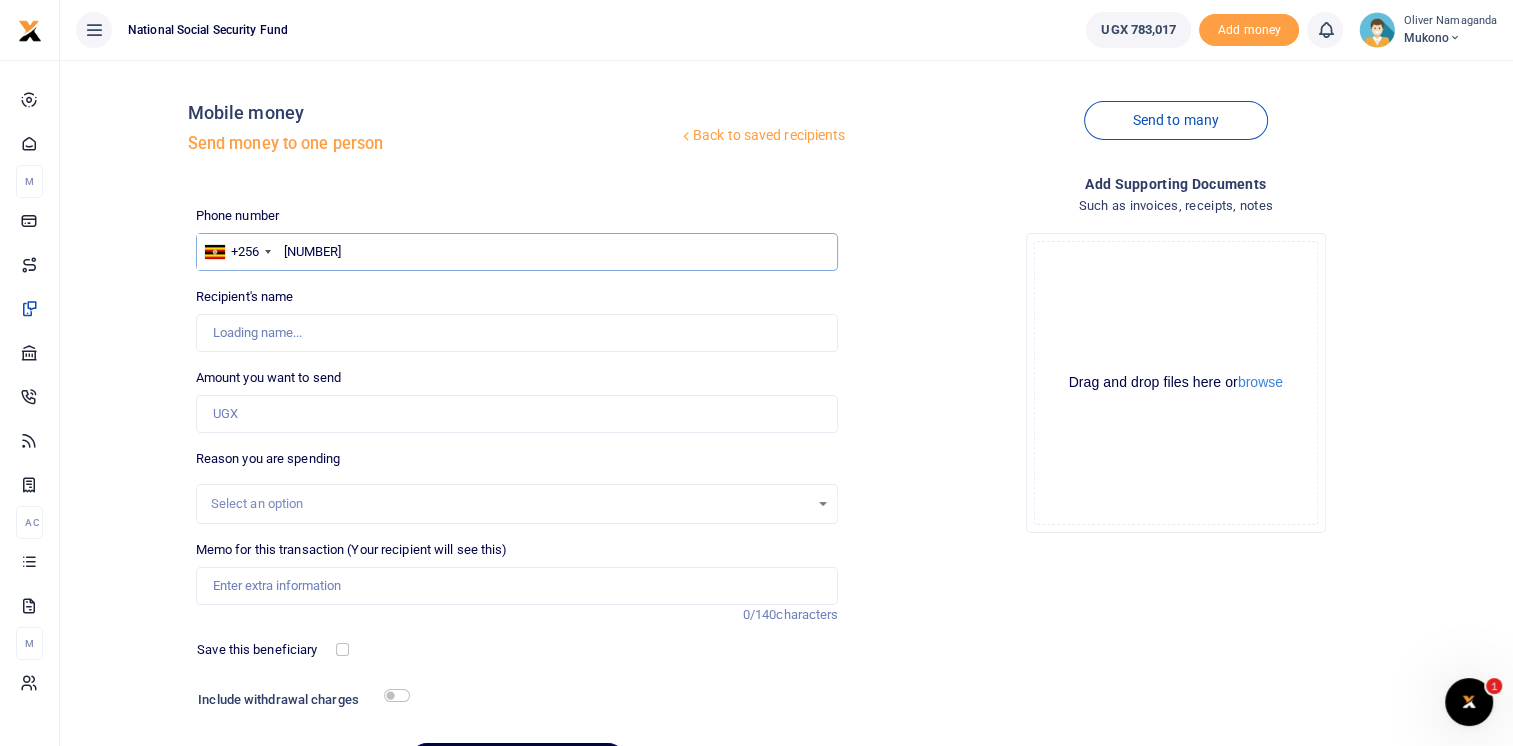 type on "Herbert Mukuru" 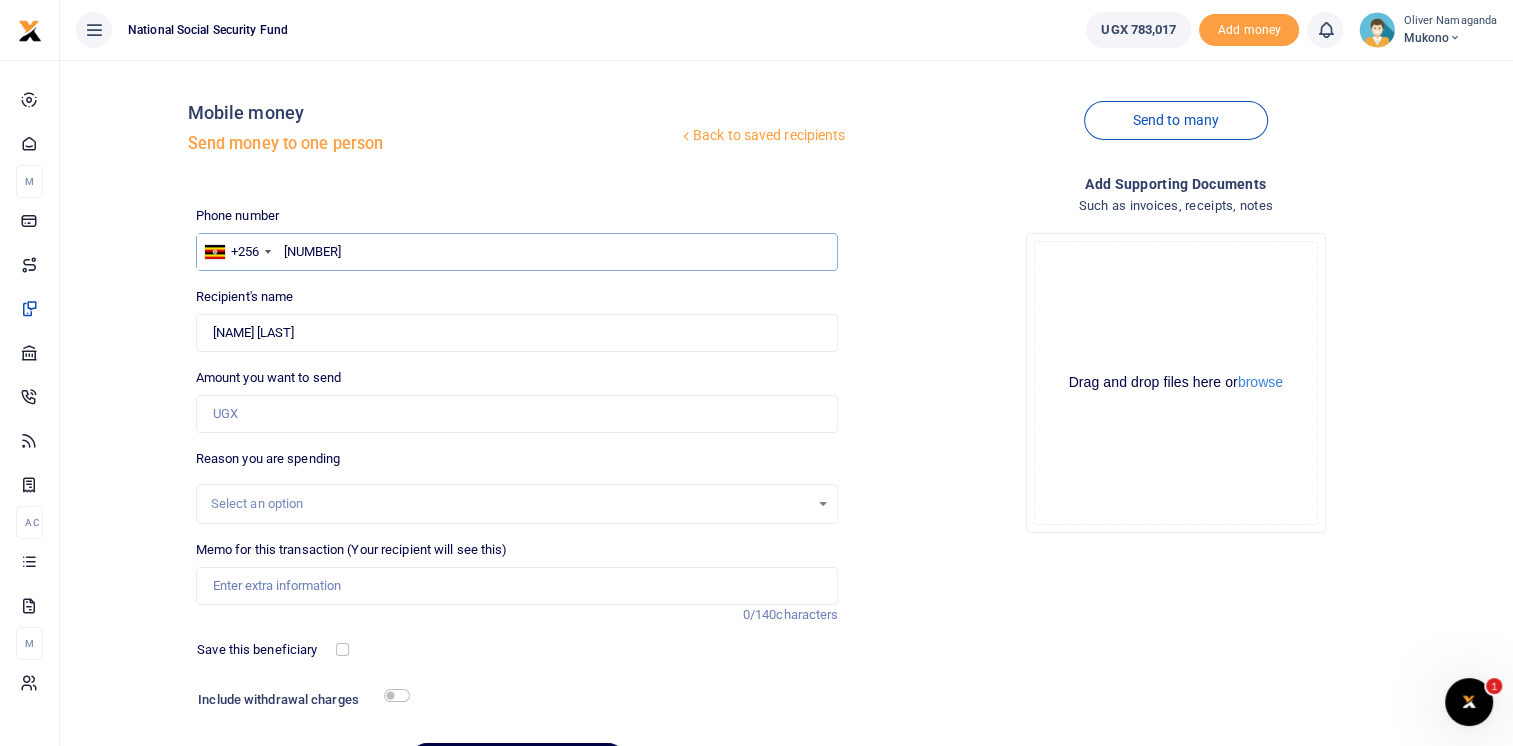 type on "773082401" 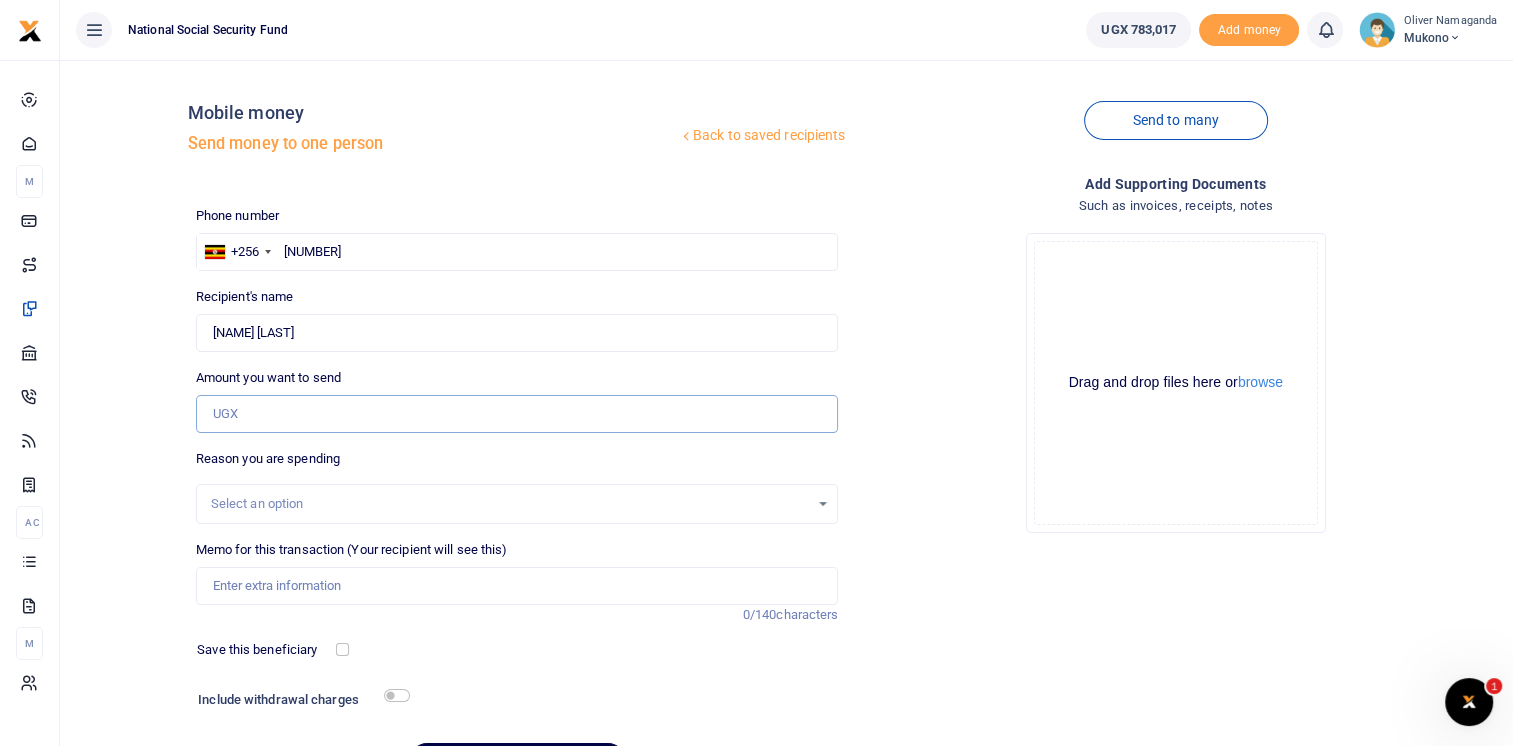 click on "Amount you want to send" at bounding box center (517, 414) 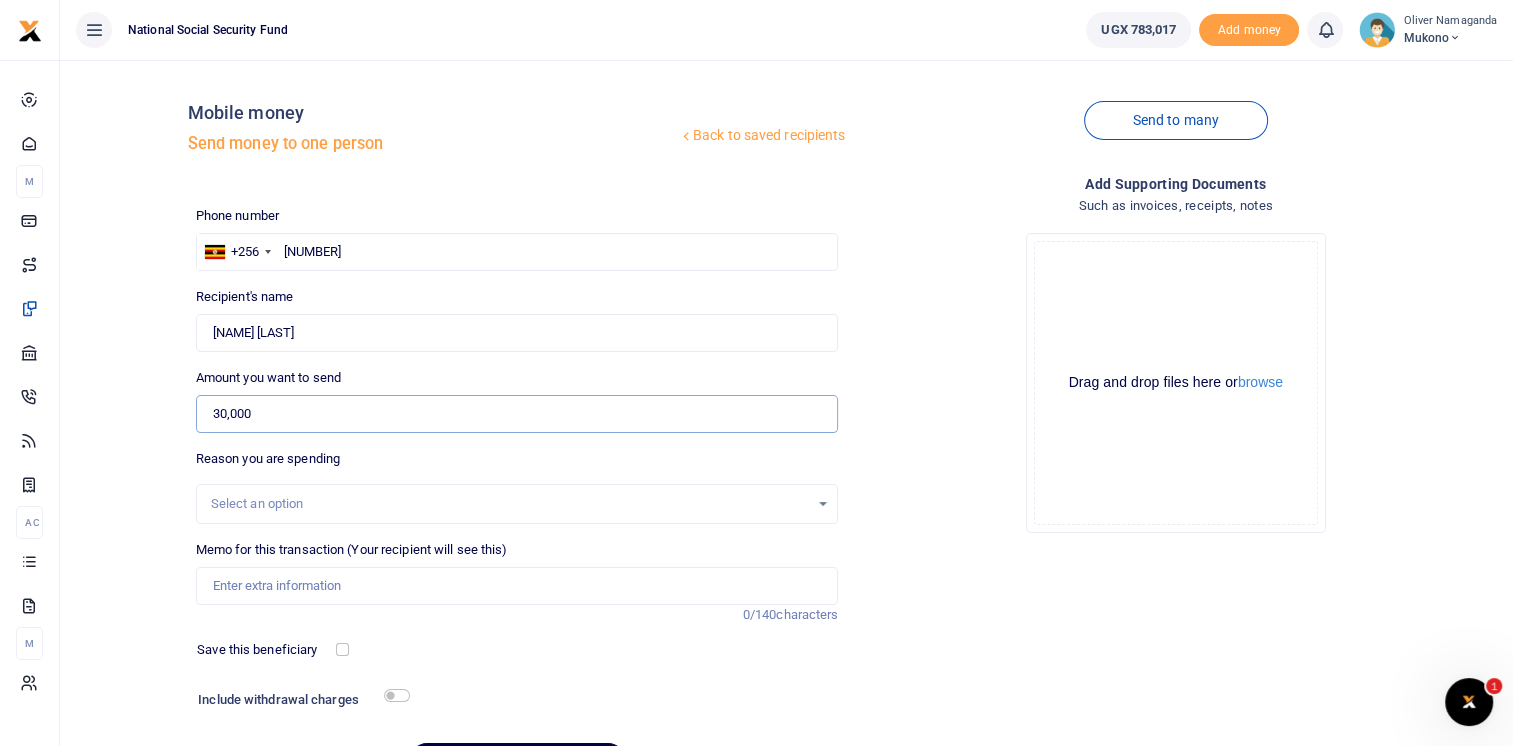 type on "30,000" 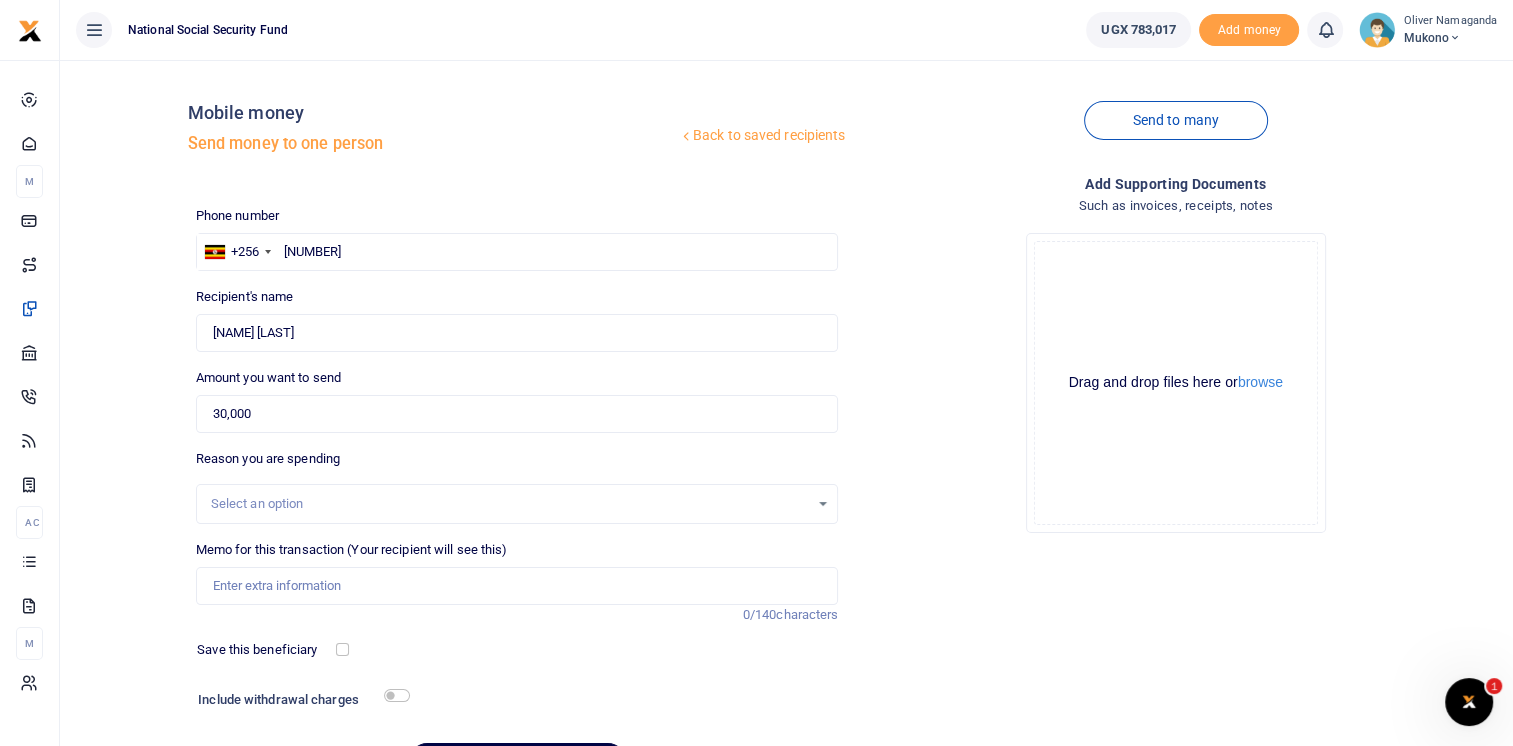 click on "Select an option" at bounding box center (510, 504) 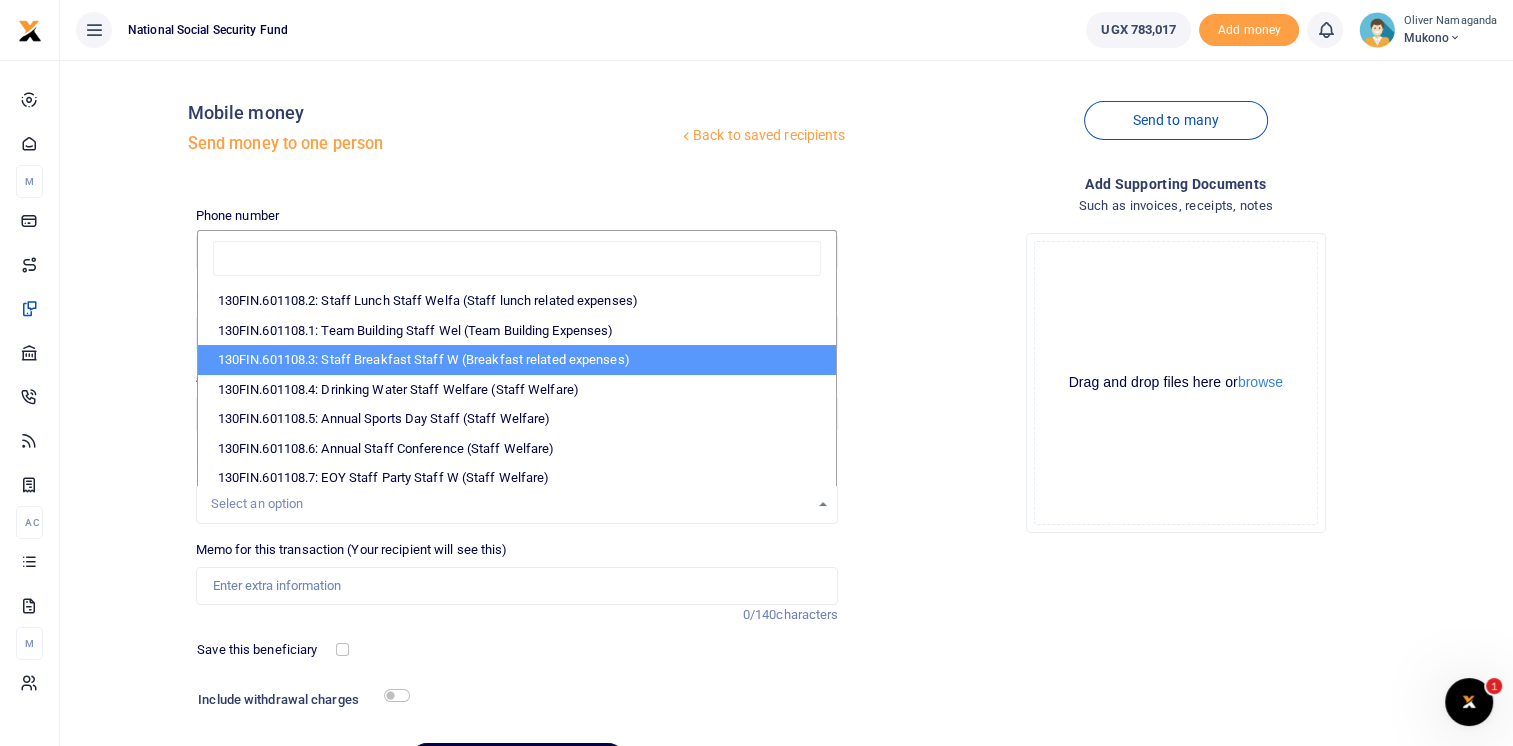 click on "130FIN.601108.3: Staff Breakfast Staff W (Breakfast related expenses)" at bounding box center [517, 360] 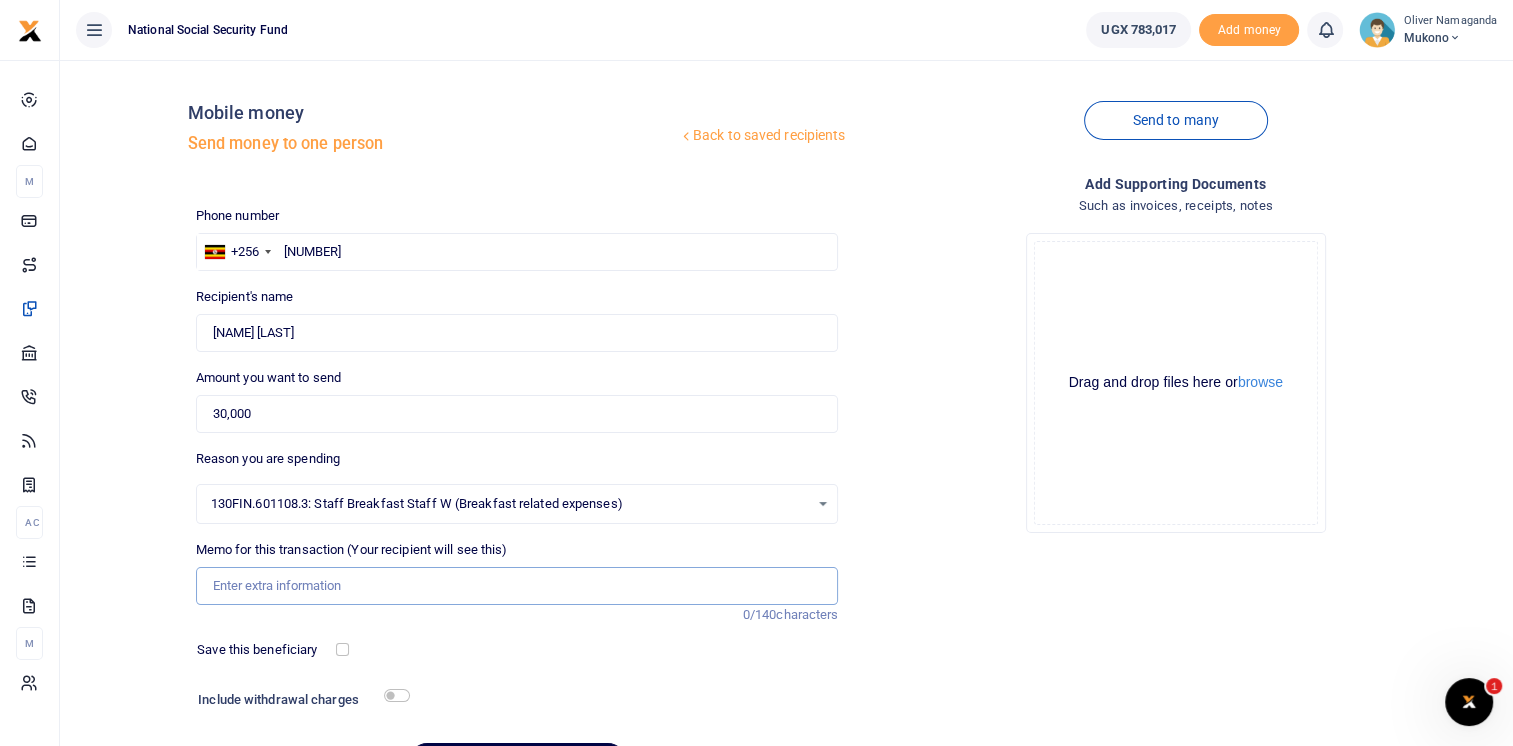 click on "Memo for this transaction (Your recipient will see this)" at bounding box center [517, 586] 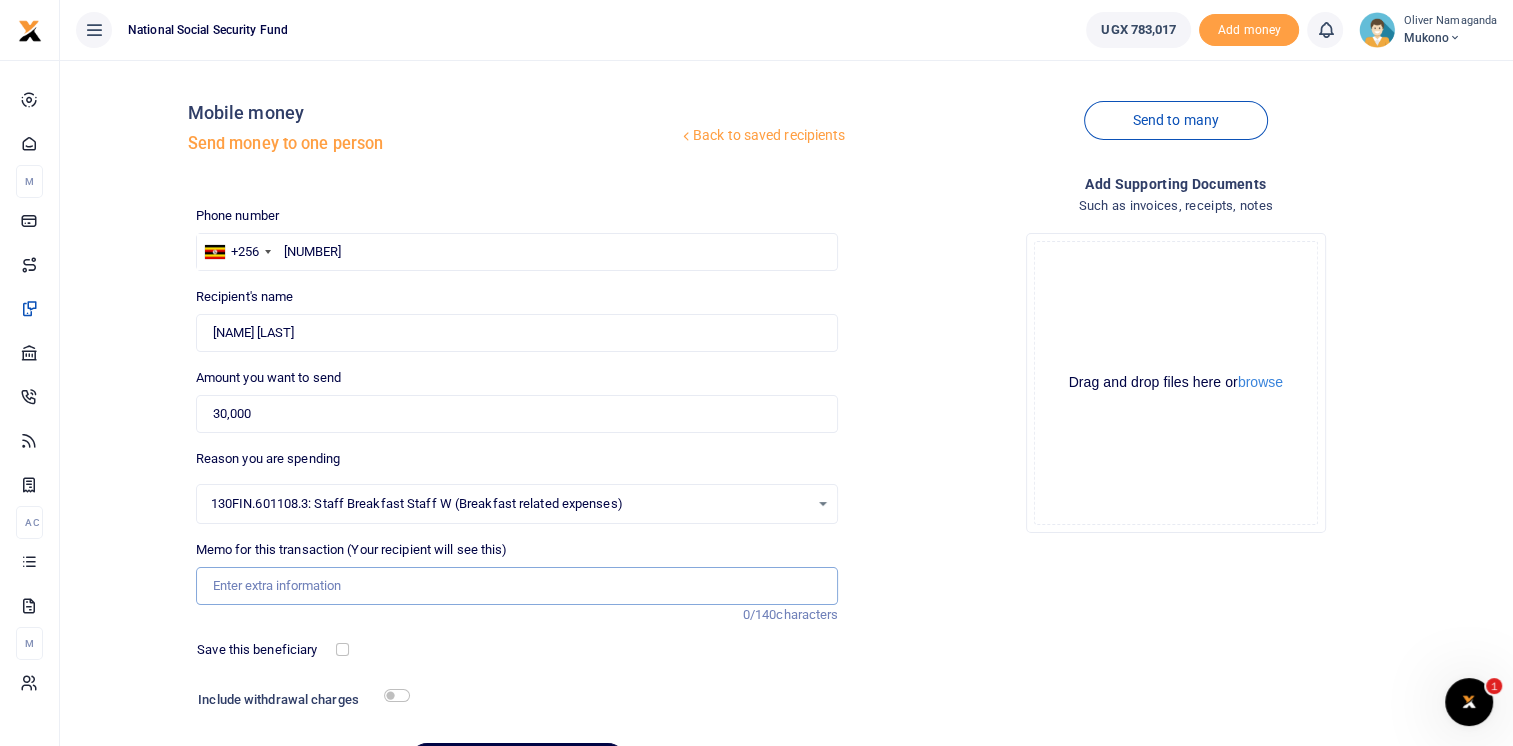 type on "breakfast consumables" 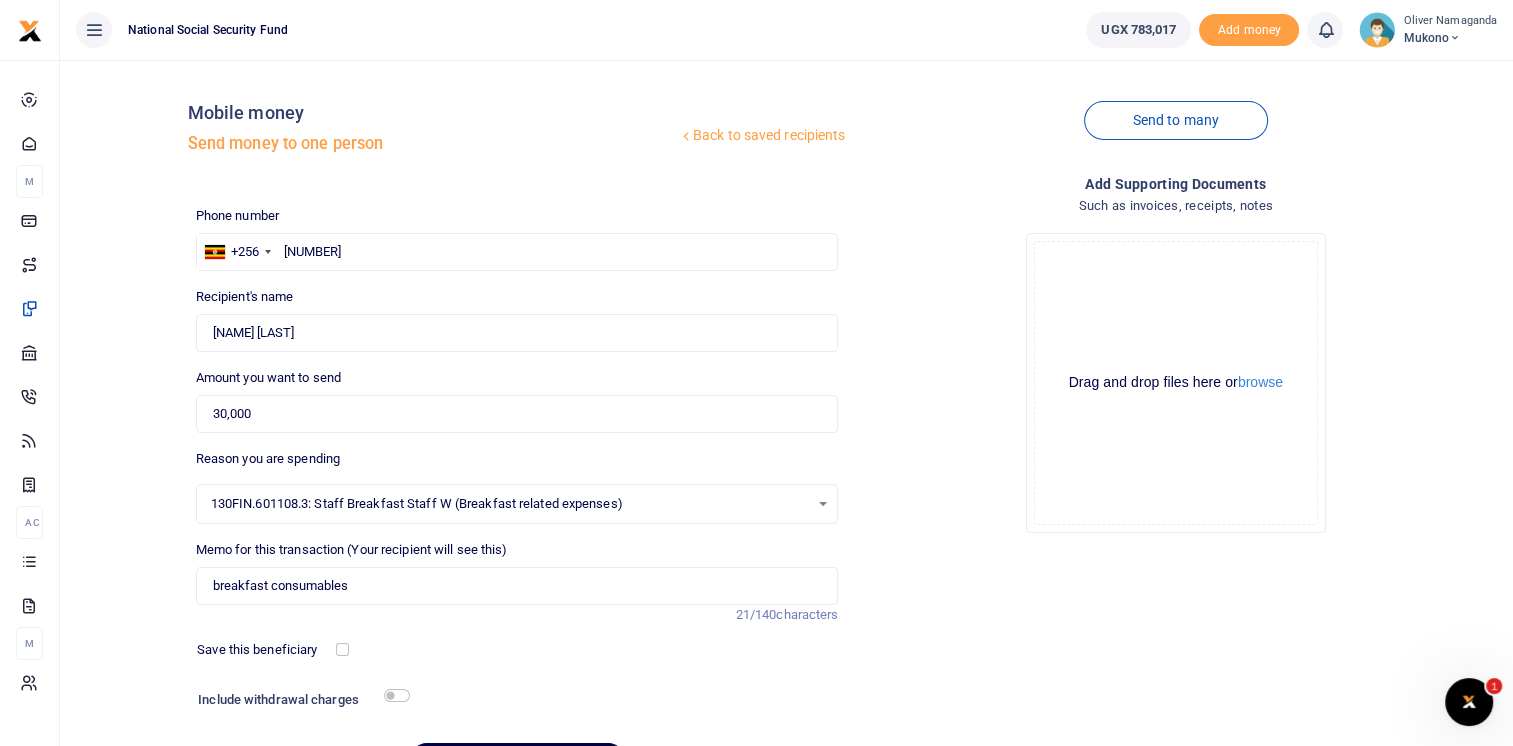 click on "Save this beneficiary" at bounding box center [268, 650] 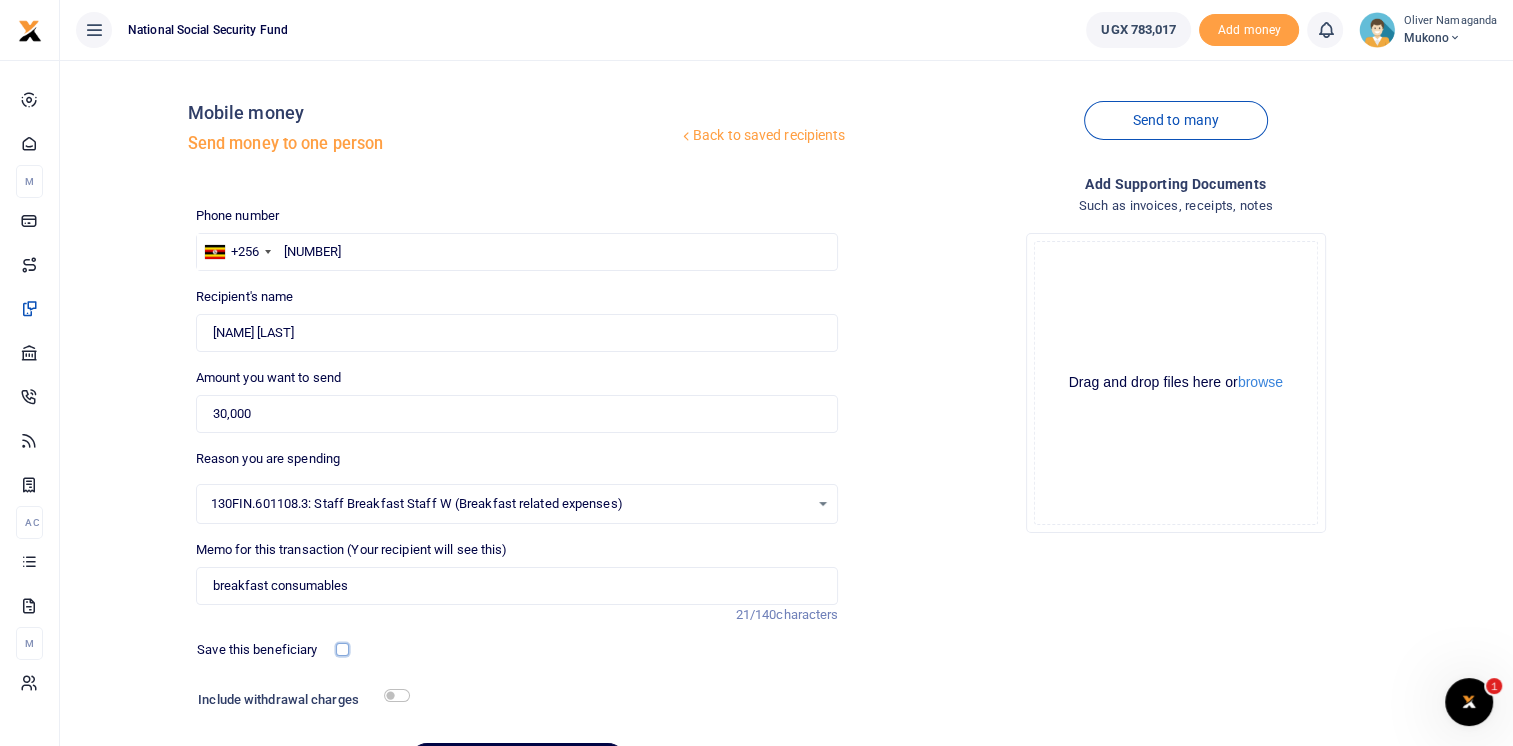 click at bounding box center (342, 649) 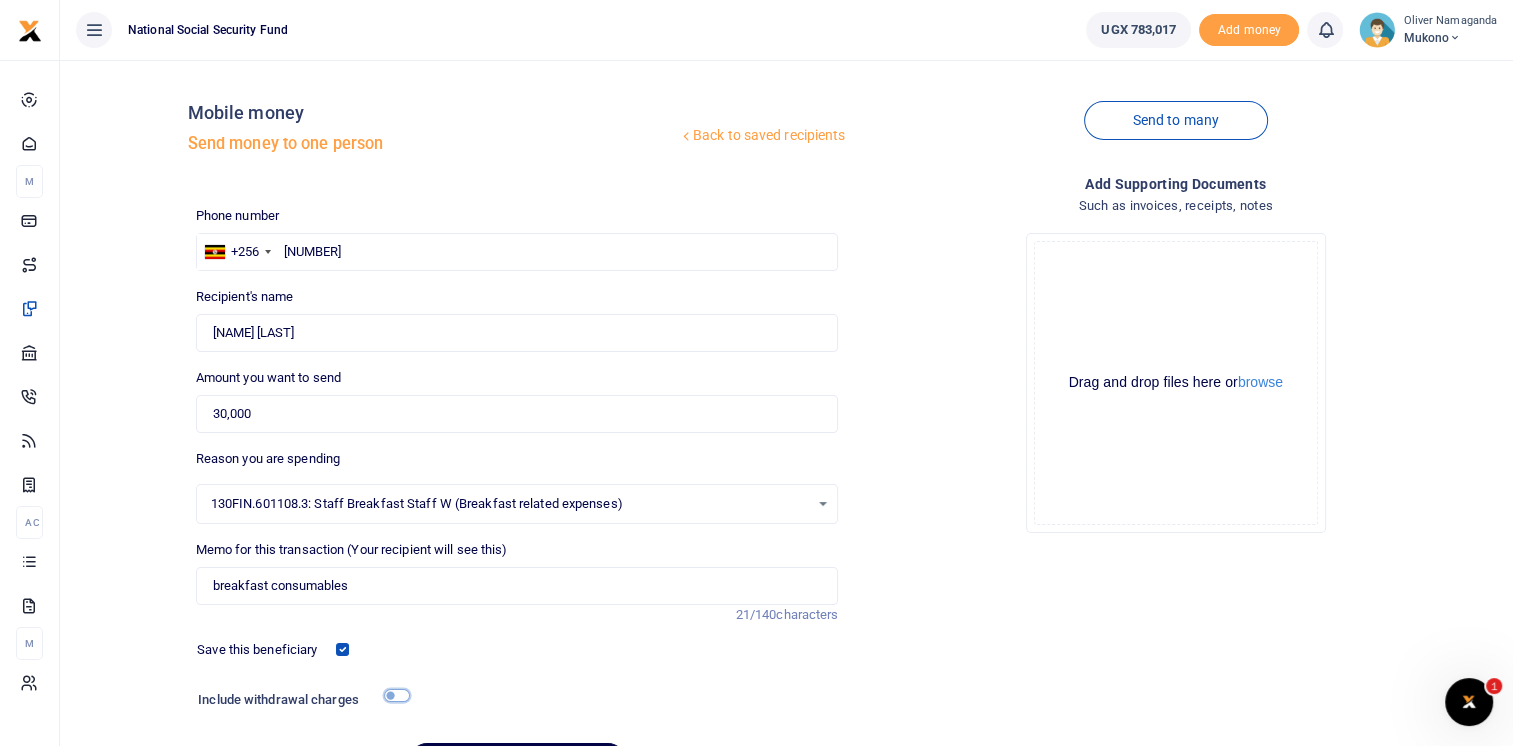 click at bounding box center [397, 695] 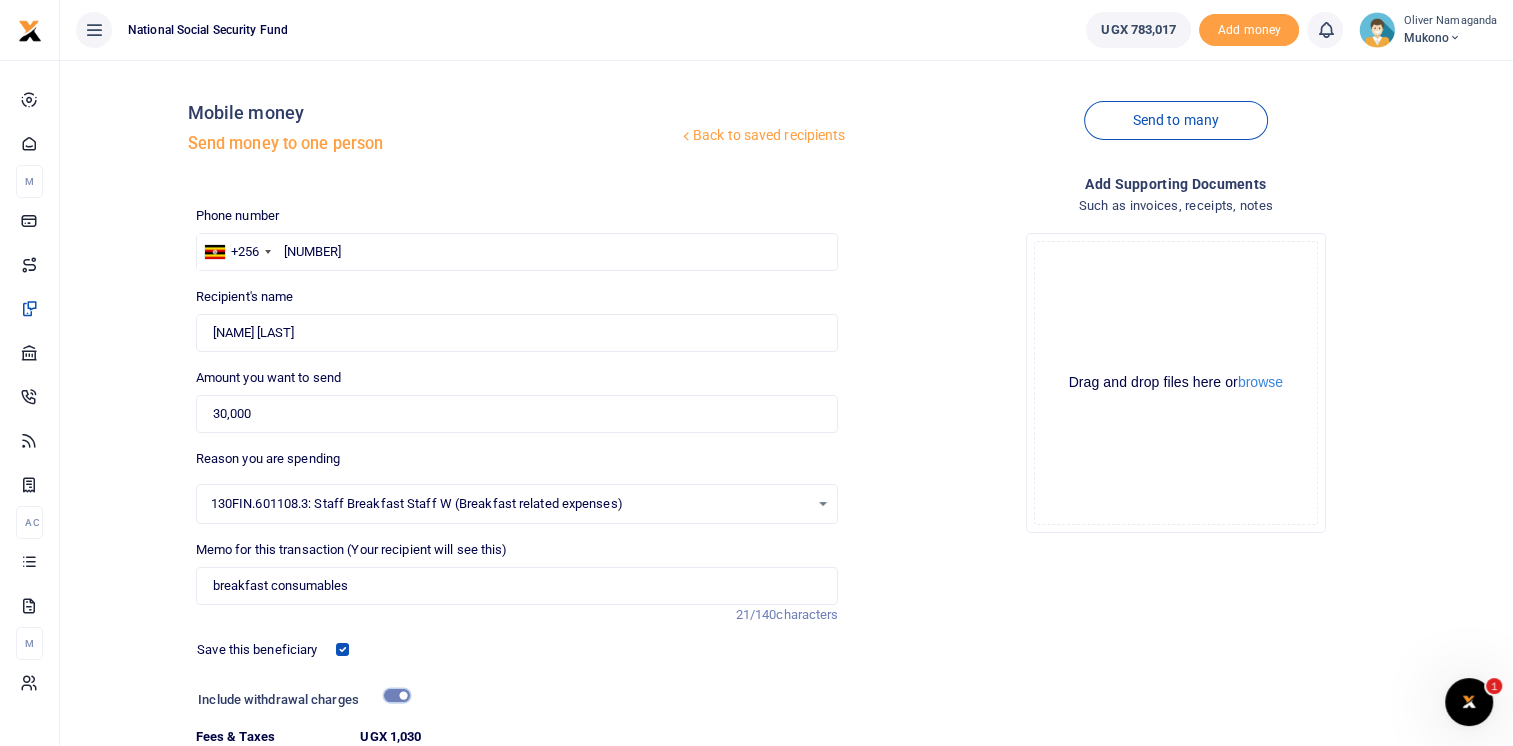 scroll, scrollTop: 0, scrollLeft: 0, axis: both 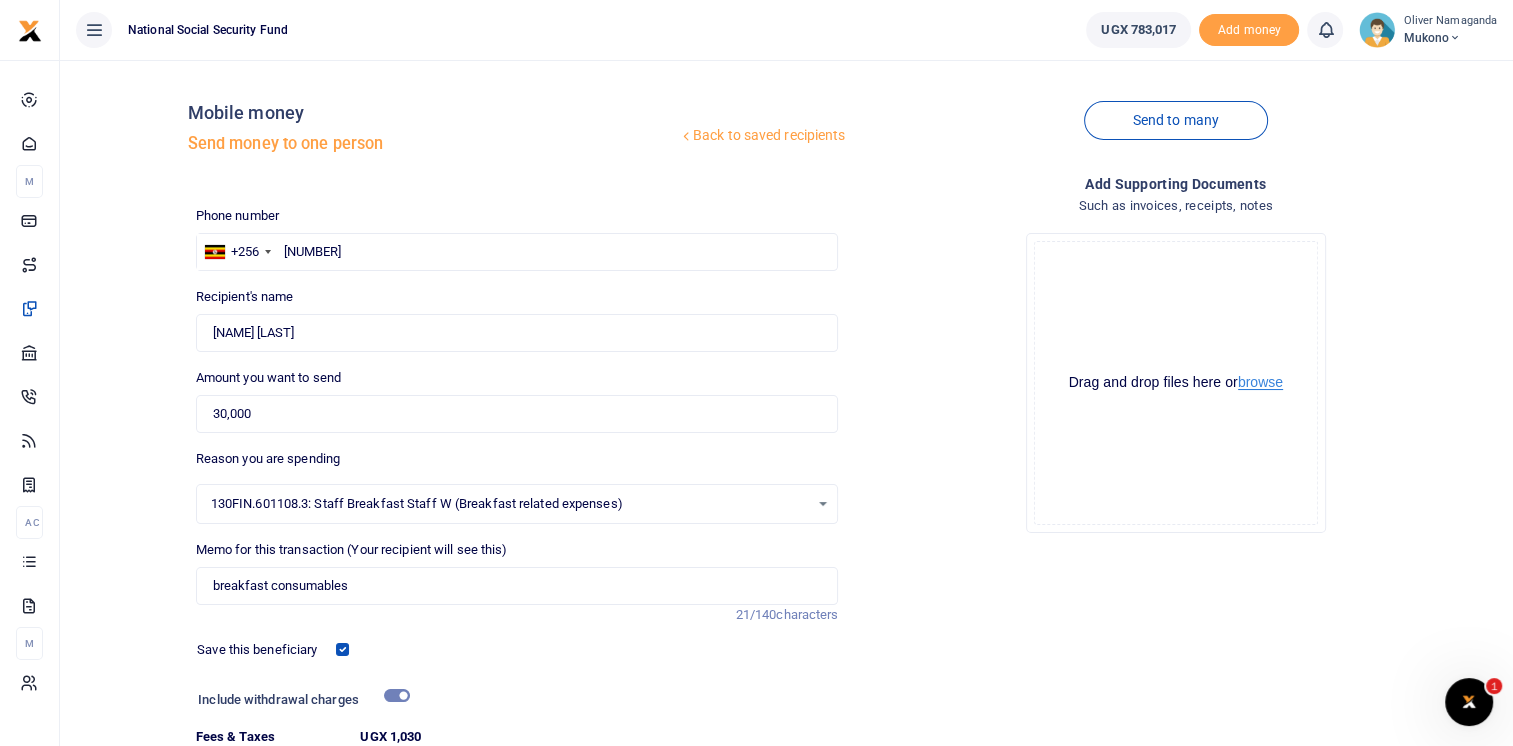 click on "browse" at bounding box center [1260, 382] 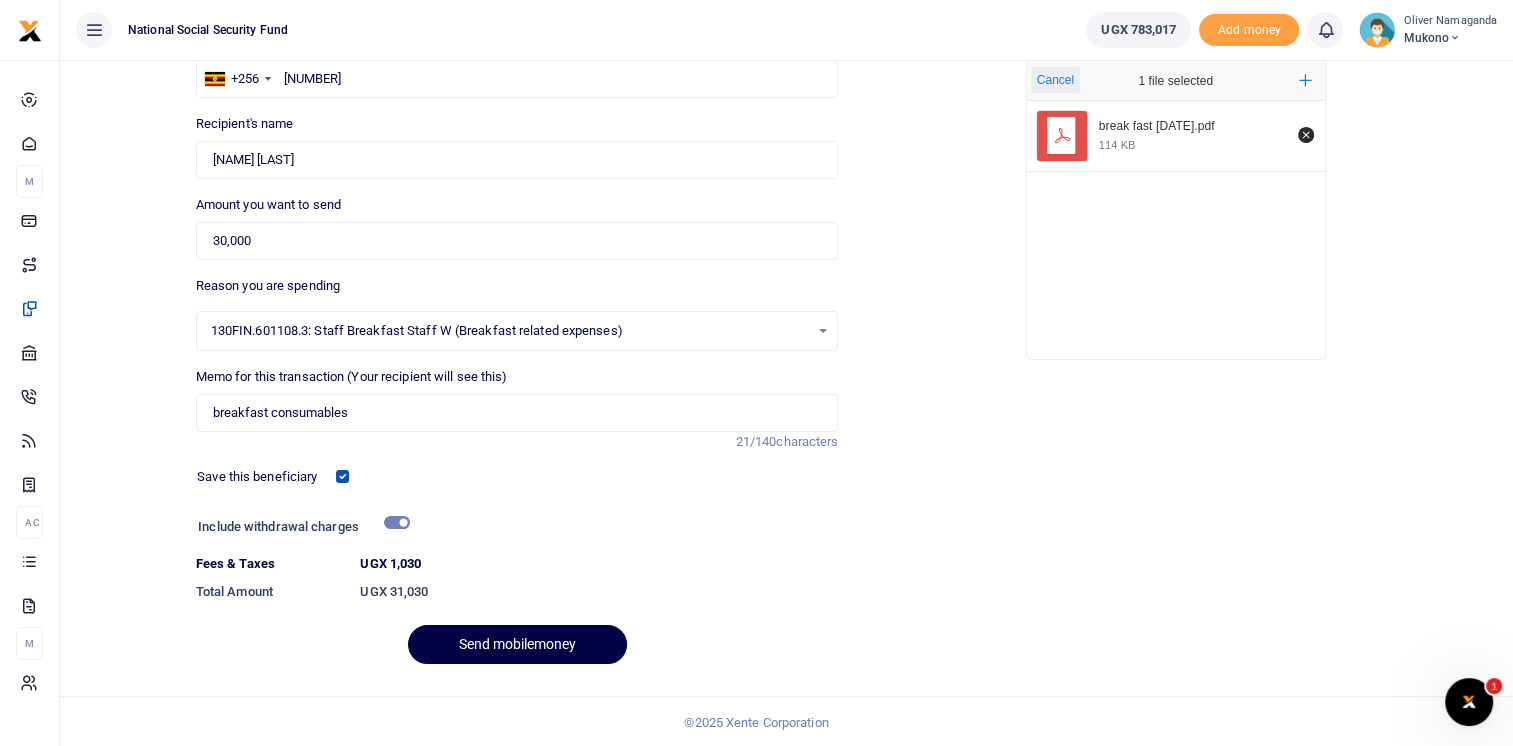 scroll, scrollTop: 174, scrollLeft: 0, axis: vertical 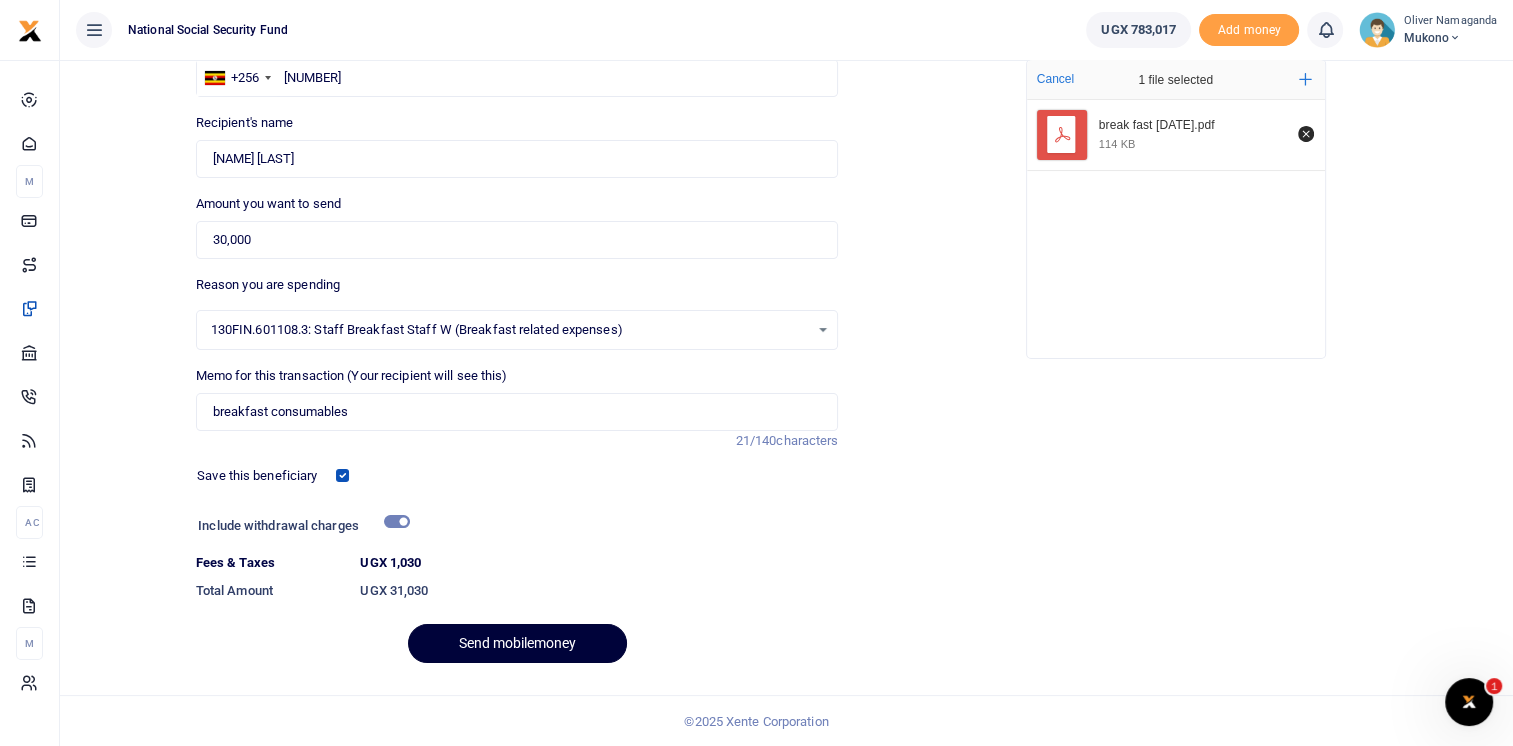 click on "Send mobilemoney" at bounding box center (517, 643) 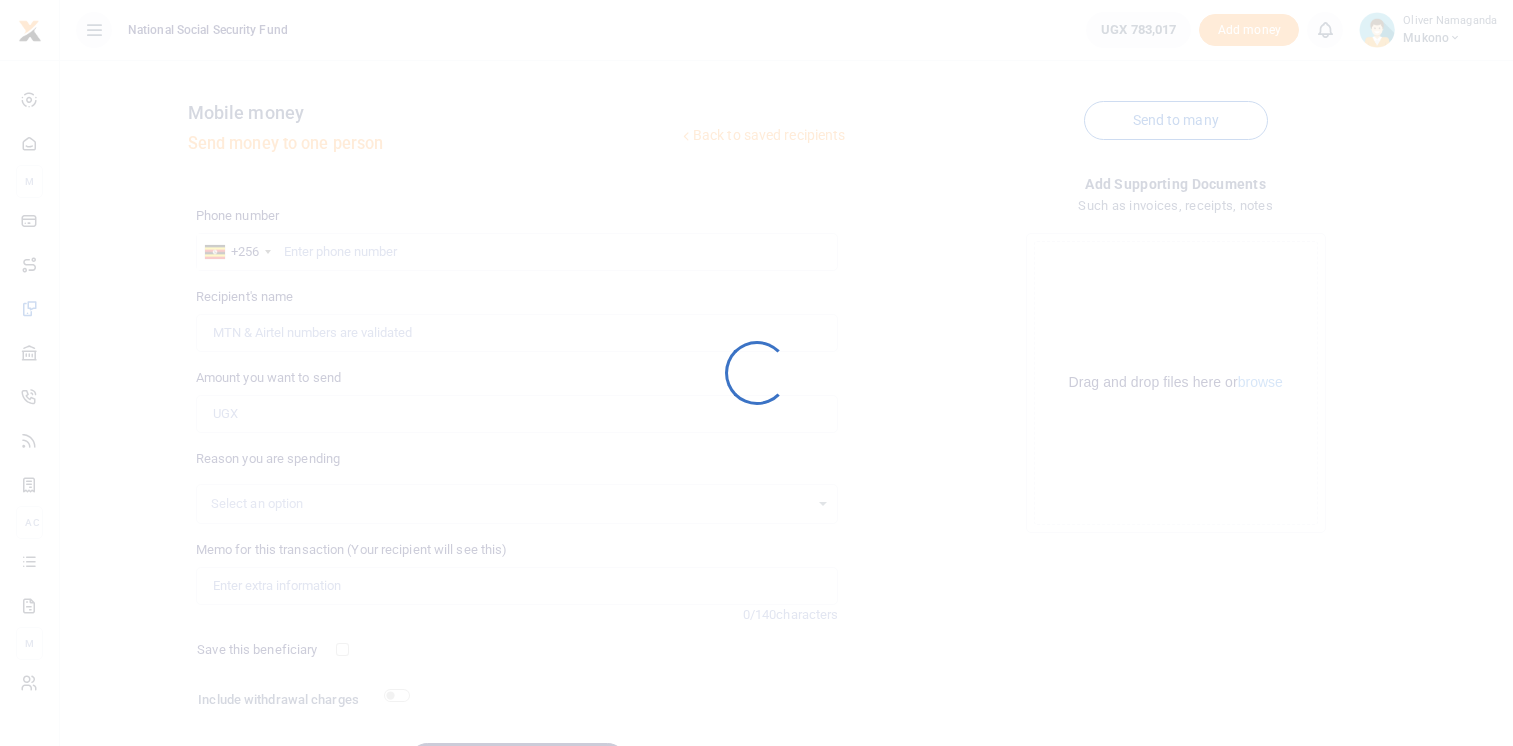 scroll, scrollTop: 119, scrollLeft: 0, axis: vertical 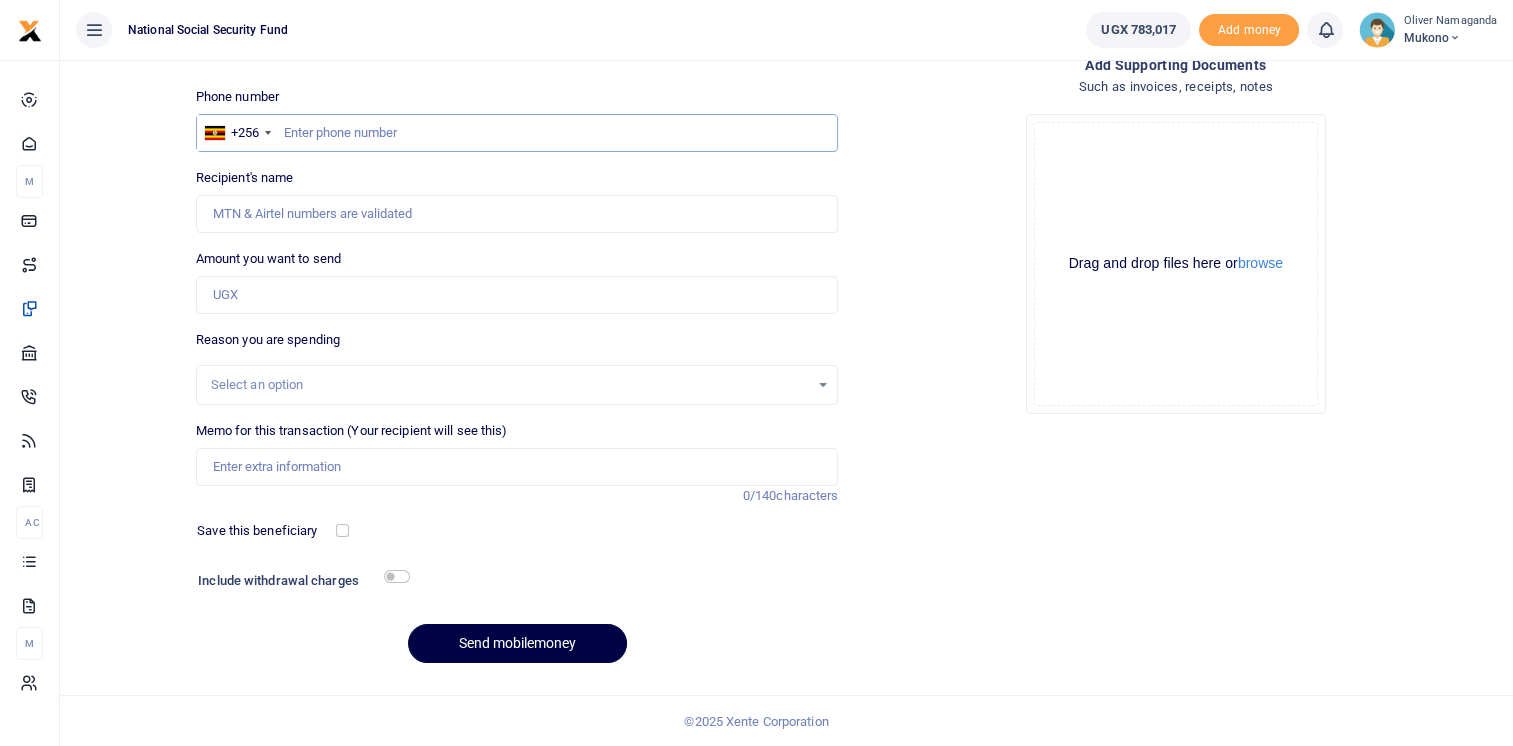 click at bounding box center (517, 133) 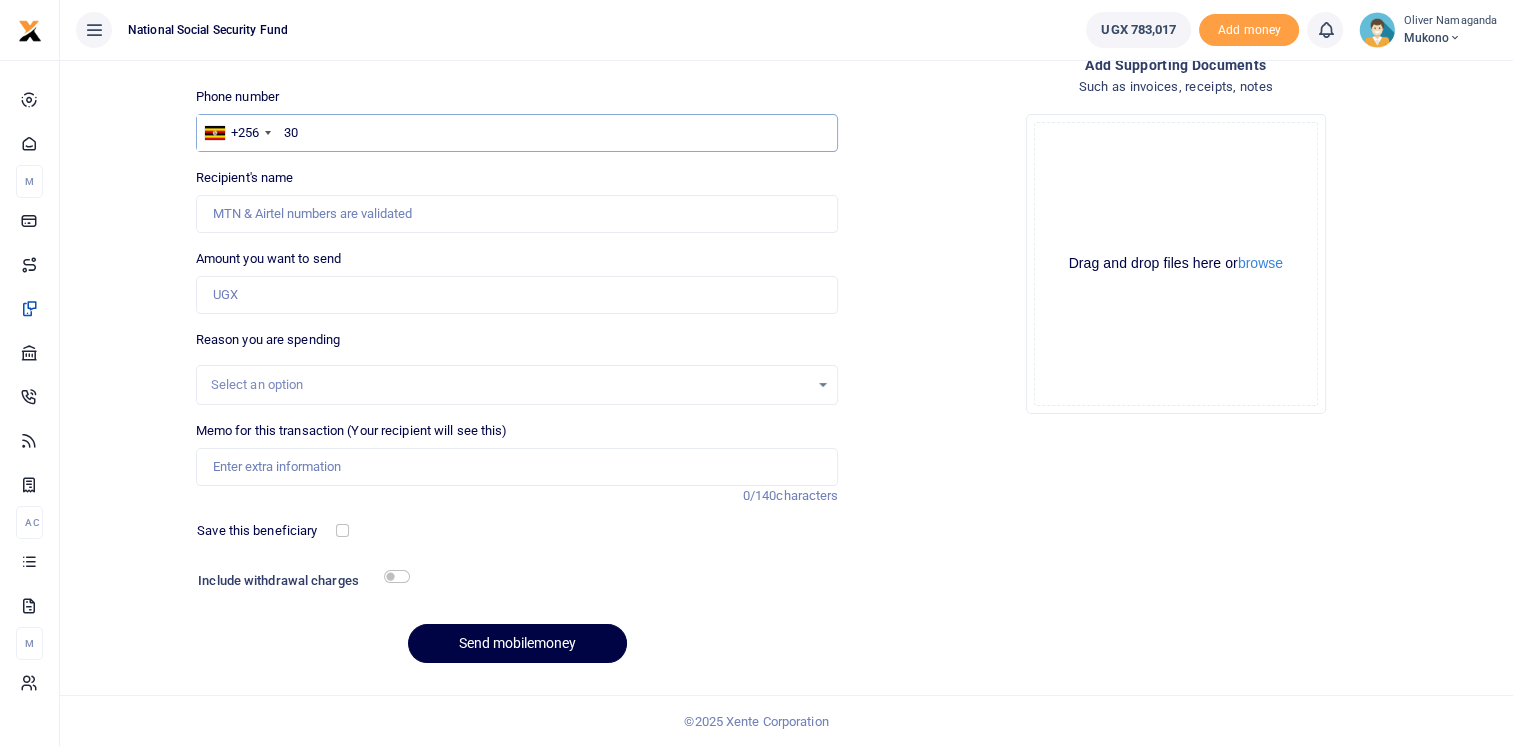 type on "3" 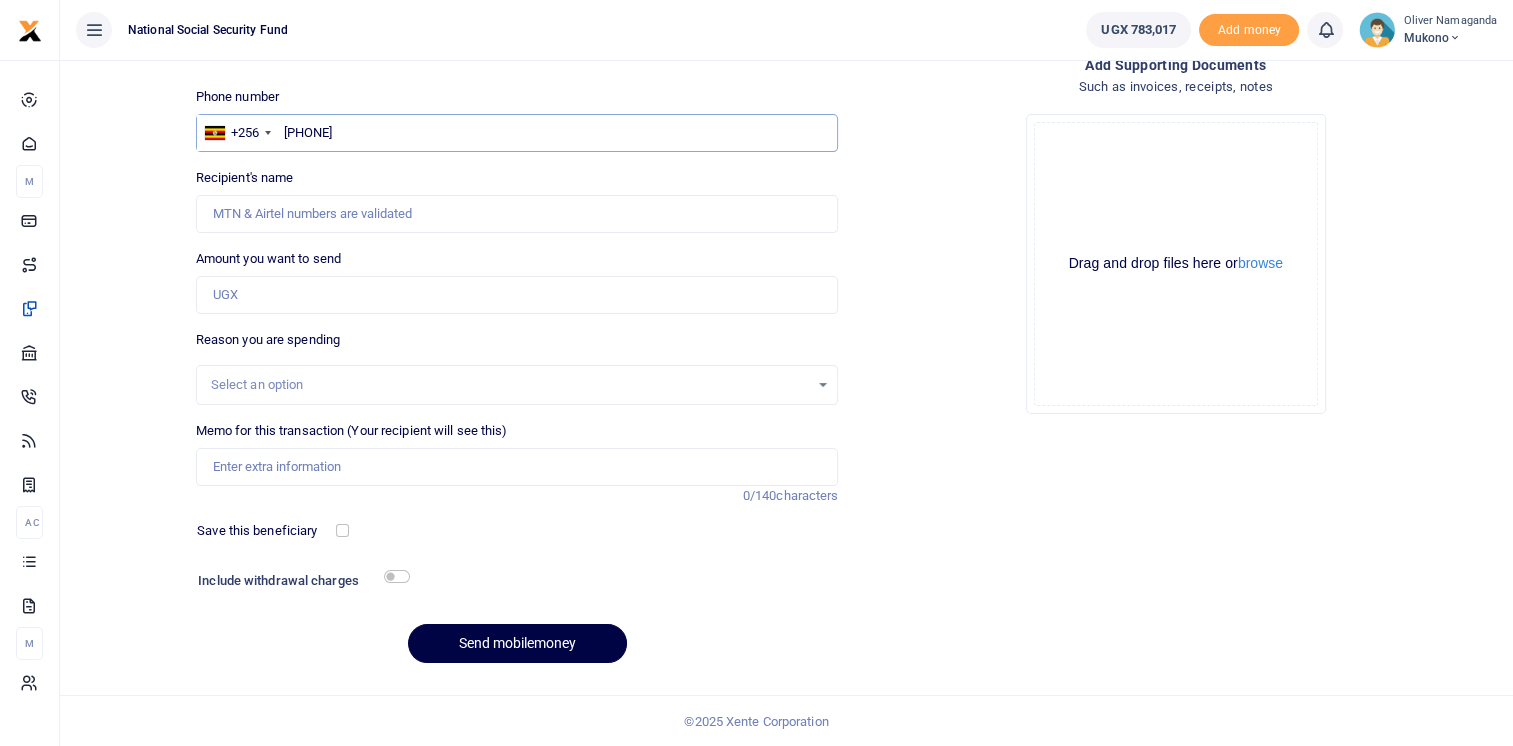 type on "0773082401" 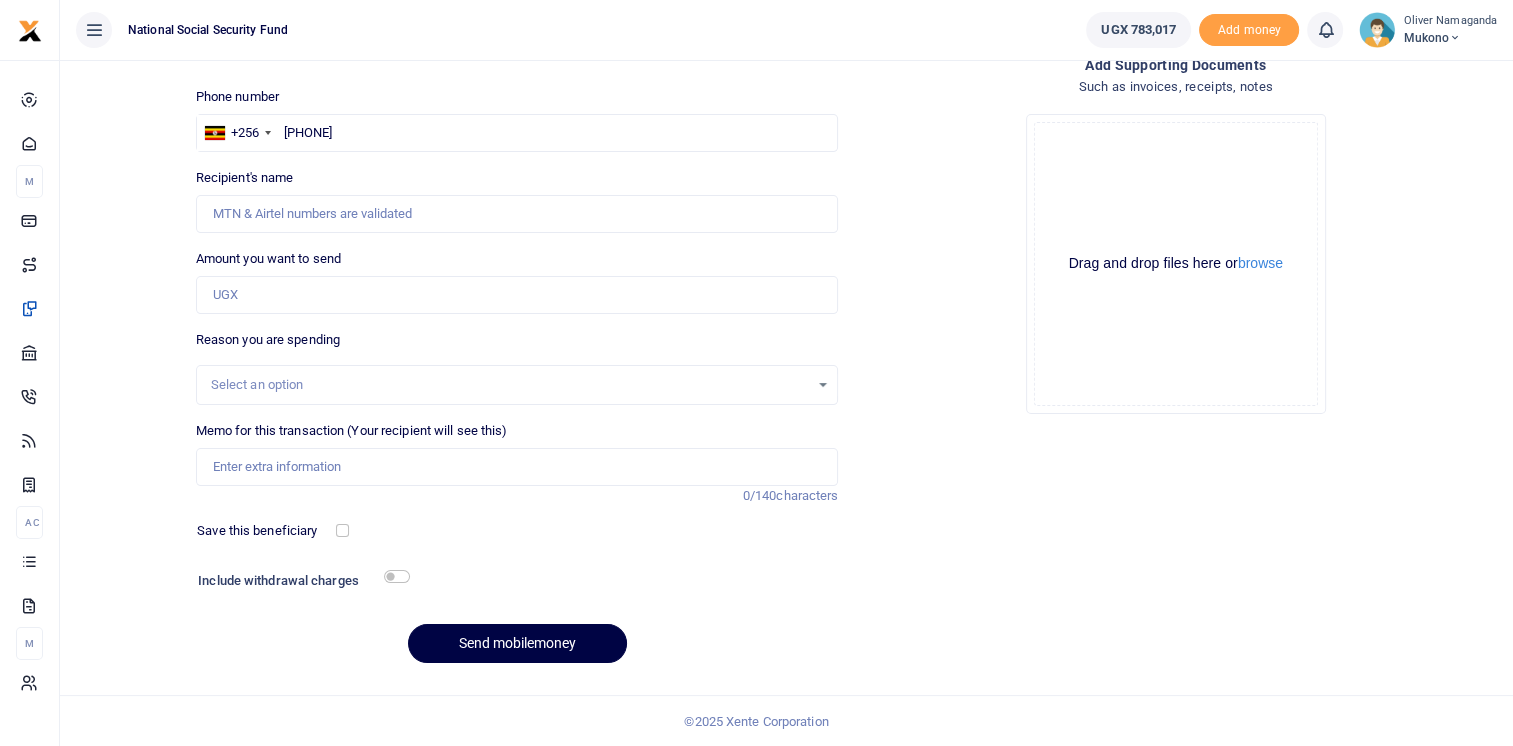 click on "Recipient's name
Name is required." at bounding box center [517, 200] 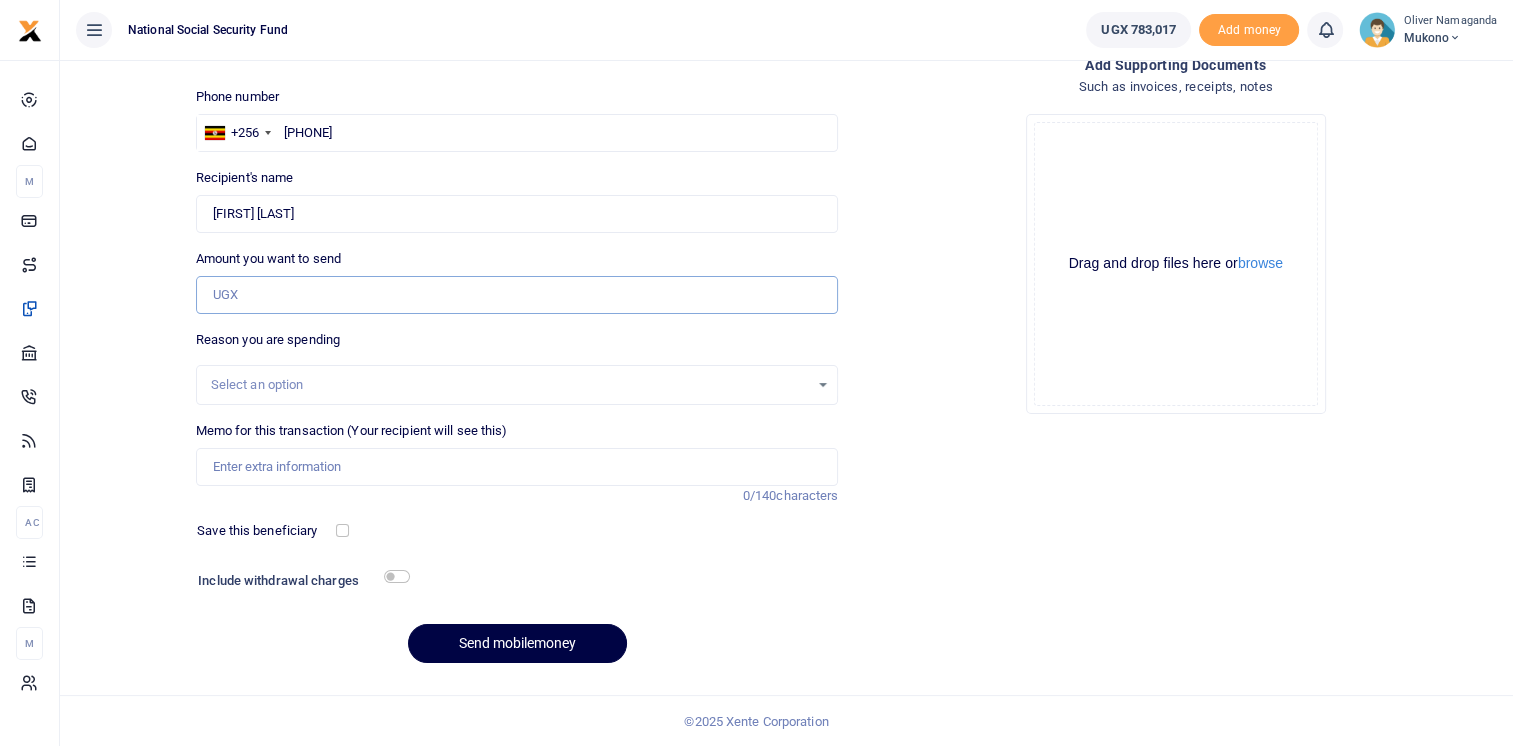 click on "Amount you want to send" at bounding box center (517, 295) 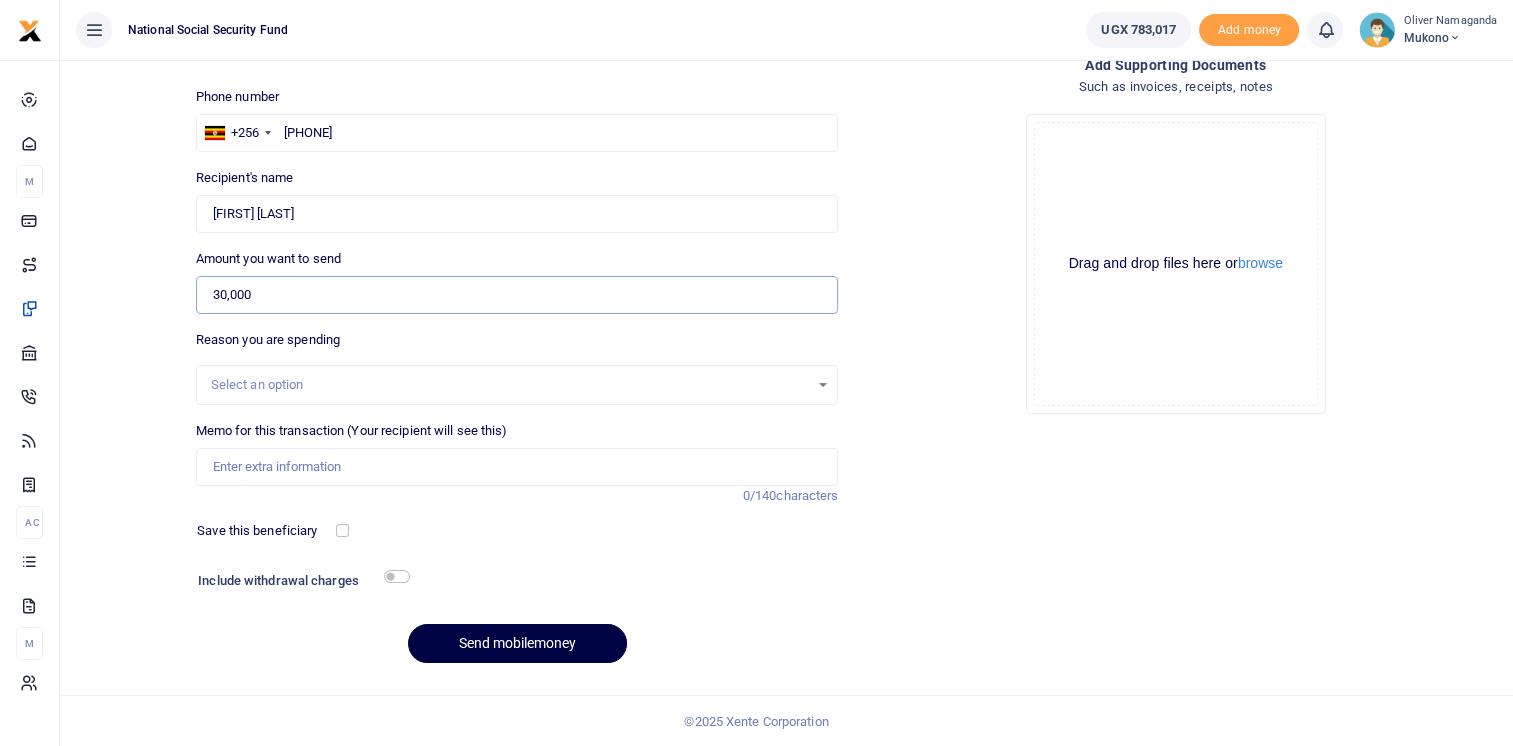 type on "30,000" 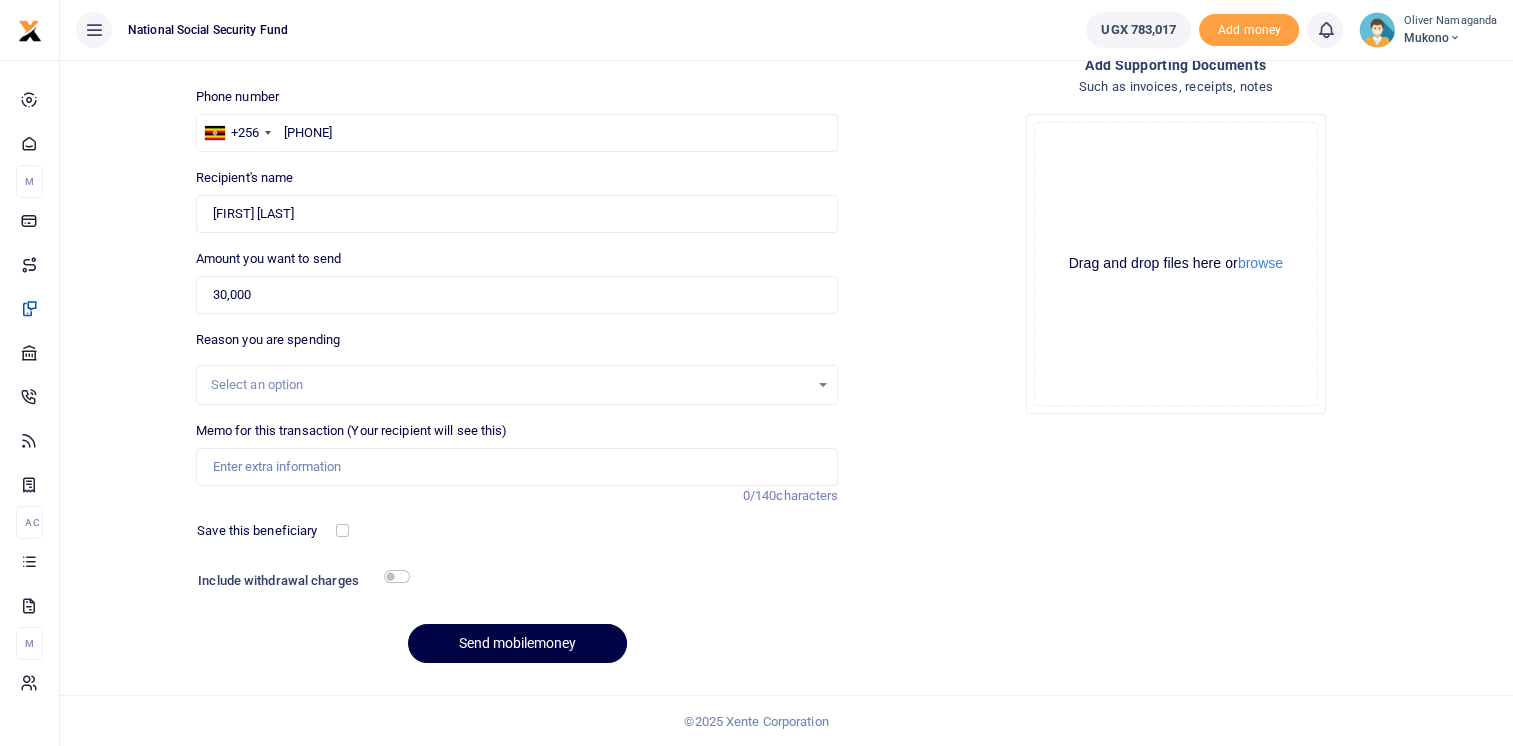 click on "Select an option" at bounding box center [510, 385] 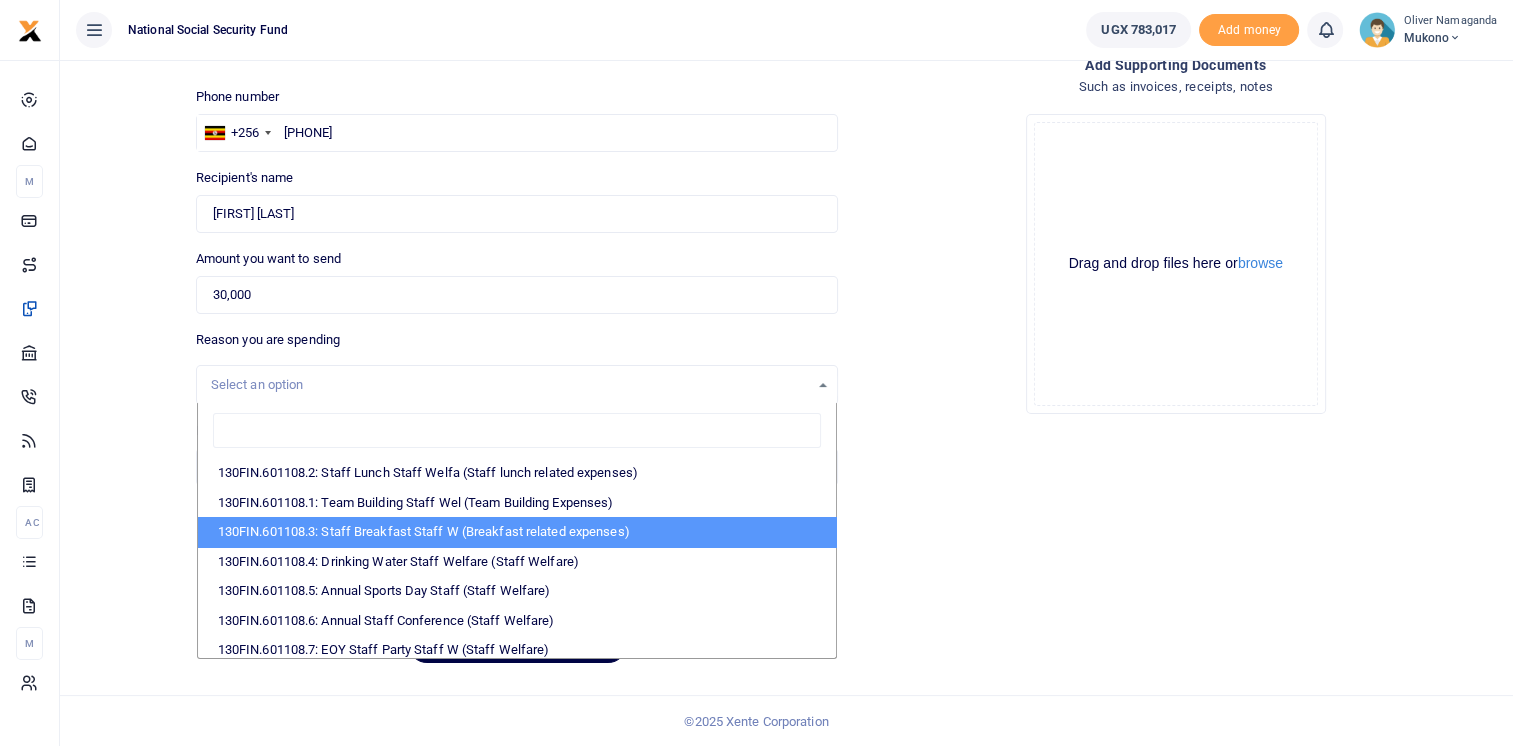 click on "130FIN.601108.3: Staff Breakfast Staff W (Breakfast related expenses)" at bounding box center [517, 532] 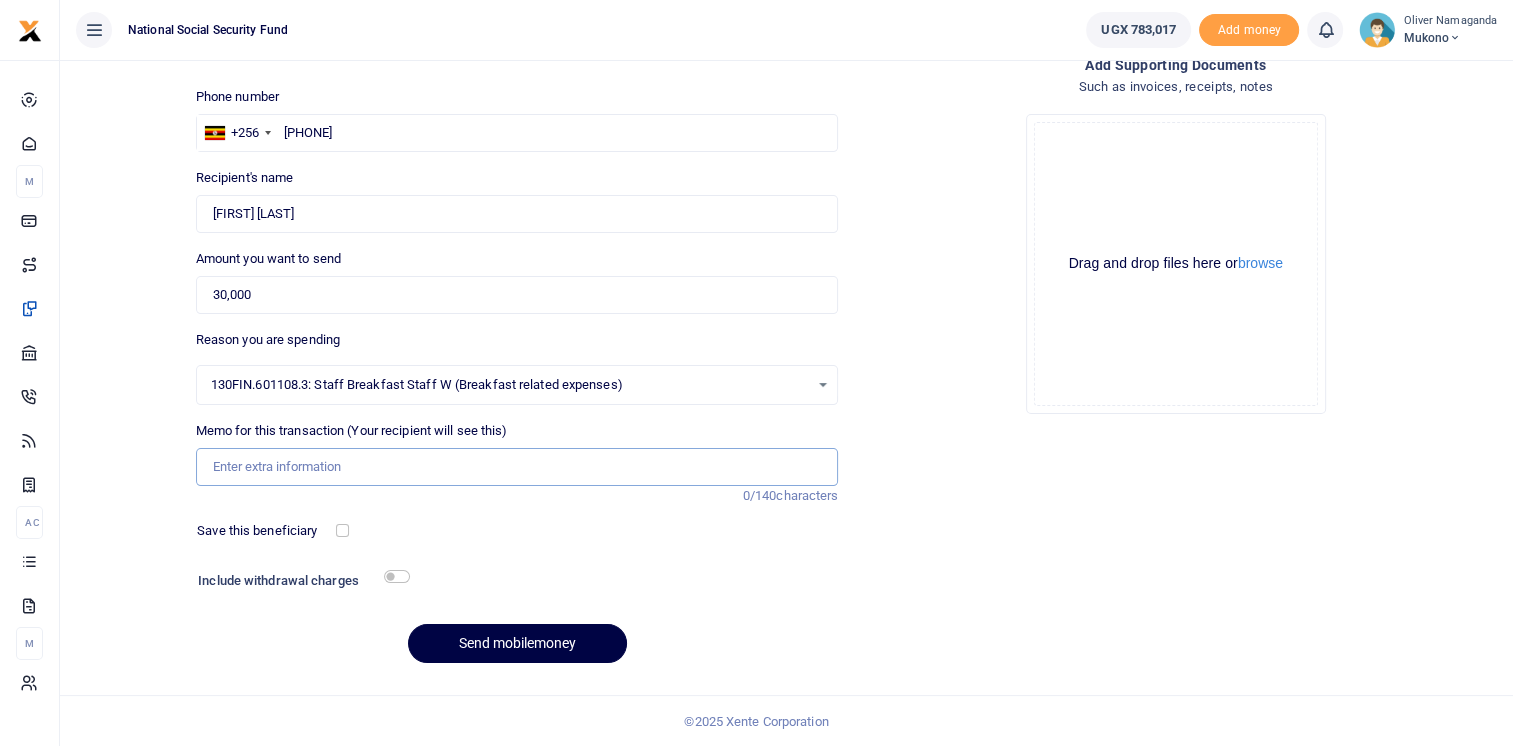 click on "Memo for this transaction (Your recipient will see this)" at bounding box center [517, 467] 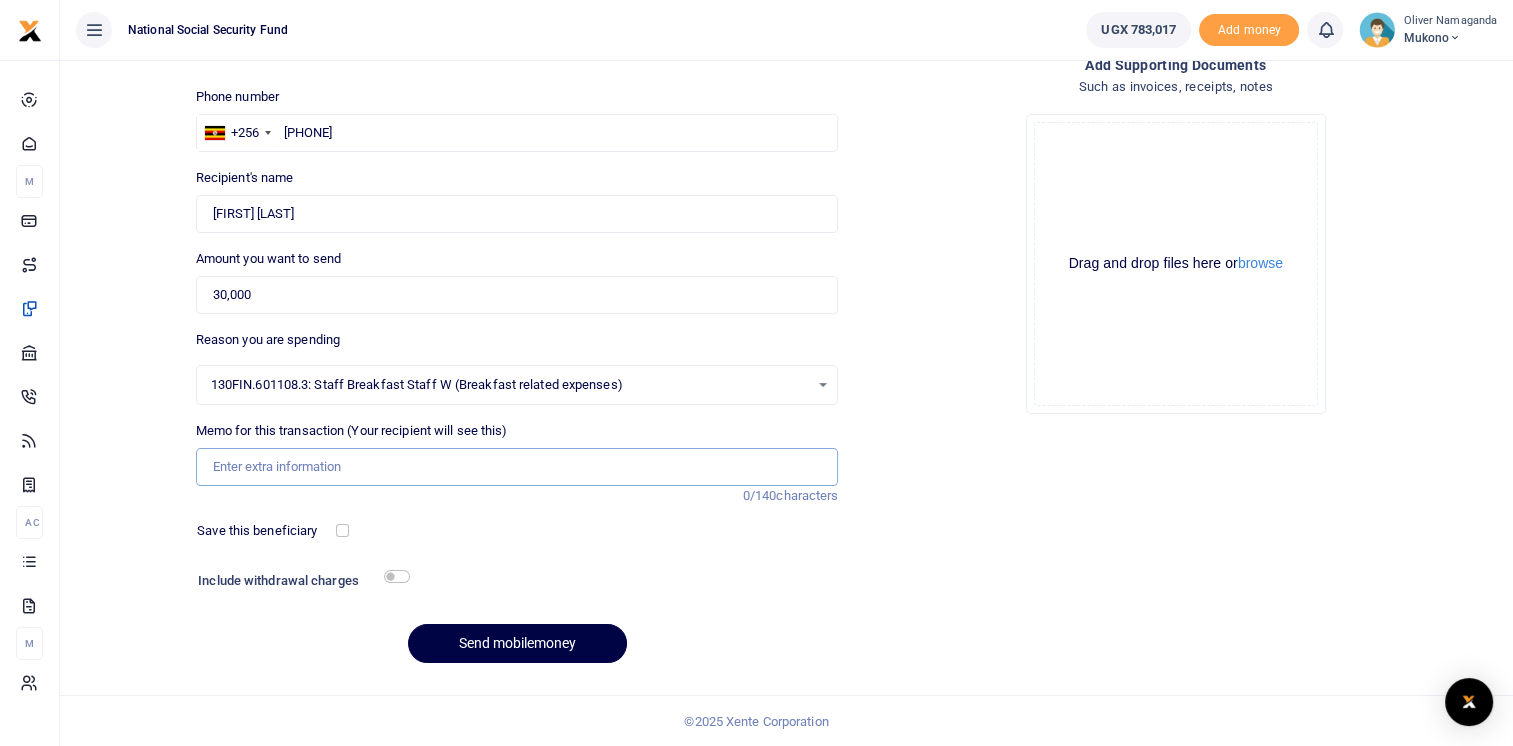 type on "breakfast consumables" 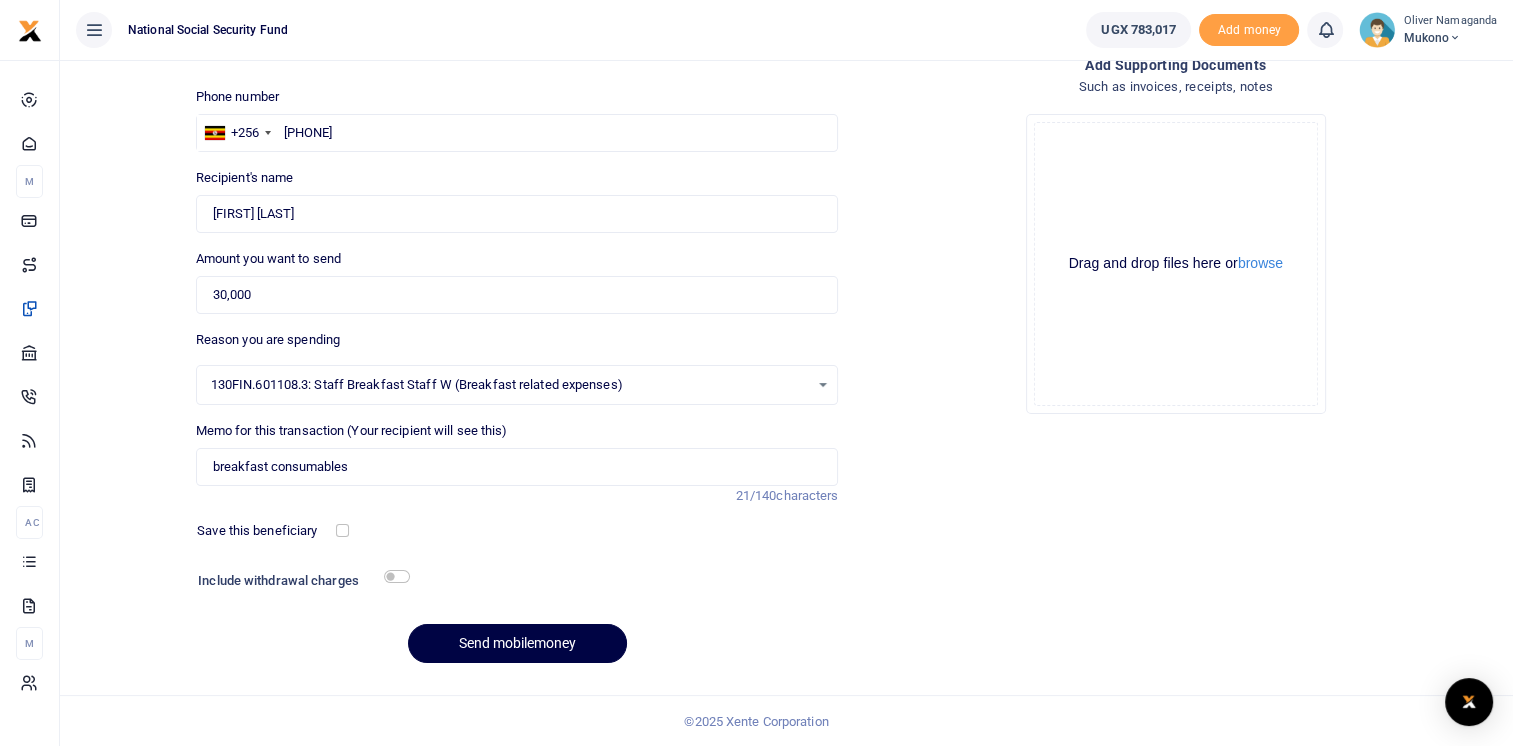 click at bounding box center (399, 531) 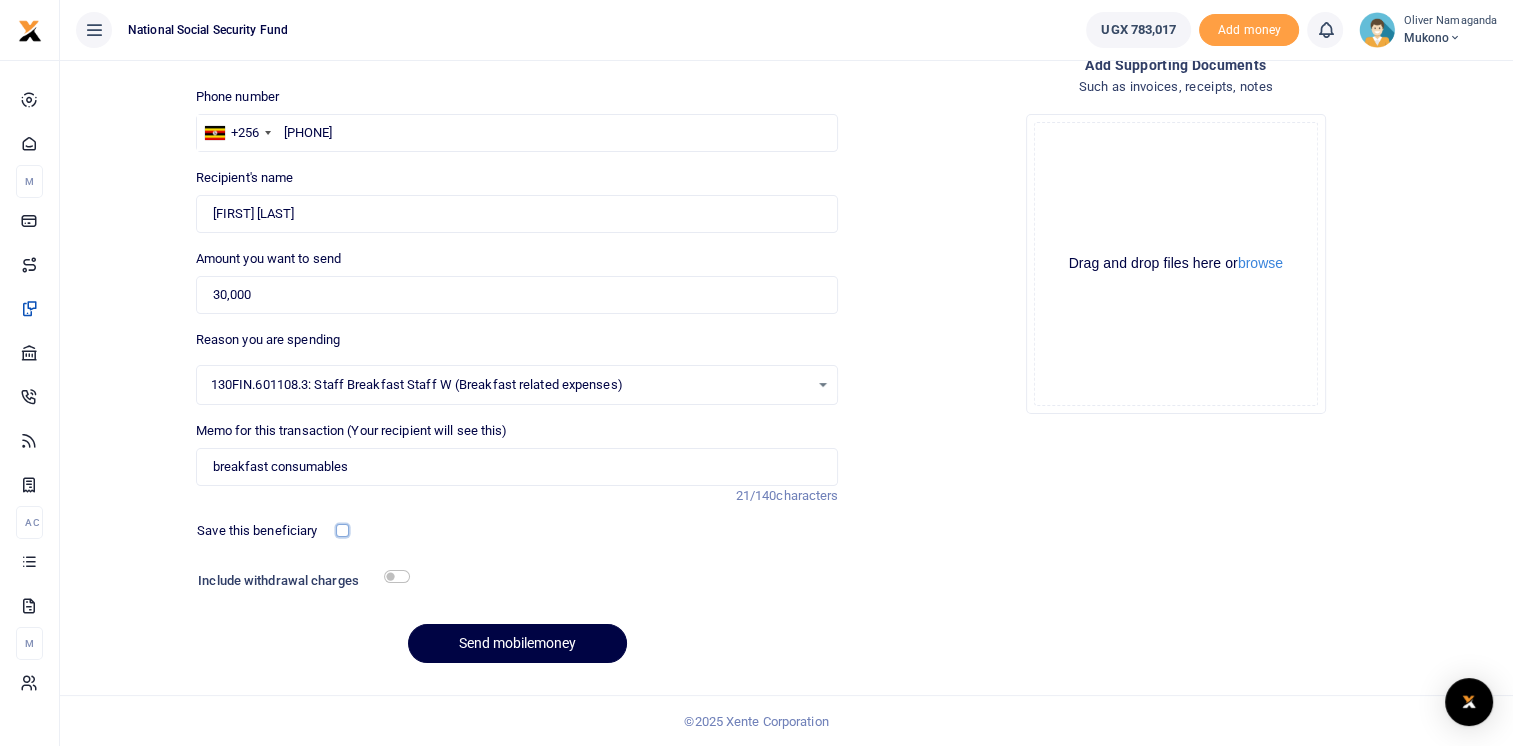 click at bounding box center [342, 530] 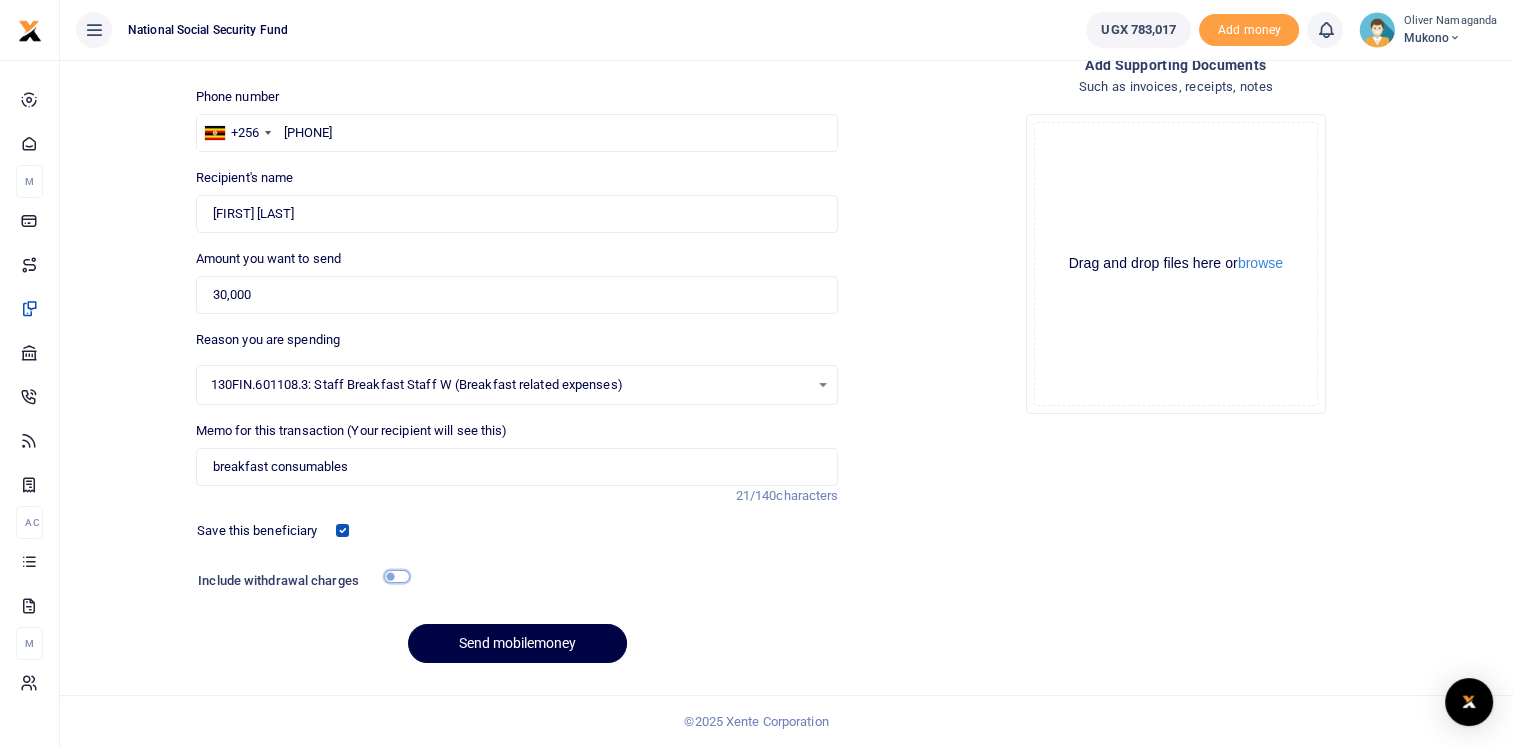 click at bounding box center [397, 576] 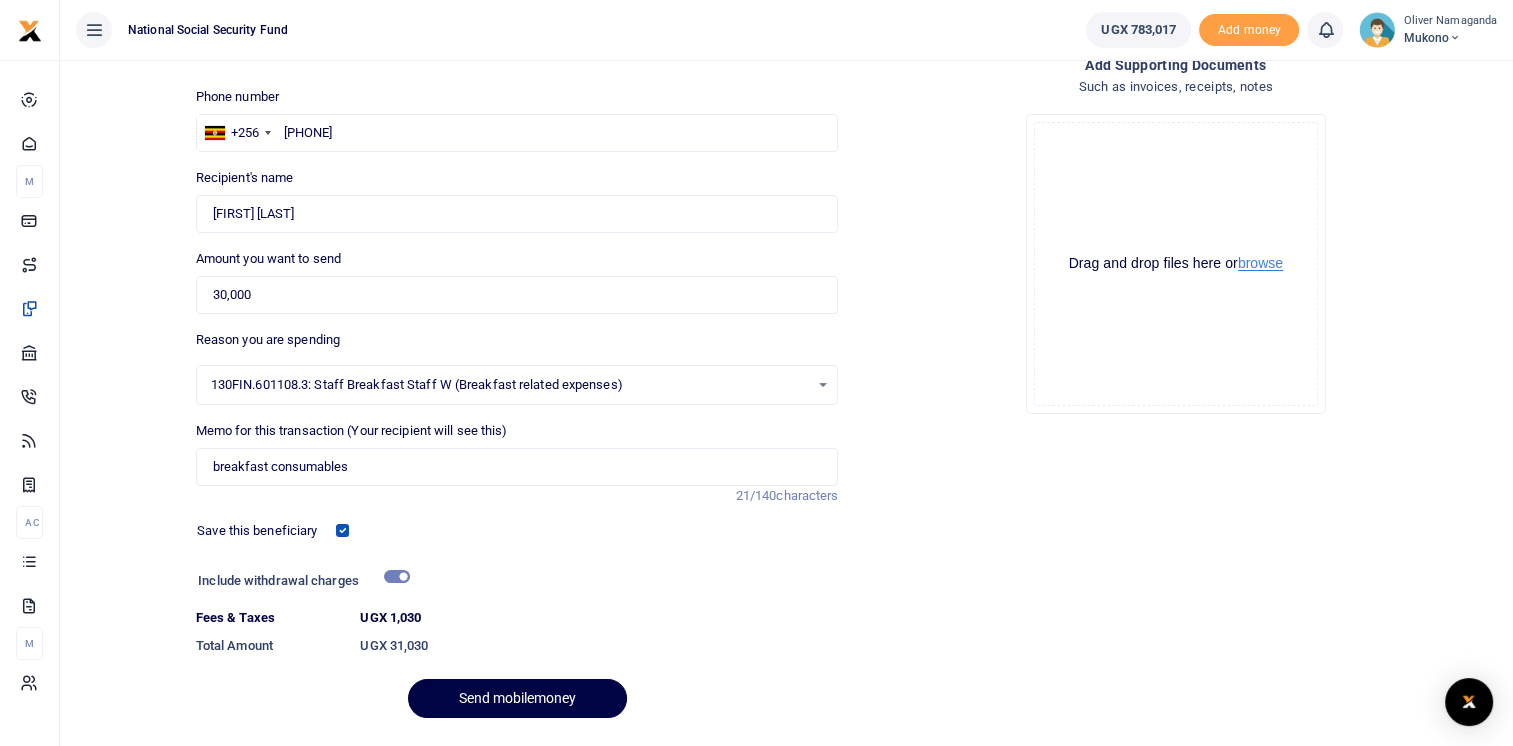 click on "browse" at bounding box center [1260, 263] 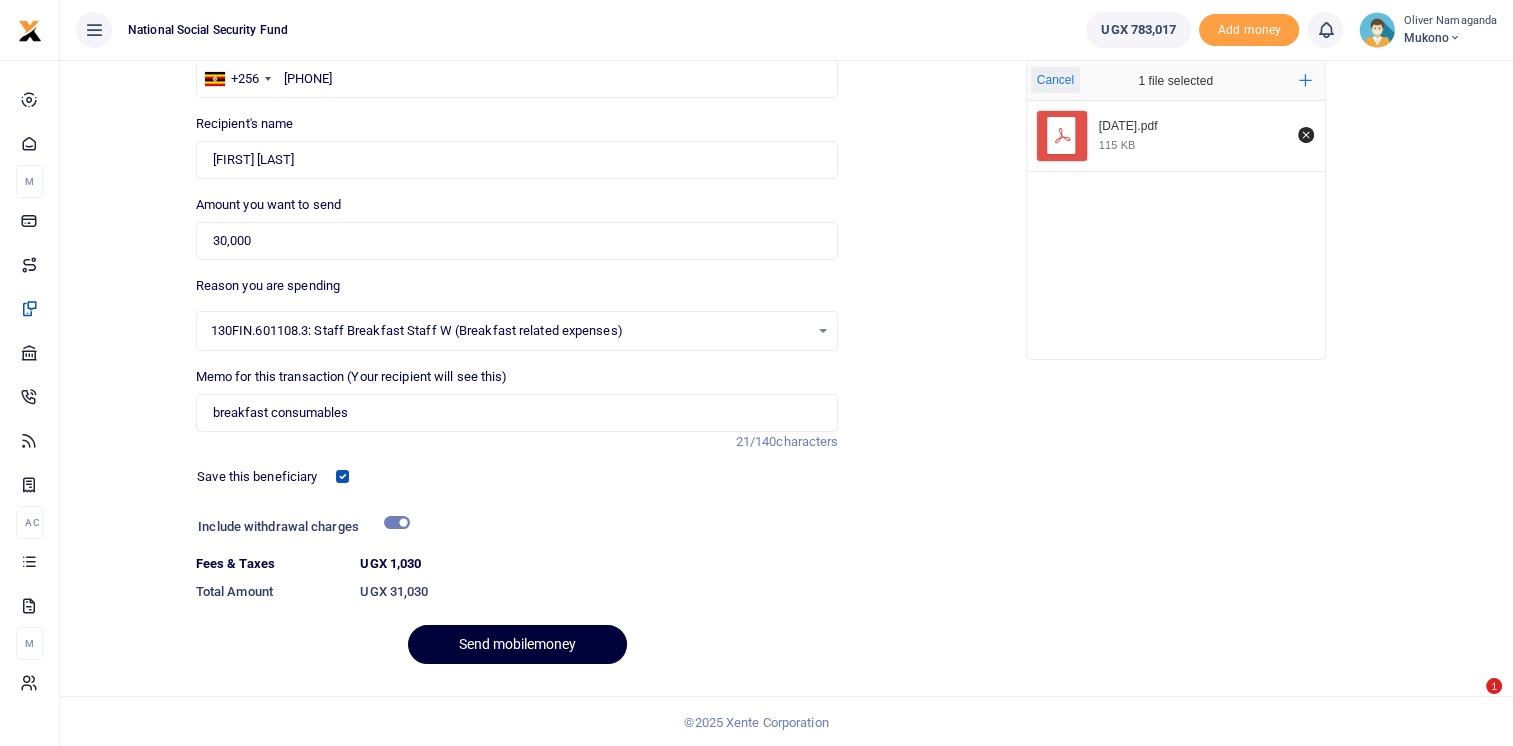 scroll, scrollTop: 174, scrollLeft: 0, axis: vertical 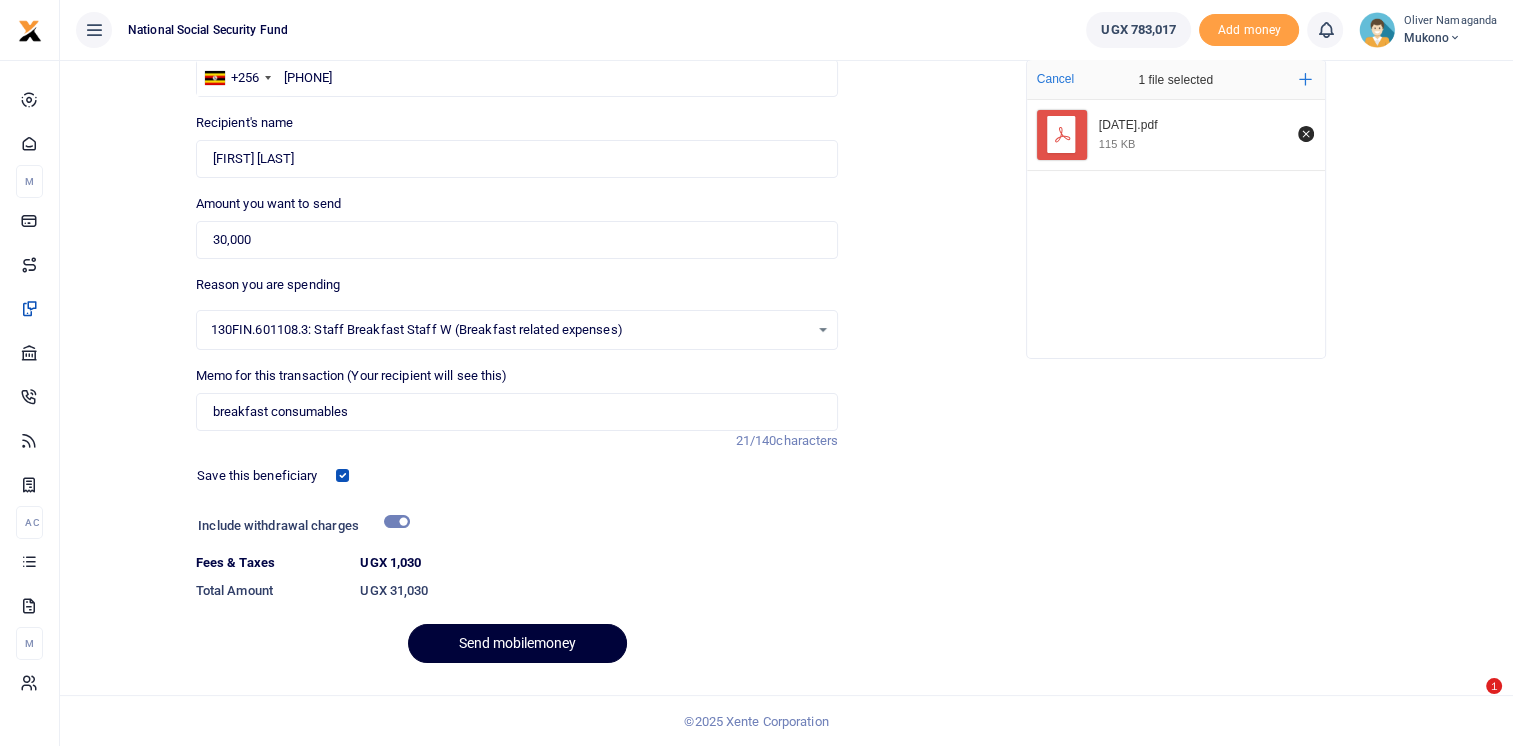 click on "Send mobilemoney" at bounding box center [517, 643] 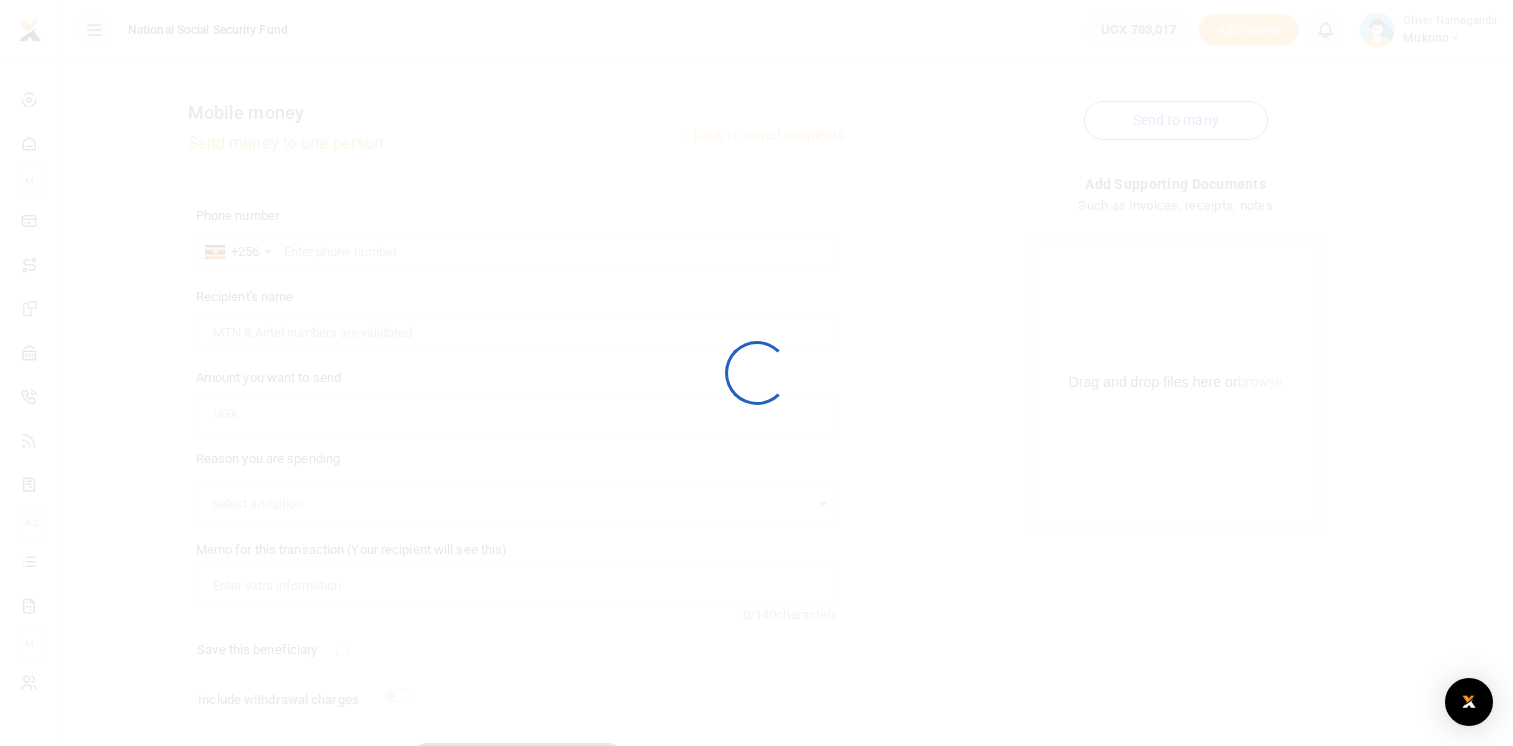 scroll, scrollTop: 119, scrollLeft: 0, axis: vertical 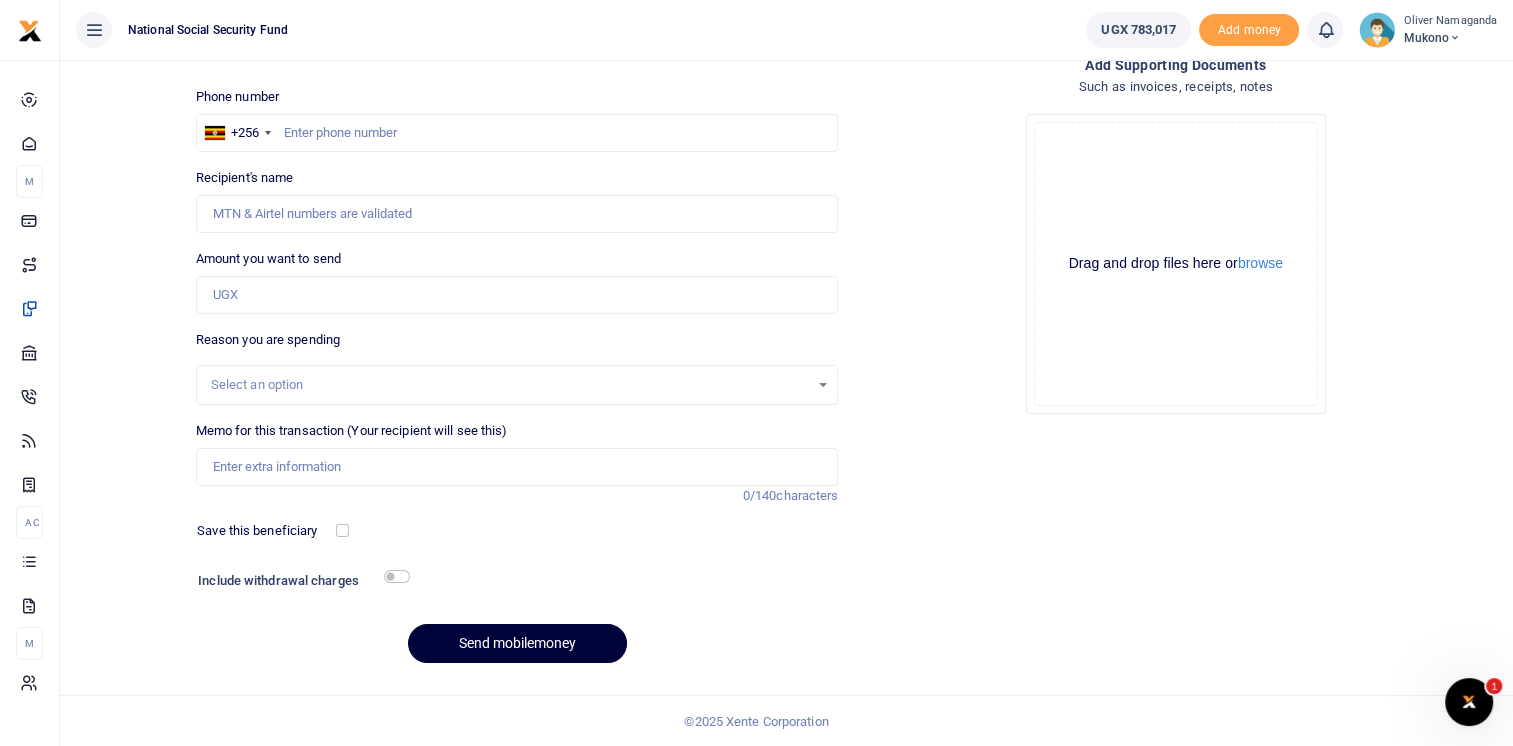click on "Send mobilemoney" at bounding box center [517, 643] 